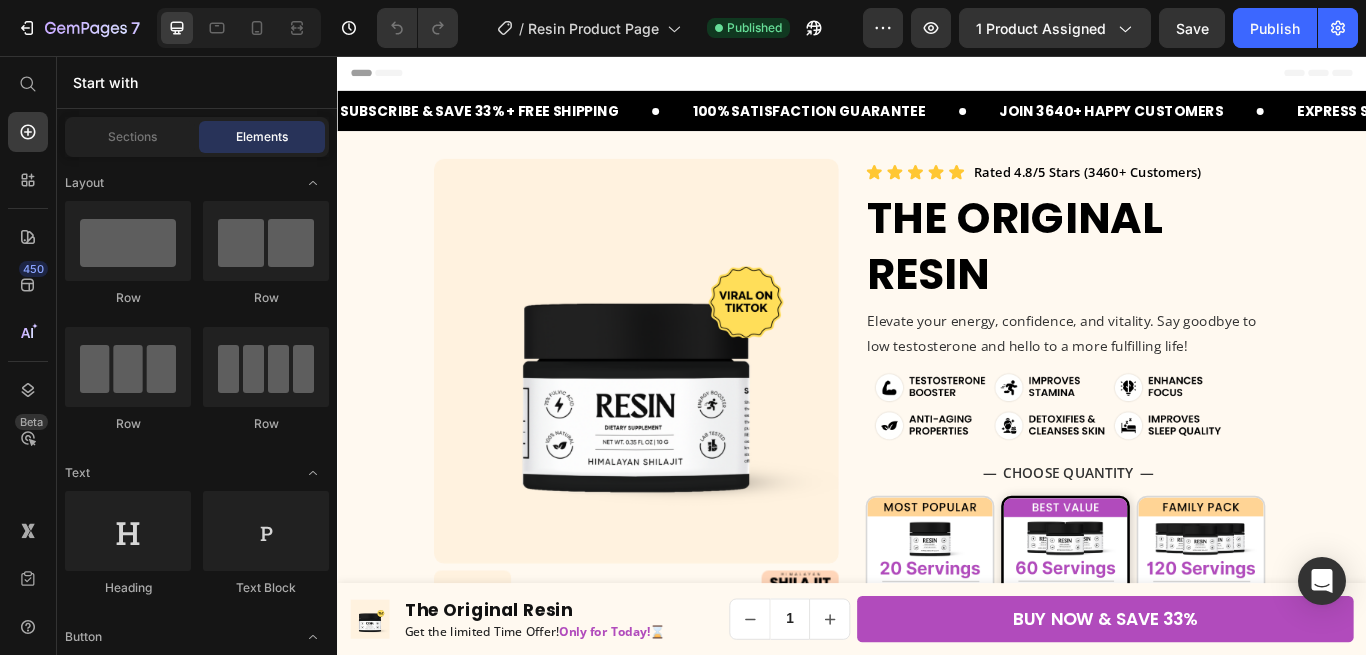 scroll, scrollTop: 0, scrollLeft: 0, axis: both 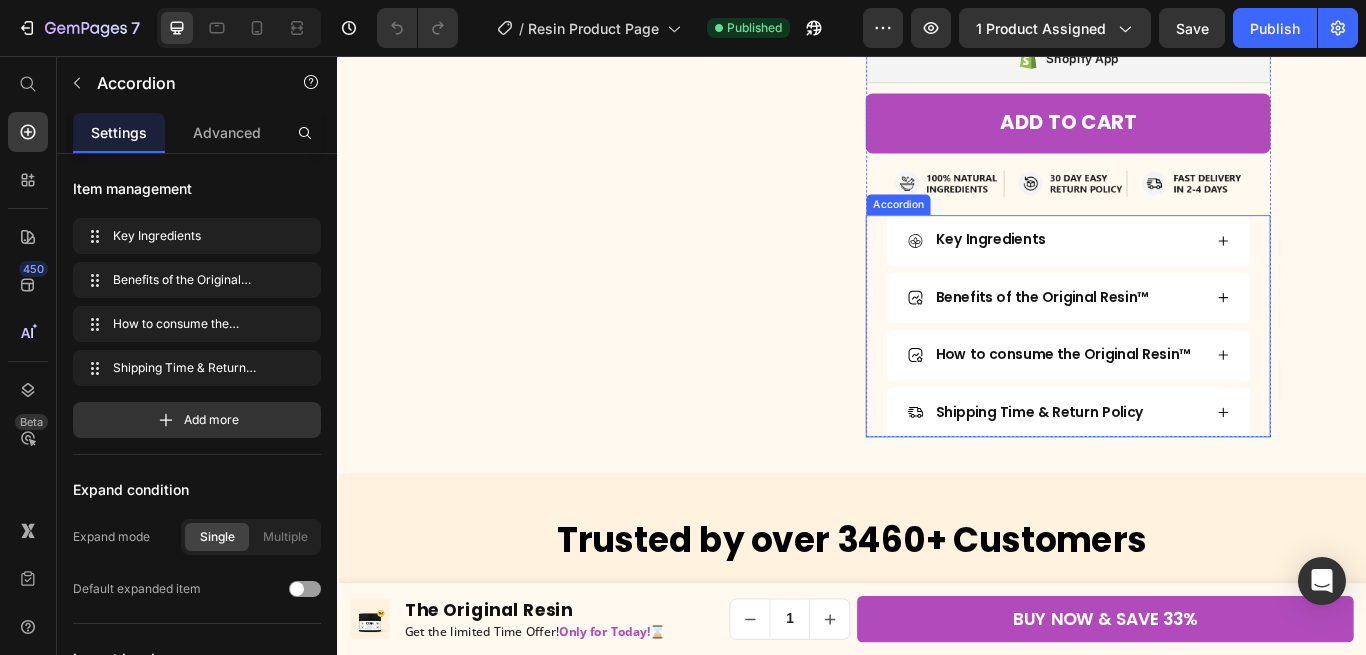 click on "Benefits of the Original Resin™" at bounding box center (1174, 338) 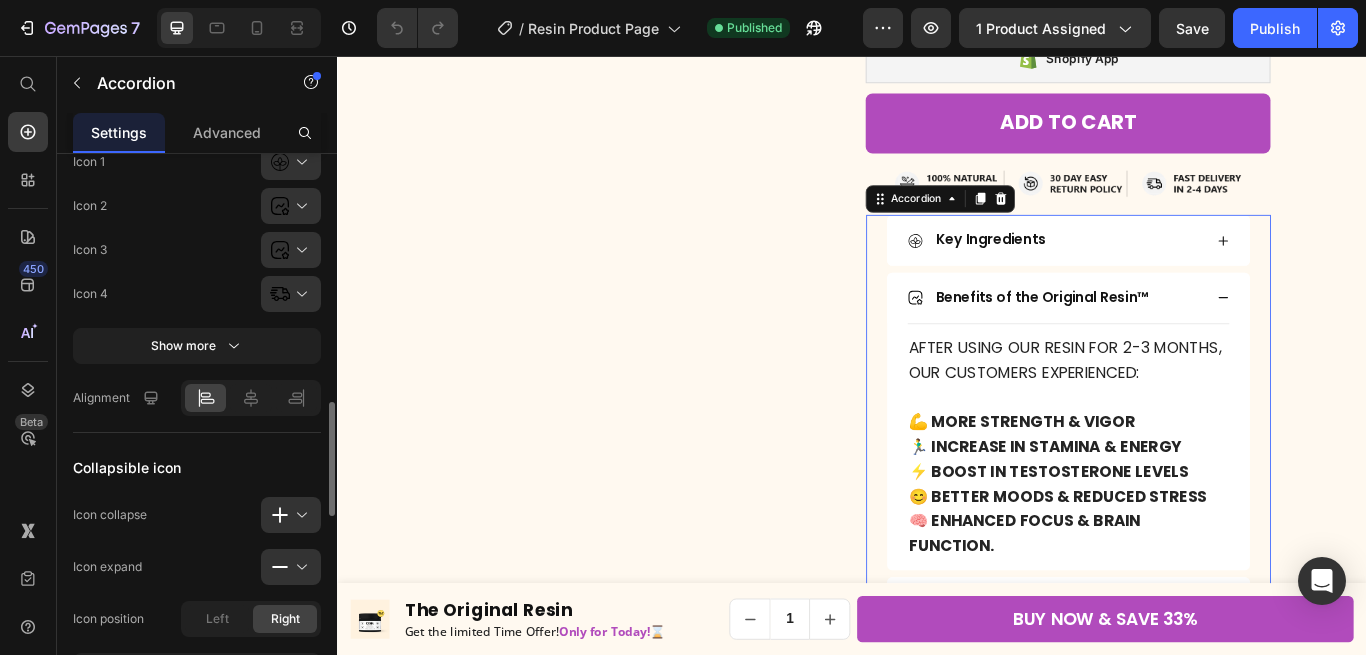 scroll, scrollTop: 714, scrollLeft: 0, axis: vertical 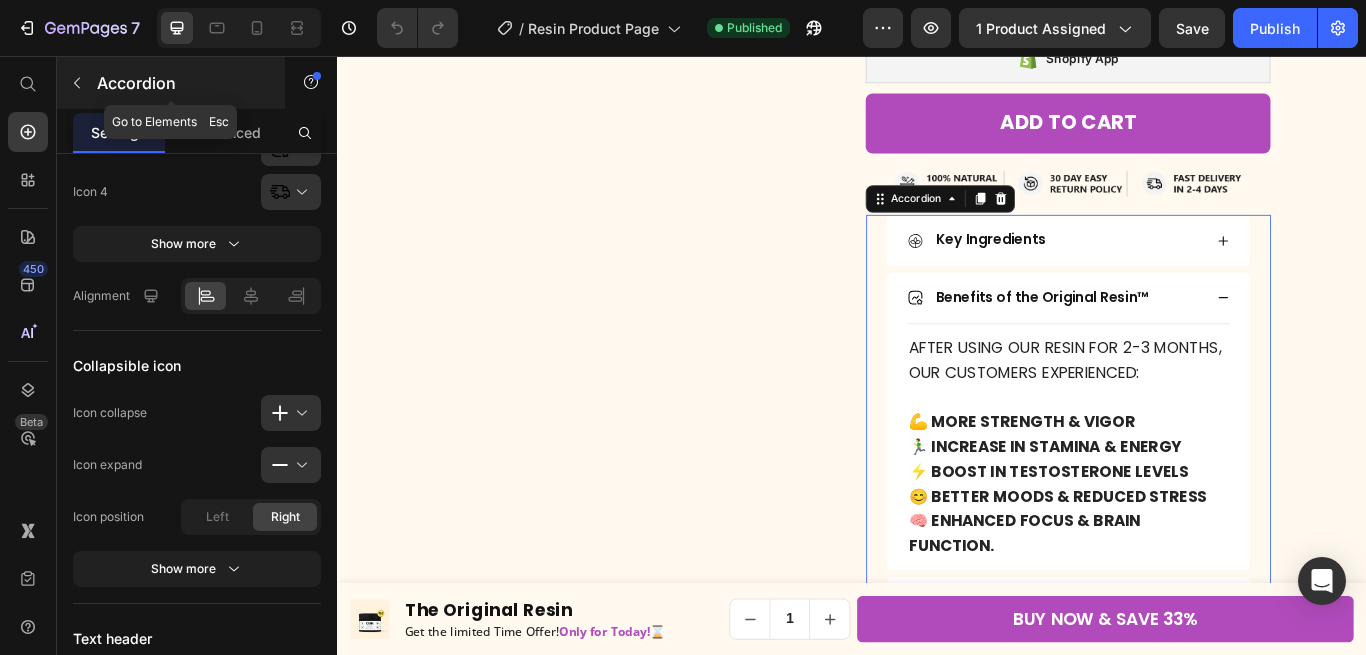 click 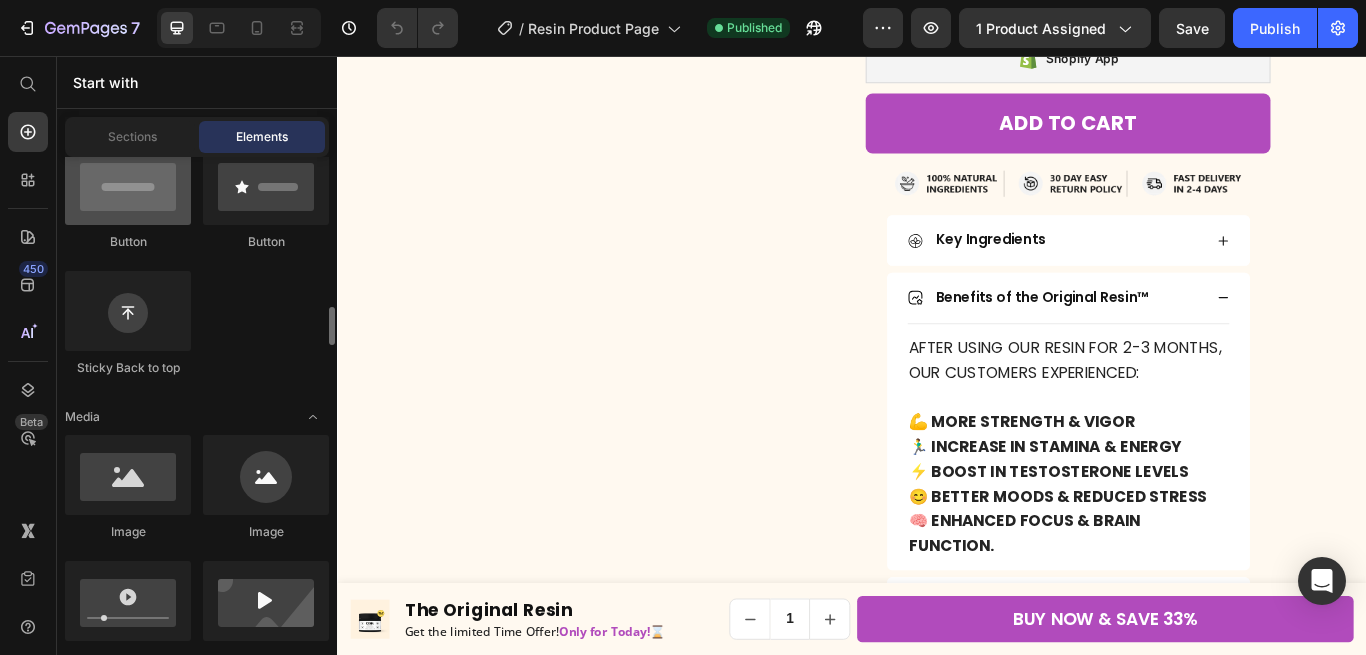 scroll, scrollTop: 612, scrollLeft: 0, axis: vertical 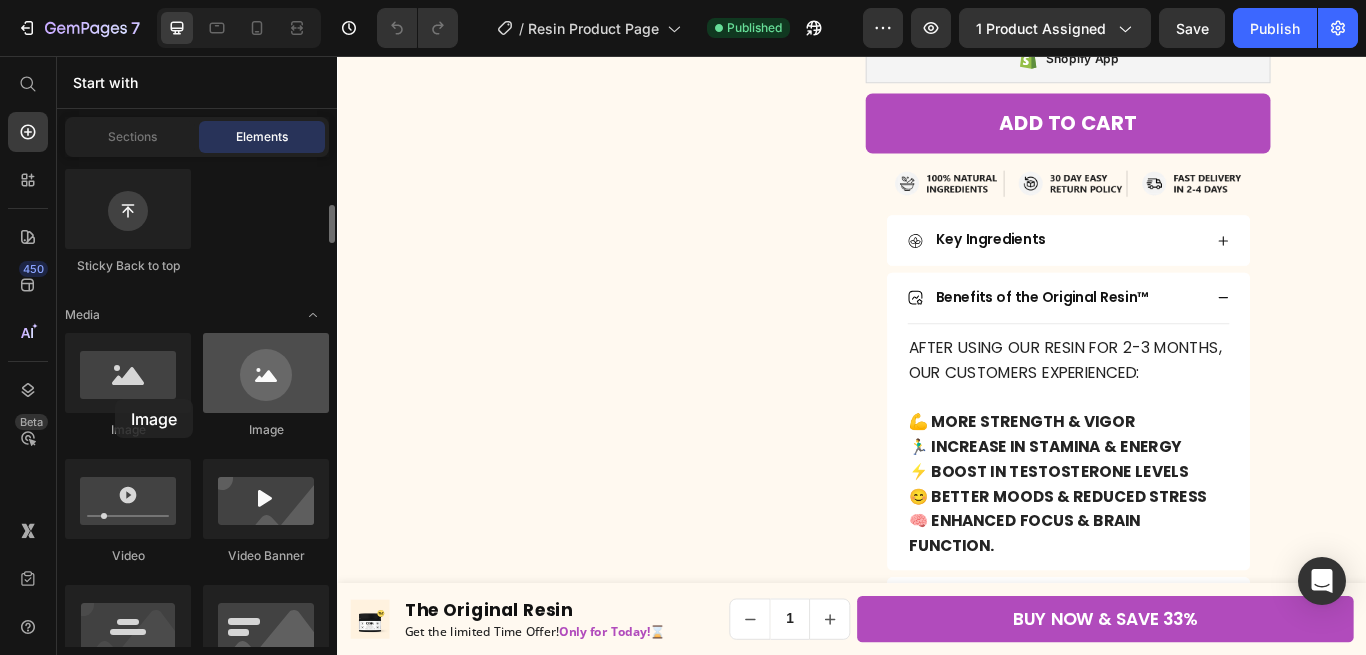 drag, startPoint x: 115, startPoint y: 399, endPoint x: 233, endPoint y: 378, distance: 119.85408 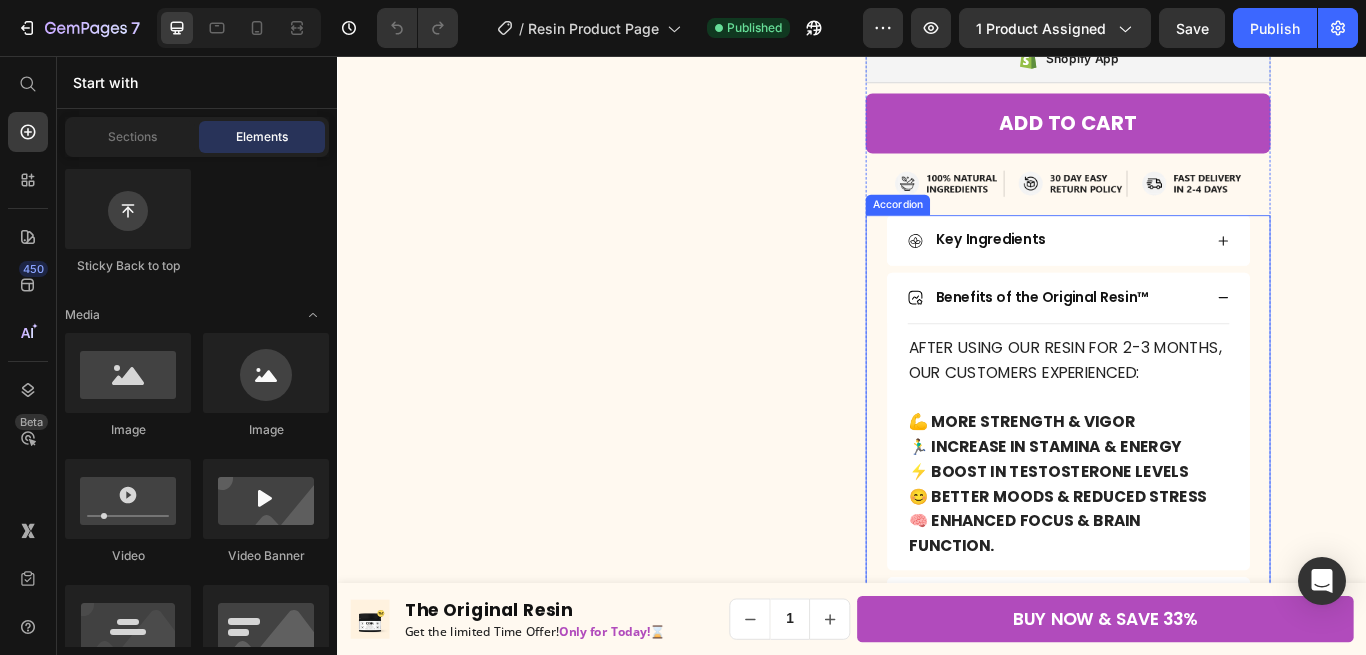 click on "Product Images Icon Icon Icon Icon
Icon Icon List Rated 4.8/5 Stars (3460+ Customers) Text Block Row The Original Resin Product Title Elevate your energy, confidence, and vitality. Say goodbye to low testosterone and hello to a more fulfilling life! Text Block Image —  Choose Quantity  — Heading 20 Servings 20 Servings 60 Servings 60 Servings 120 Servings 120 Servings Product Variants & Swatches —  PAYMENT OPTIONS  — Heading Shopify App Shopify App ADD TO CART Add to Cart Image
Key Ingredients
Benefits of the Original Resin™ After using our resin for 2-3 months, our customers experienced:   💪 More Strength & Vigor 🏃‍♂️ Increase in Stamina & Energy ⚡ Boost in Testosterone levels 😊 Better Moods & Reduced Stress 🧠 Enhanced Focus & Brain Function. Text Block
How to consume the Original Resin™
Shipping Time & Return Policy Accordion Row Product" at bounding box center (937, 131) 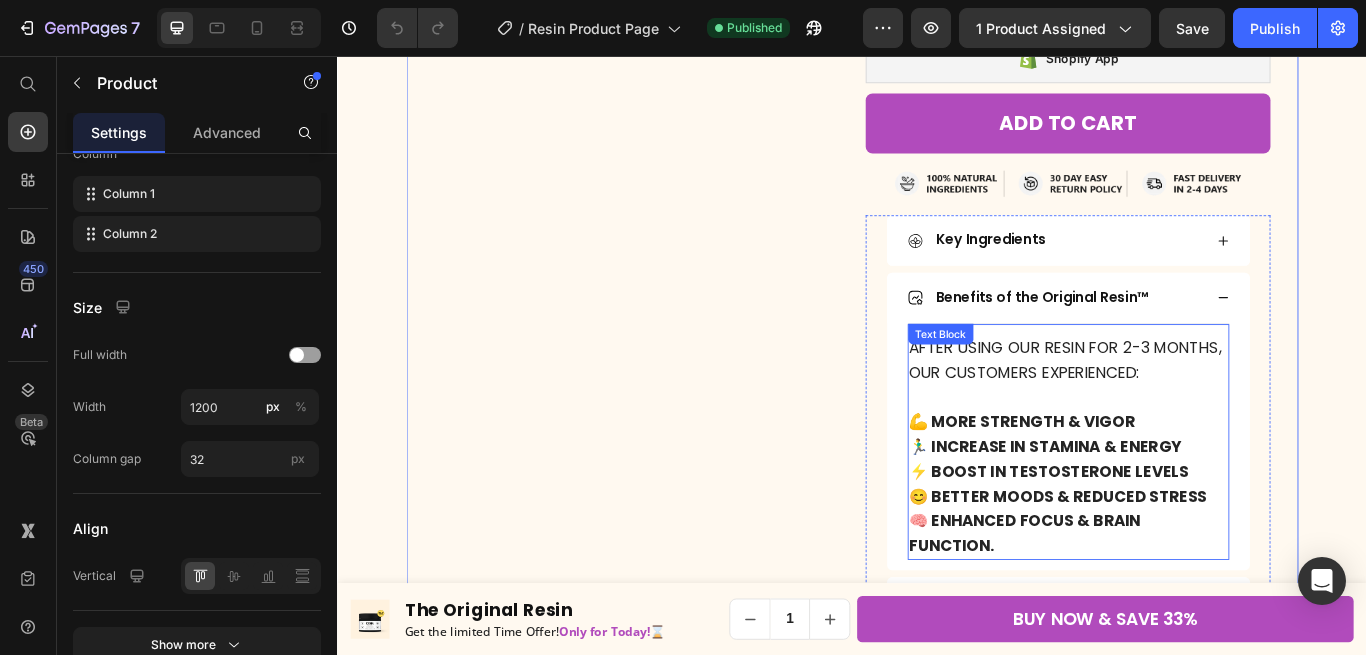 scroll, scrollTop: 0, scrollLeft: 0, axis: both 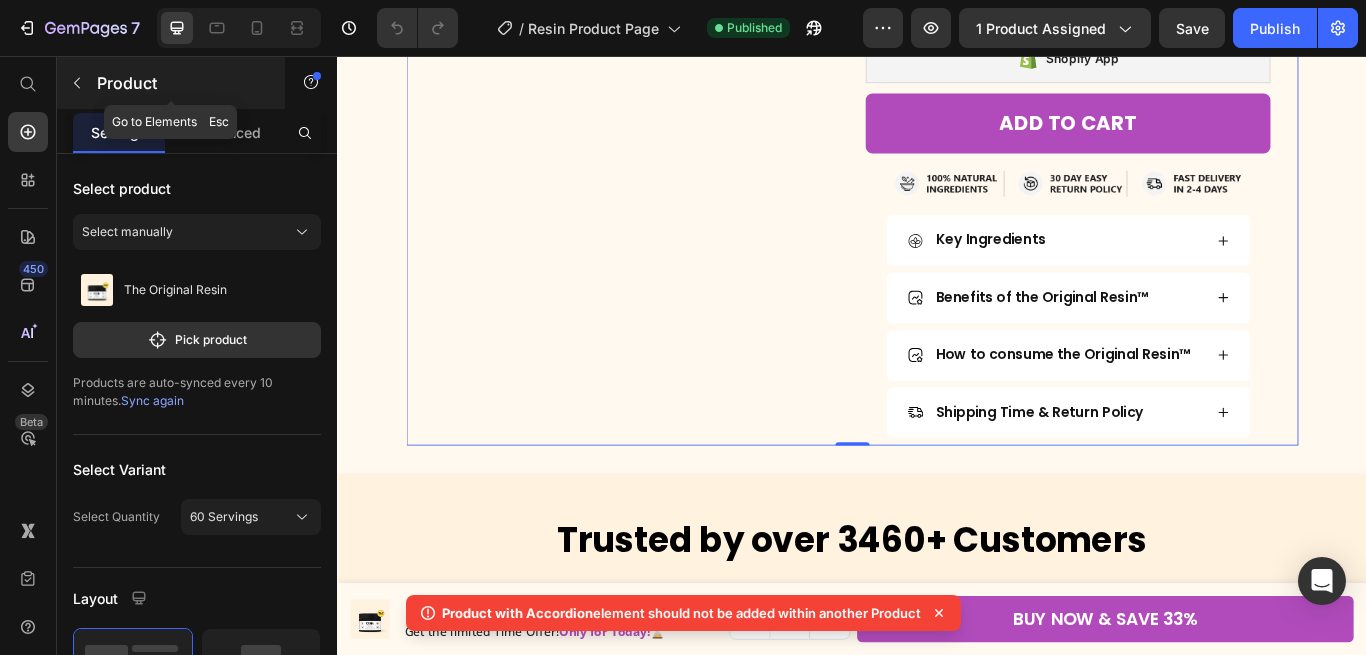 click 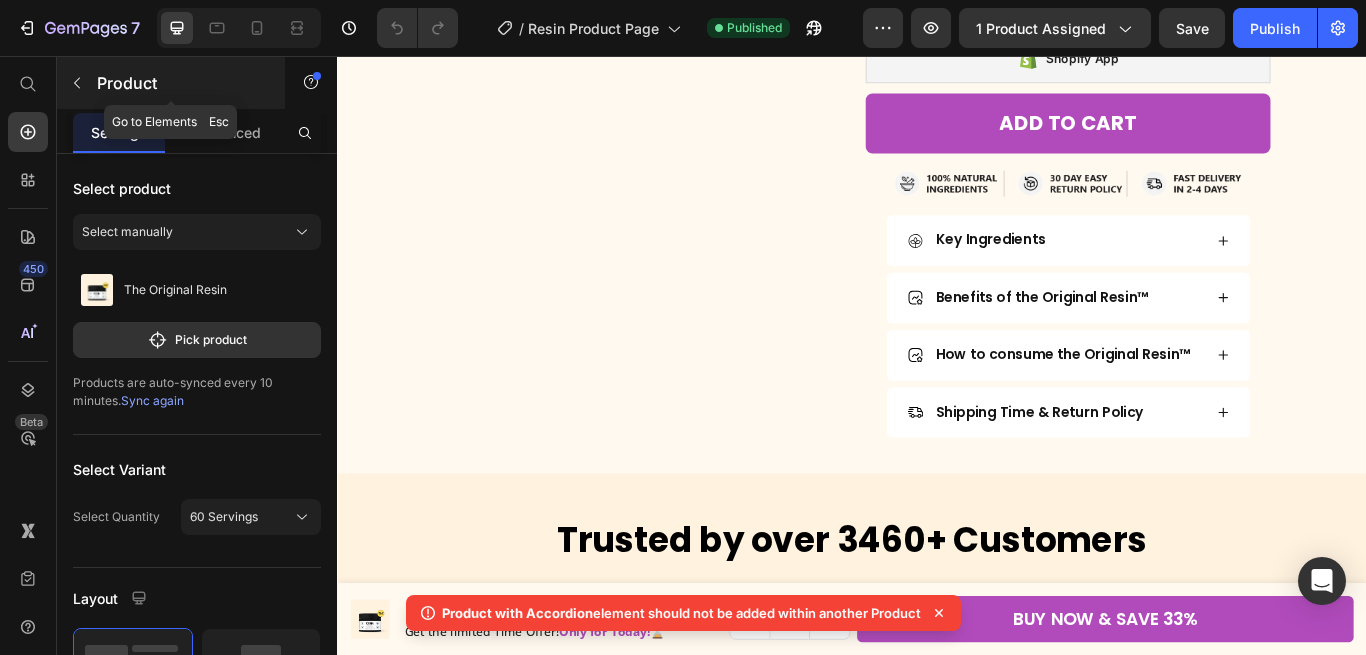 scroll, scrollTop: 612, scrollLeft: 0, axis: vertical 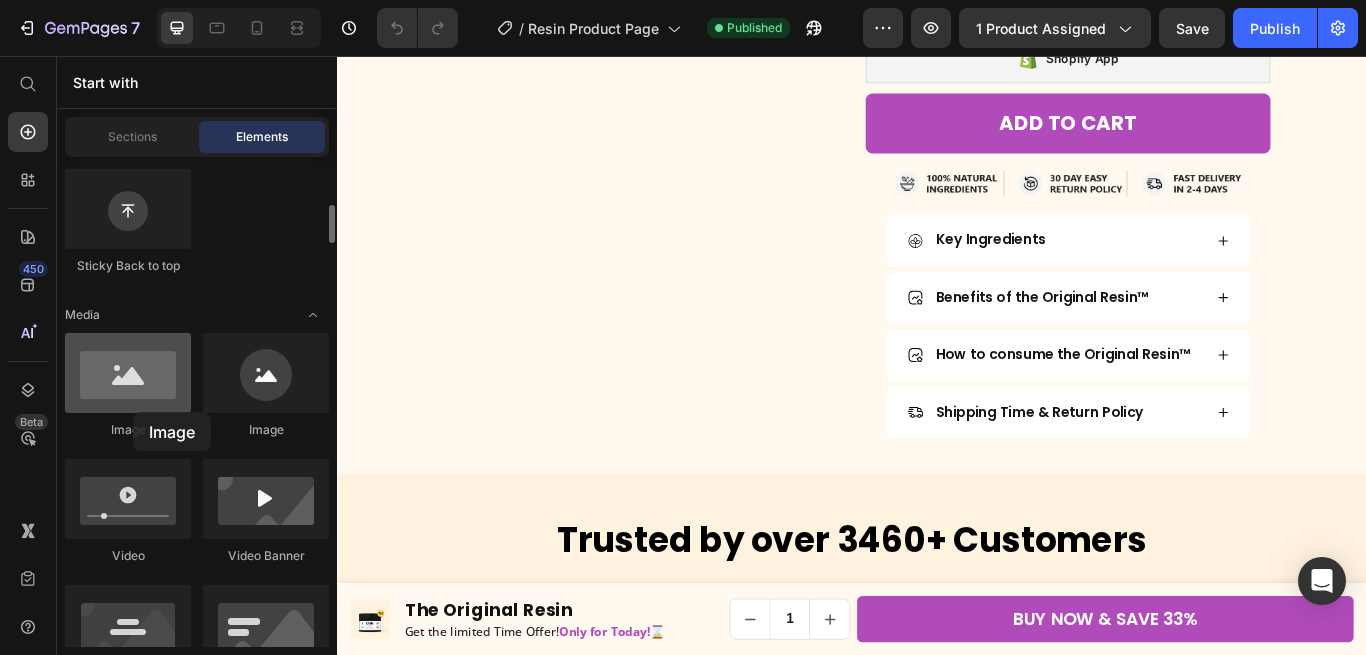 click at bounding box center [128, 373] 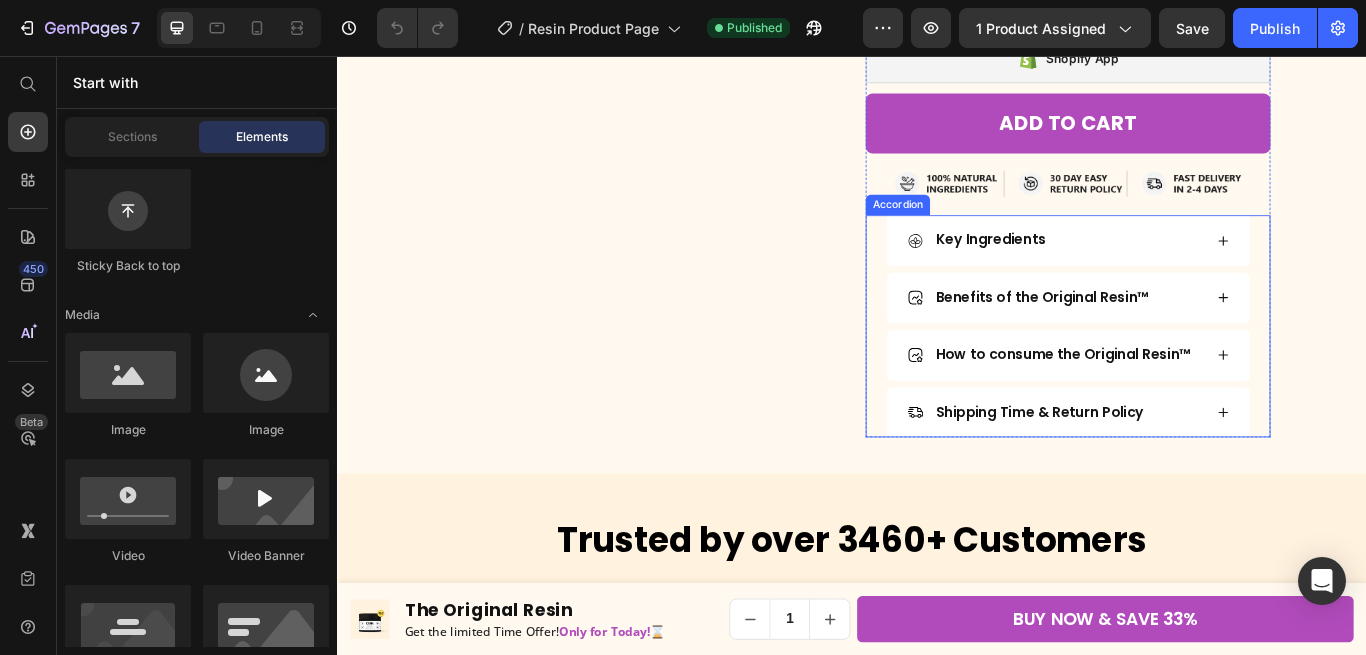 click on "Benefits of the Original Resin™" at bounding box center [1174, 338] 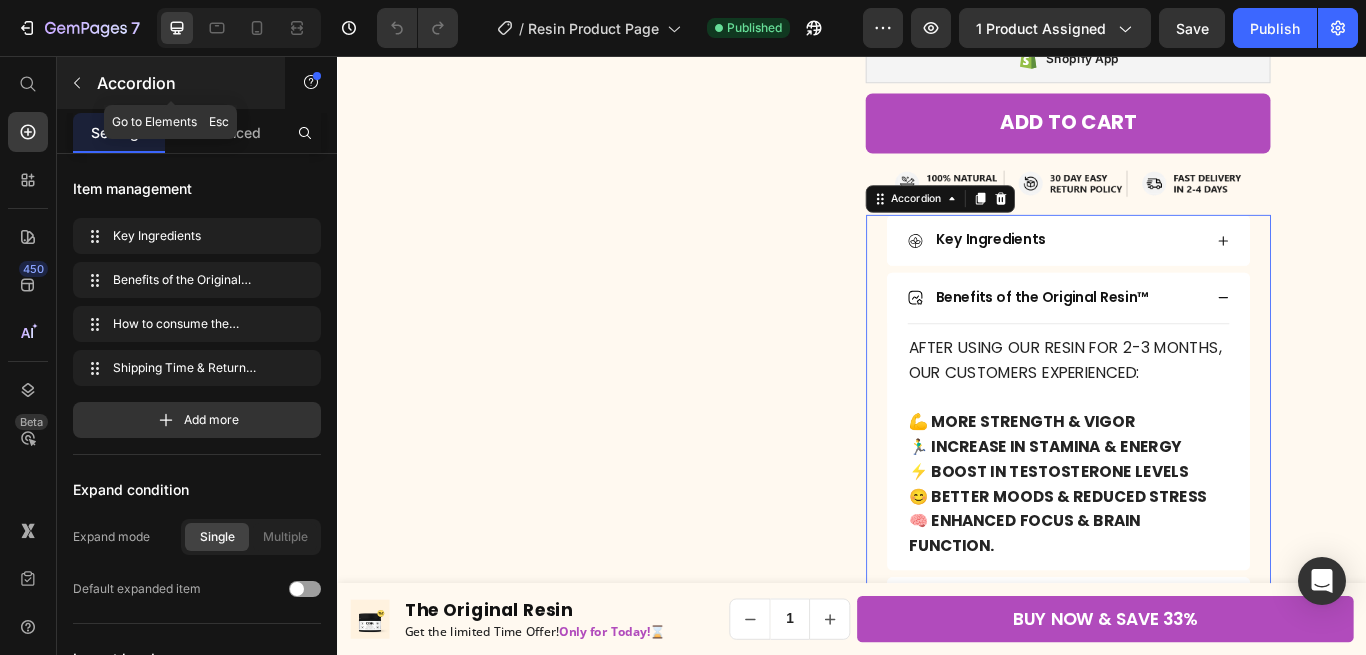 click 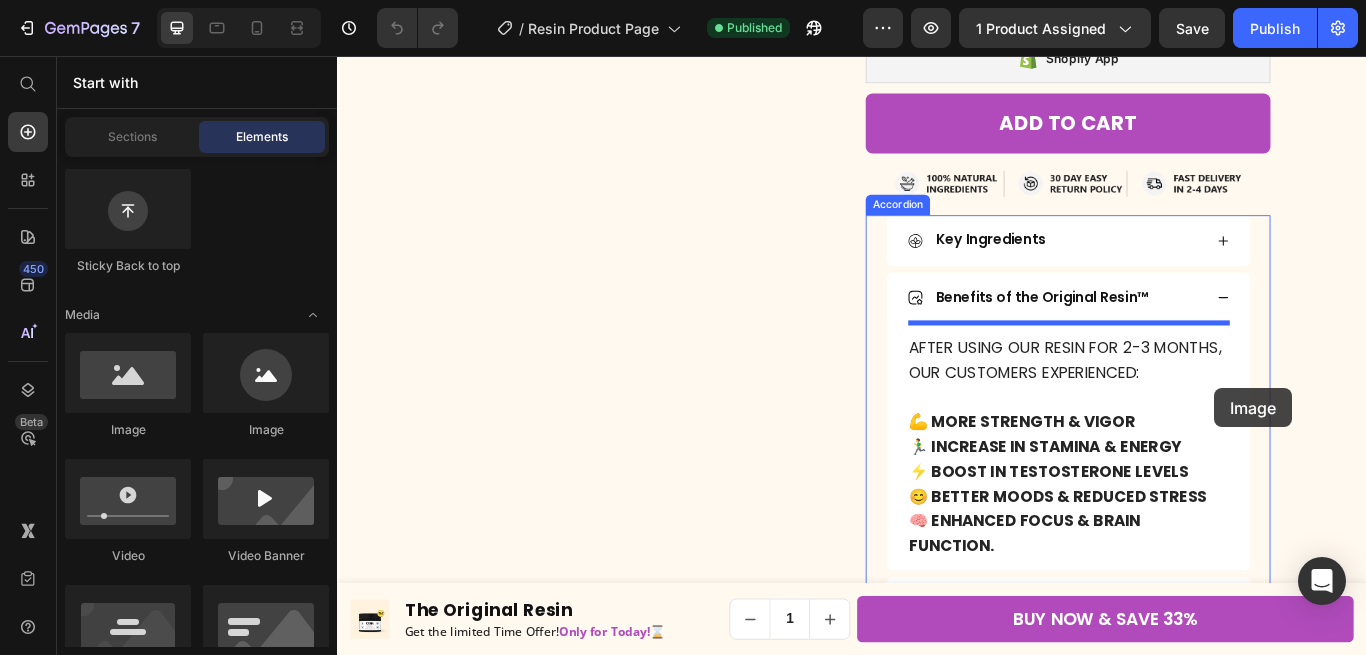 drag, startPoint x: 465, startPoint y: 445, endPoint x: 1214, endPoint y: 388, distance: 751.1658 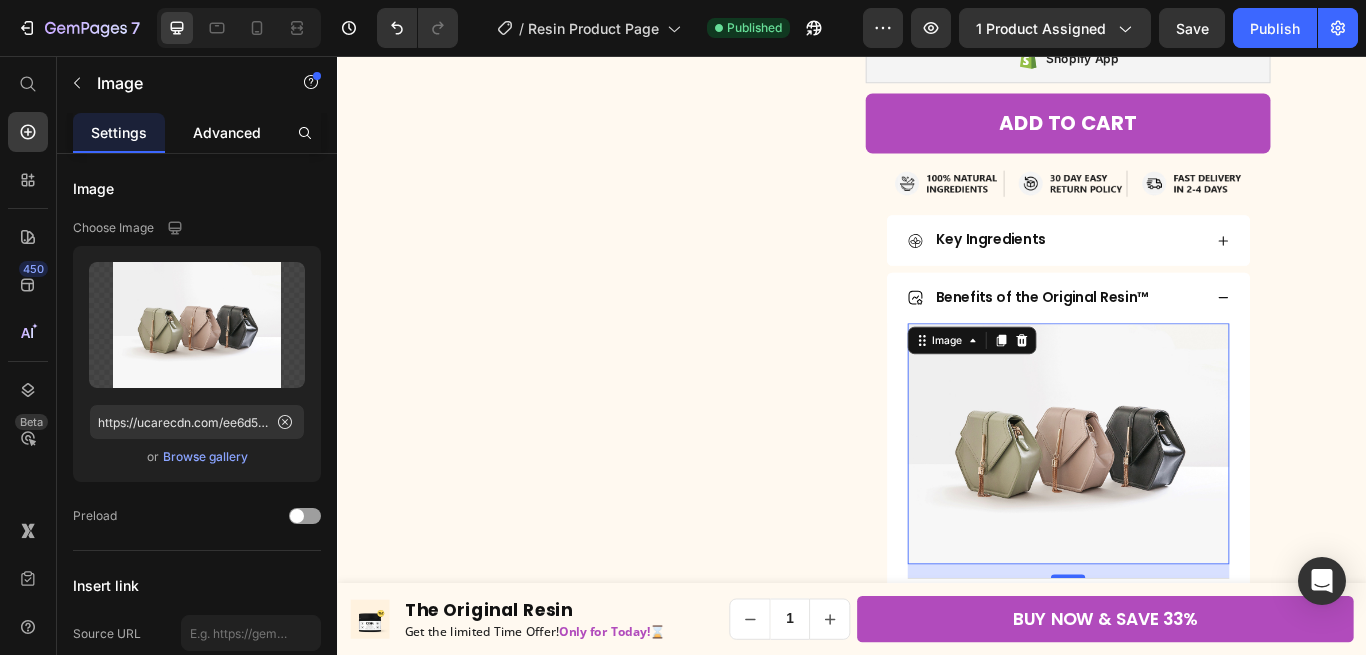 click on "Advanced" at bounding box center (227, 132) 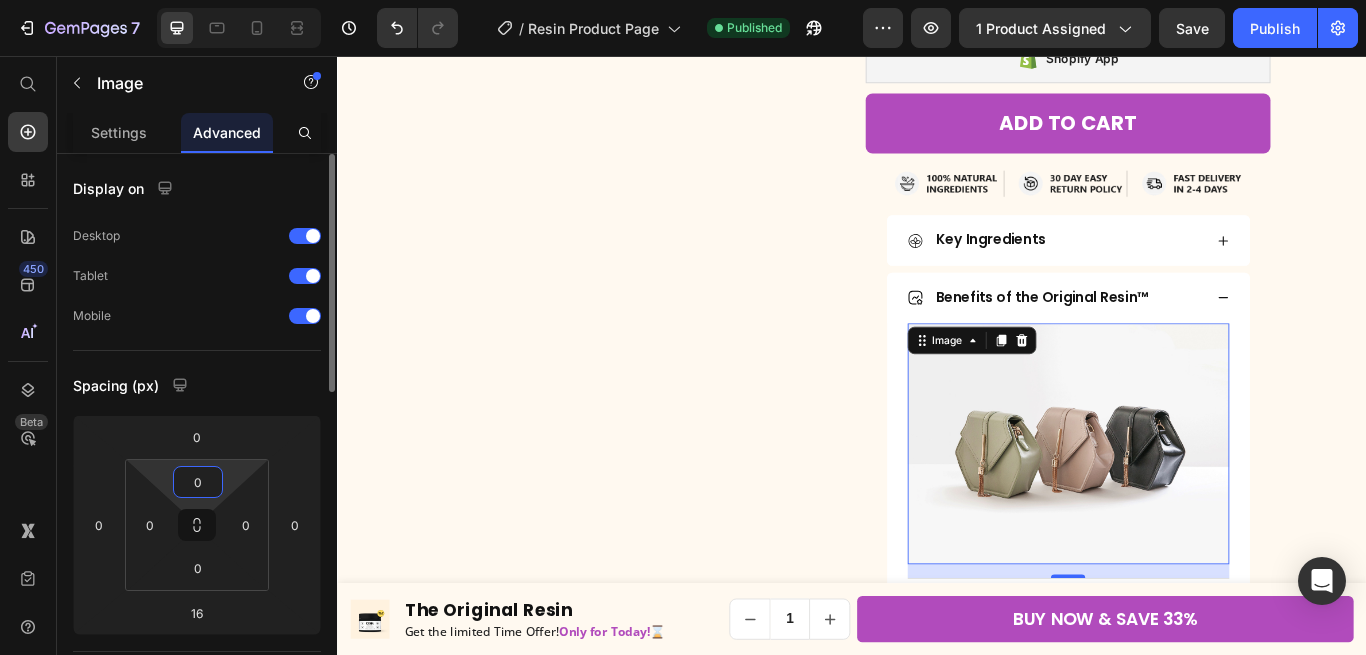 click on "0" at bounding box center (198, 482) 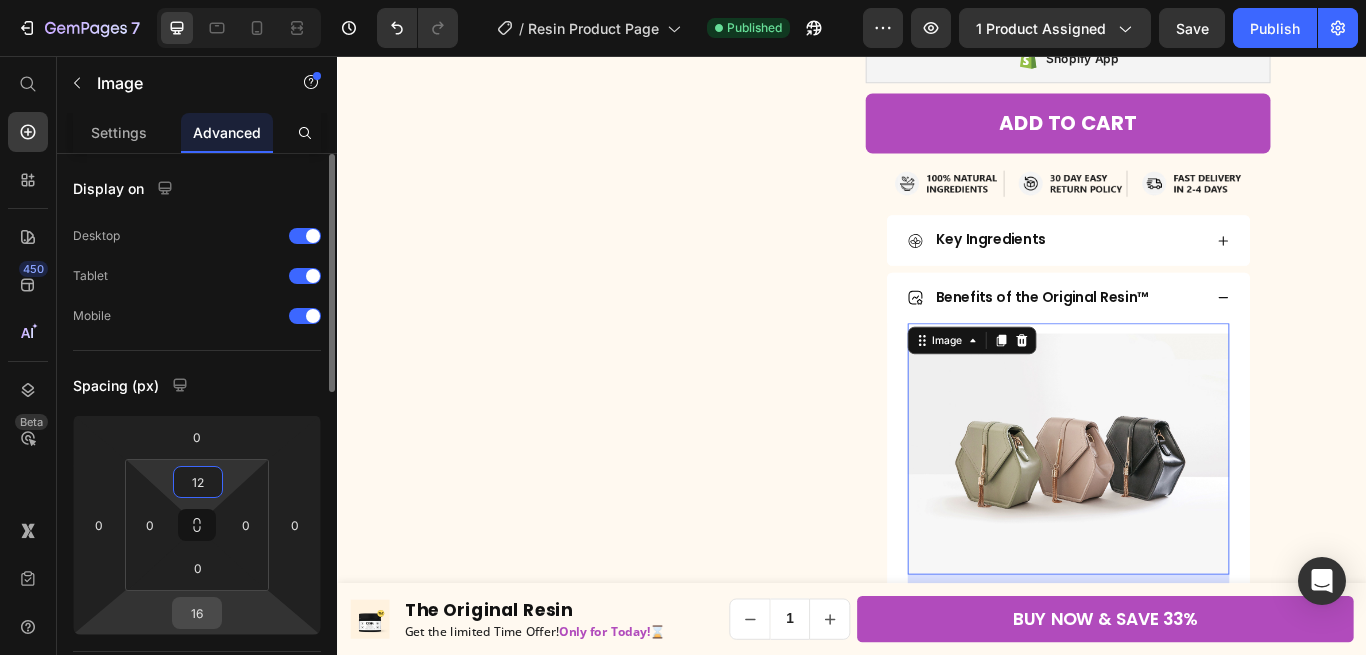 type on "12" 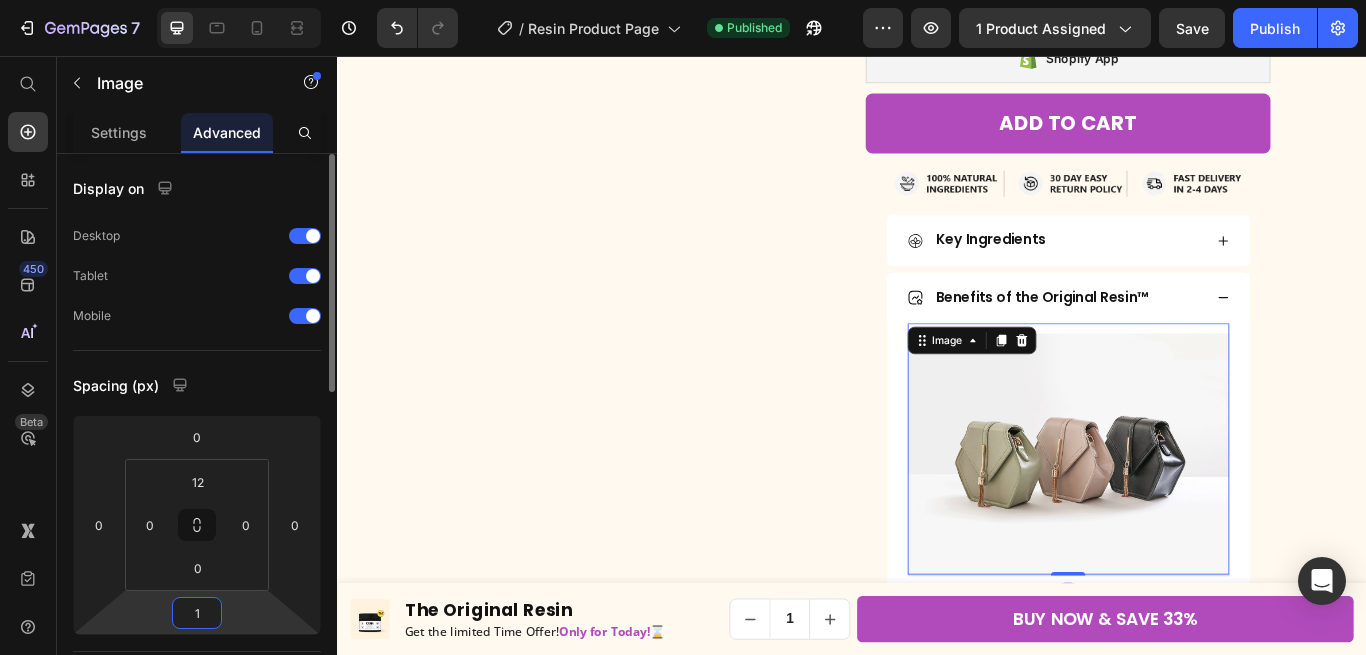 type on "12" 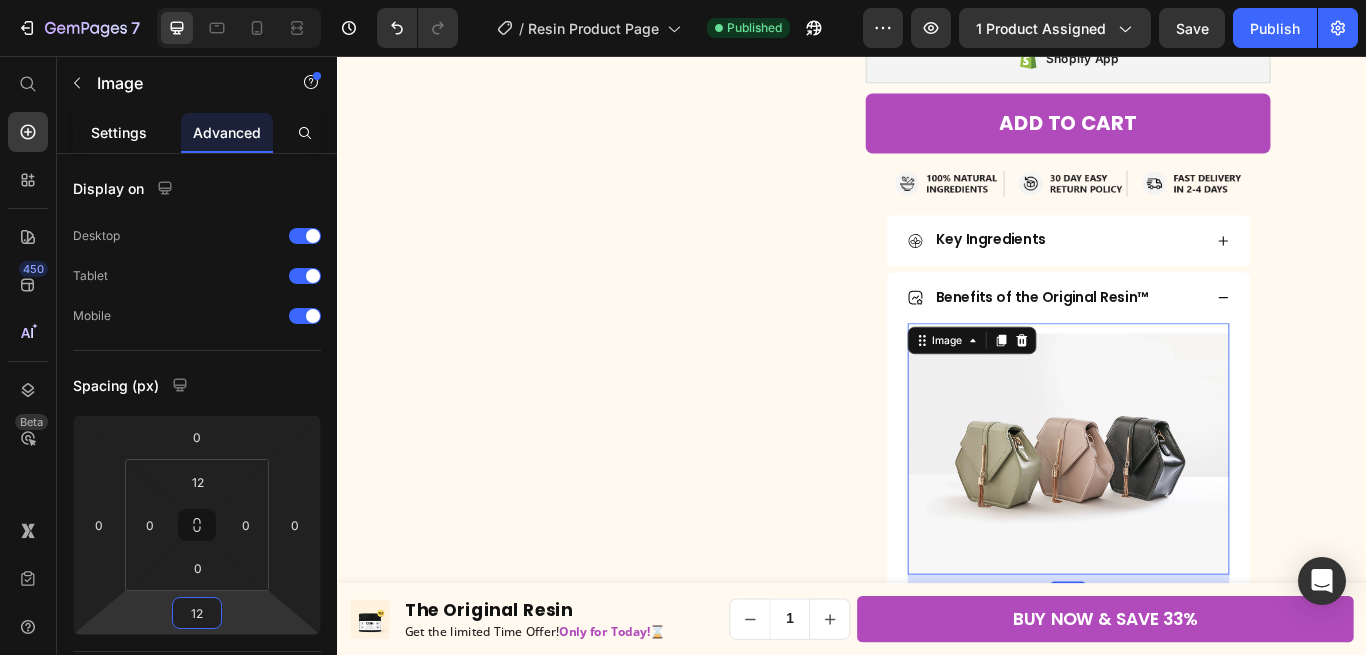 click on "Settings" 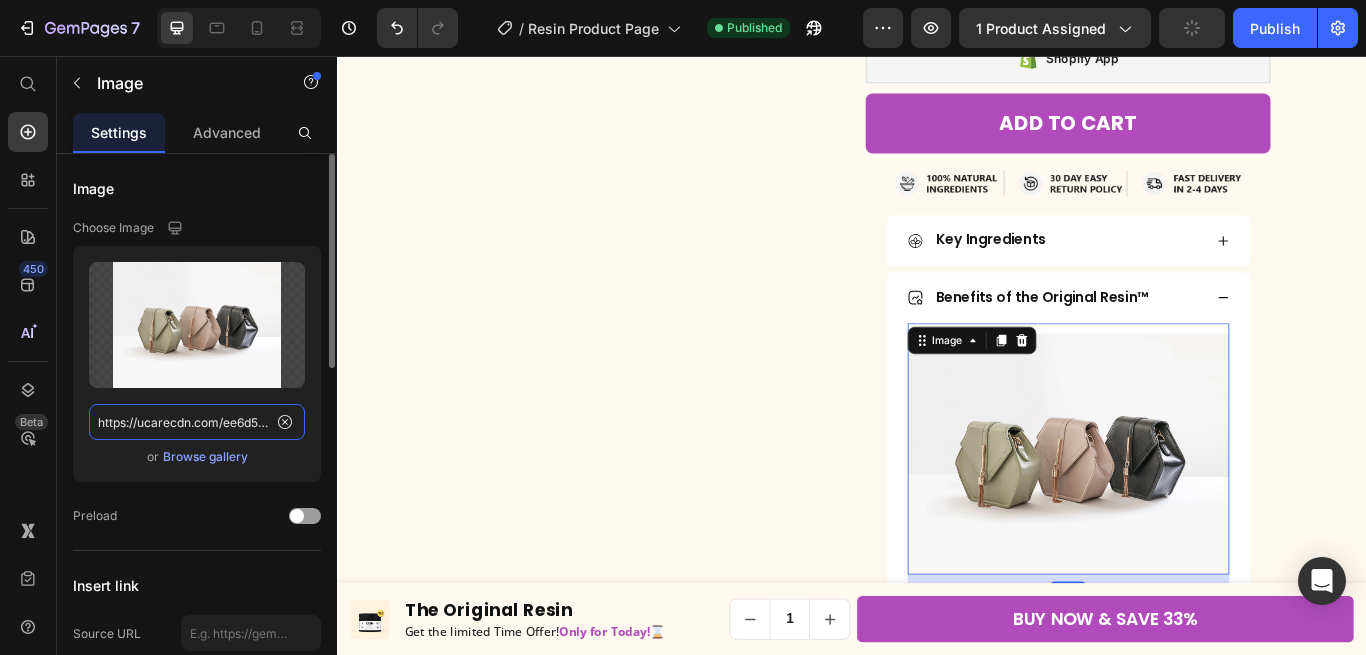 click on "https://ucarecdn.com/ee6d5074-1640-4cc7-8933-47c8589c3dee/-/format/auto/" 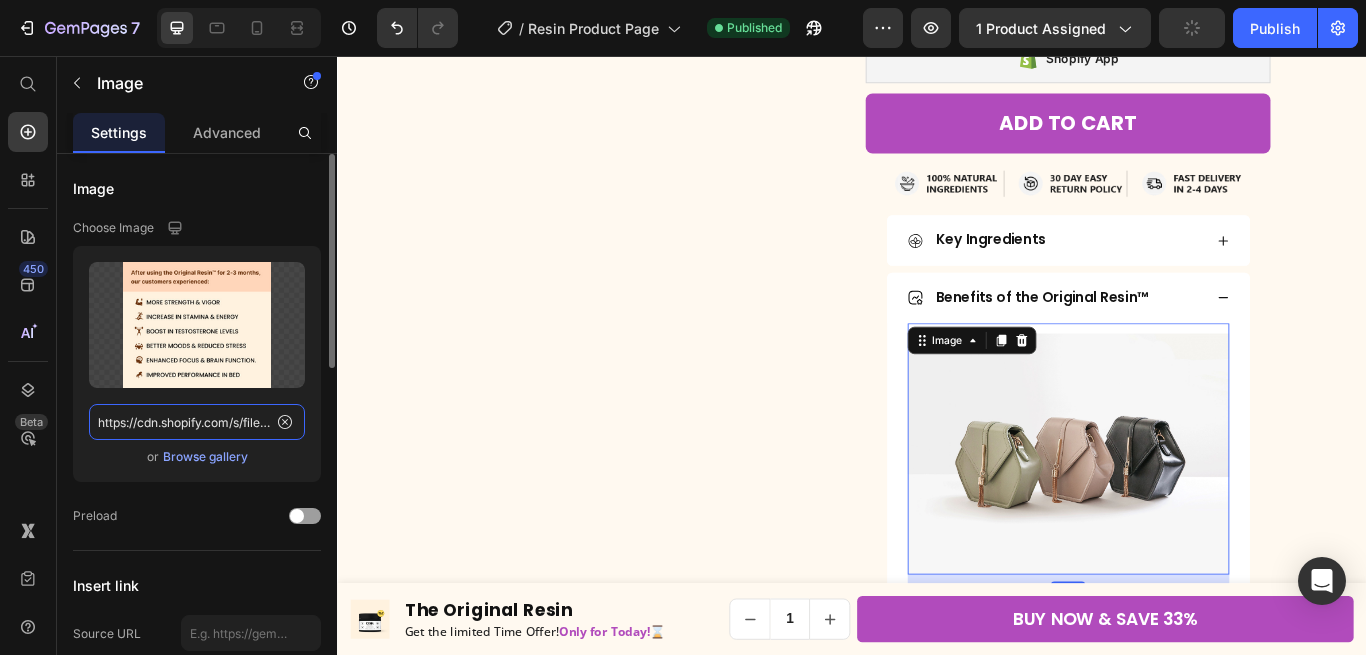 scroll, scrollTop: 0, scrollLeft: 415, axis: horizontal 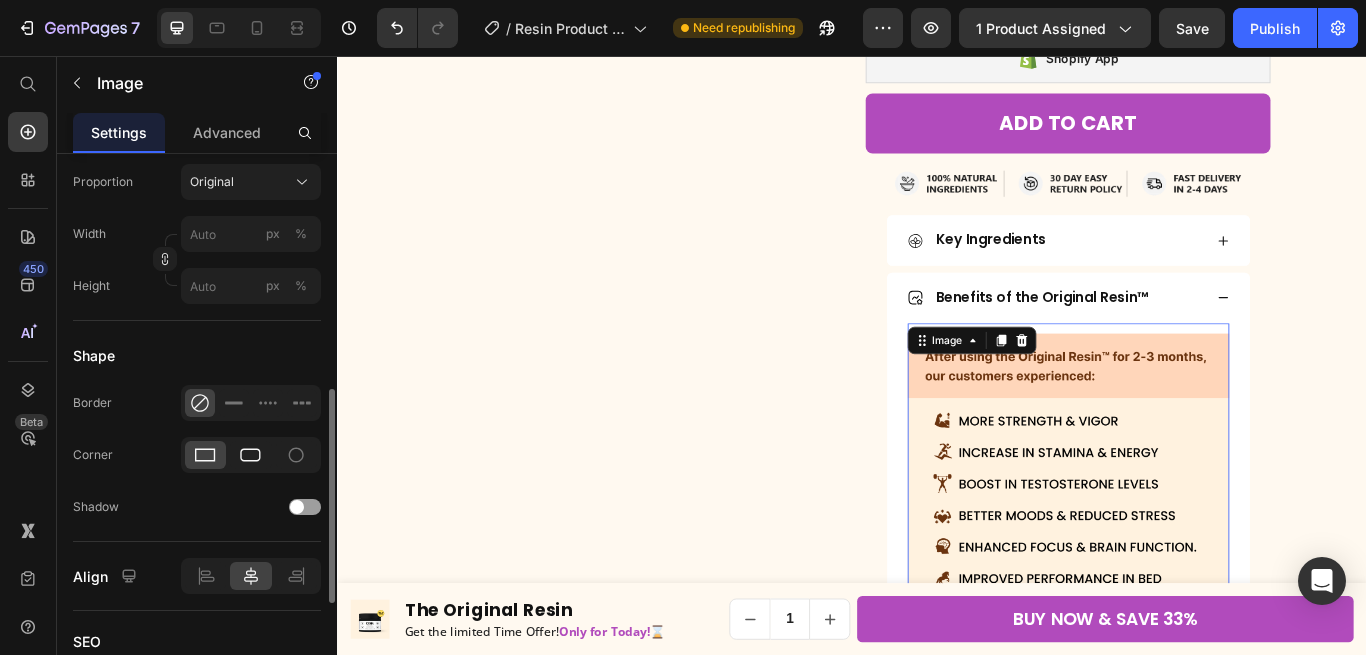 type on "https://cdn.shopify.com/s/files/1/0755/8846/8960/files/Resin_Benefits_Tab_Image_2.png?v=1752479116" 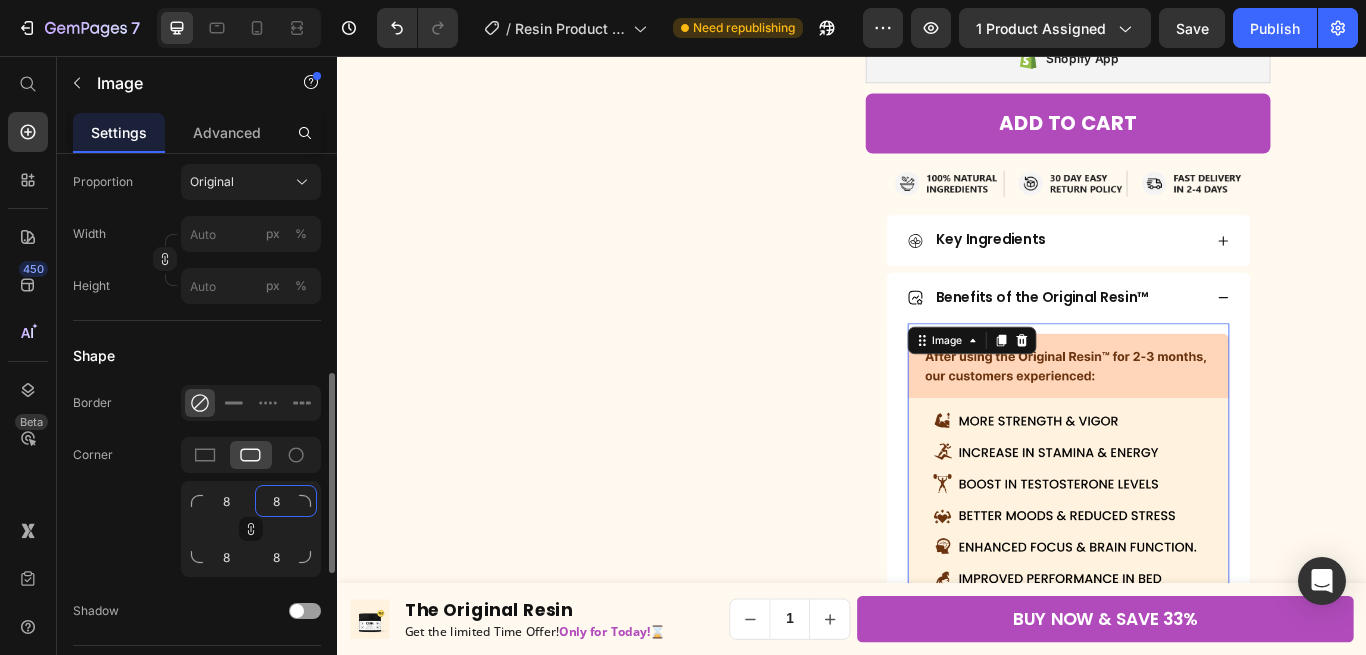 click on "8" 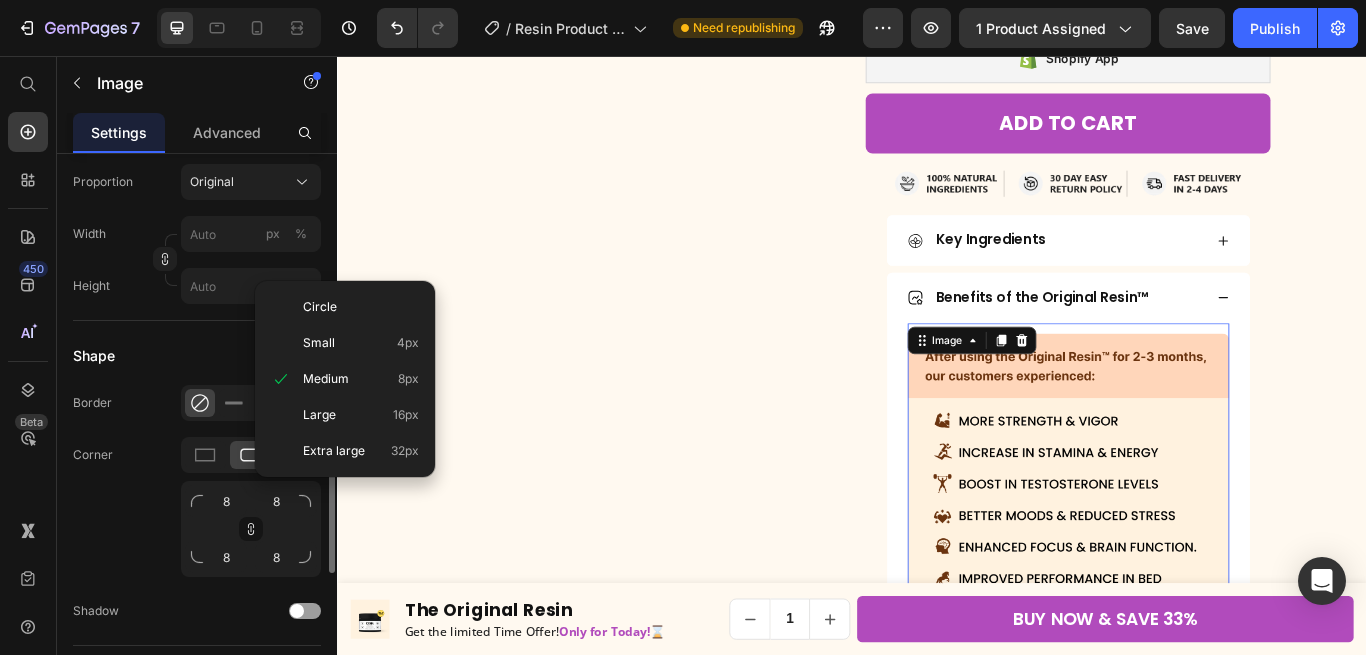 click on "Corner 8 8 8 8" 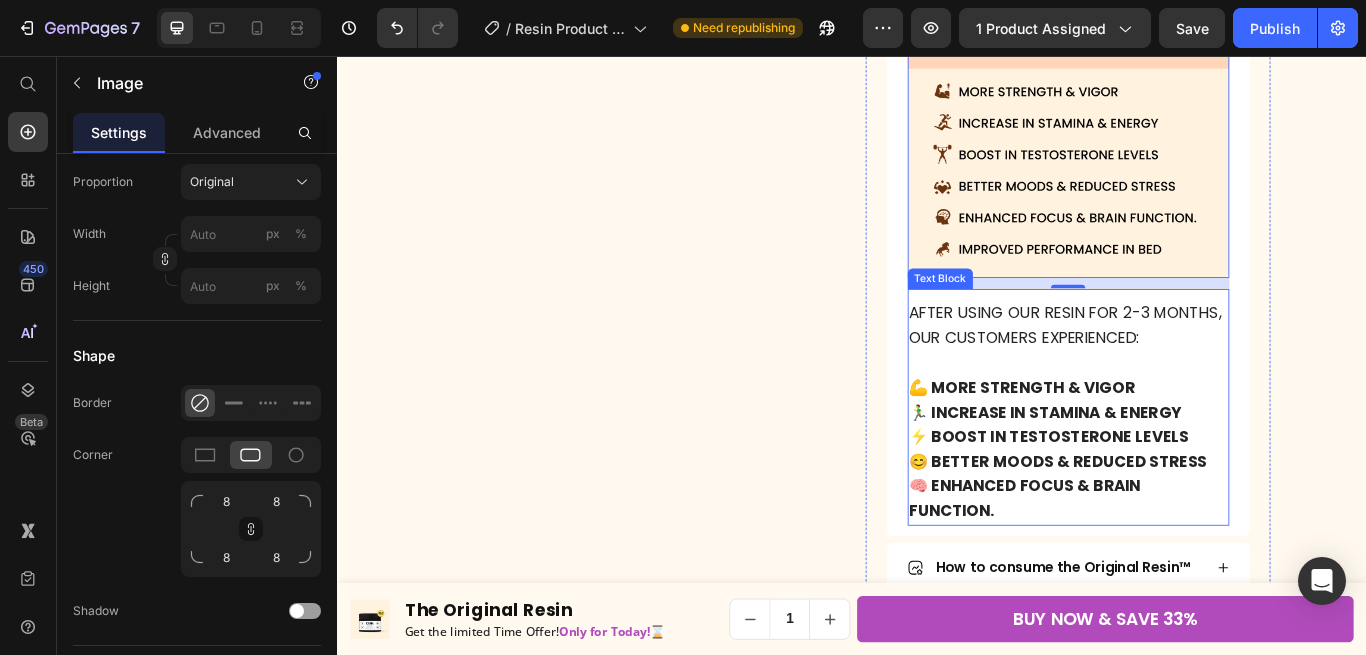 scroll, scrollTop: 1121, scrollLeft: 0, axis: vertical 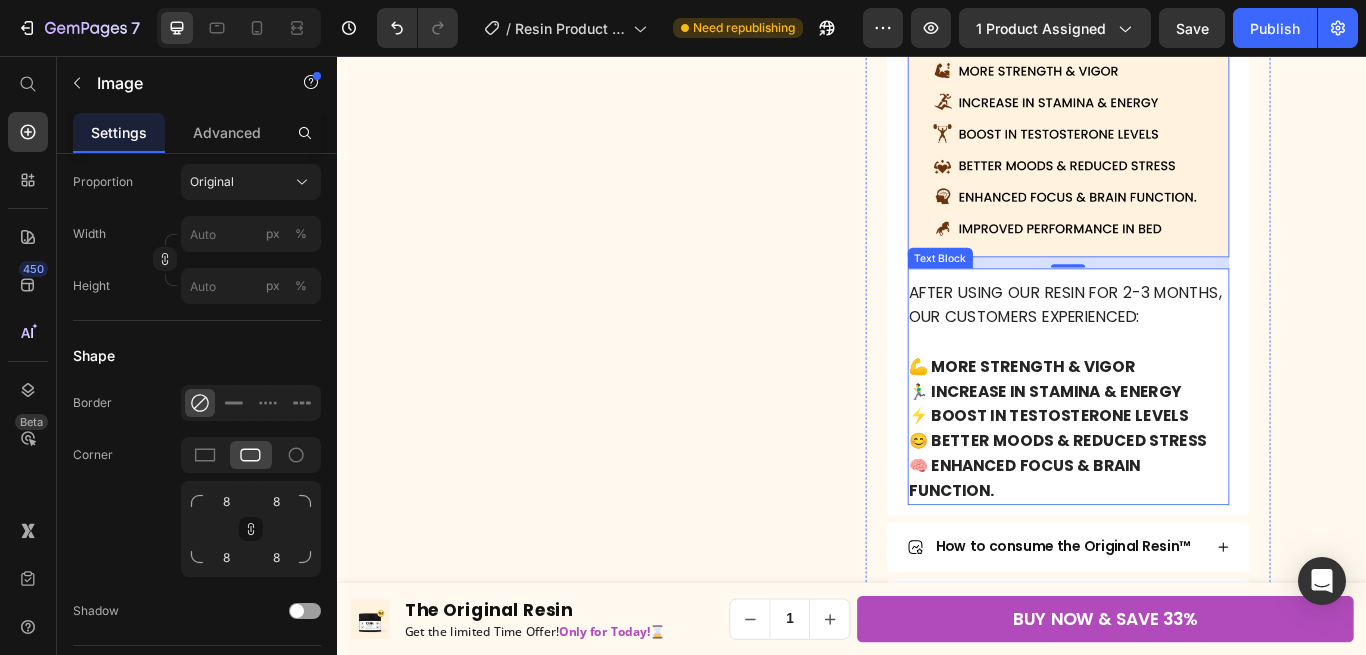click on "After using our resin for 2-3 months, our customers experienced:" at bounding box center [1189, 347] 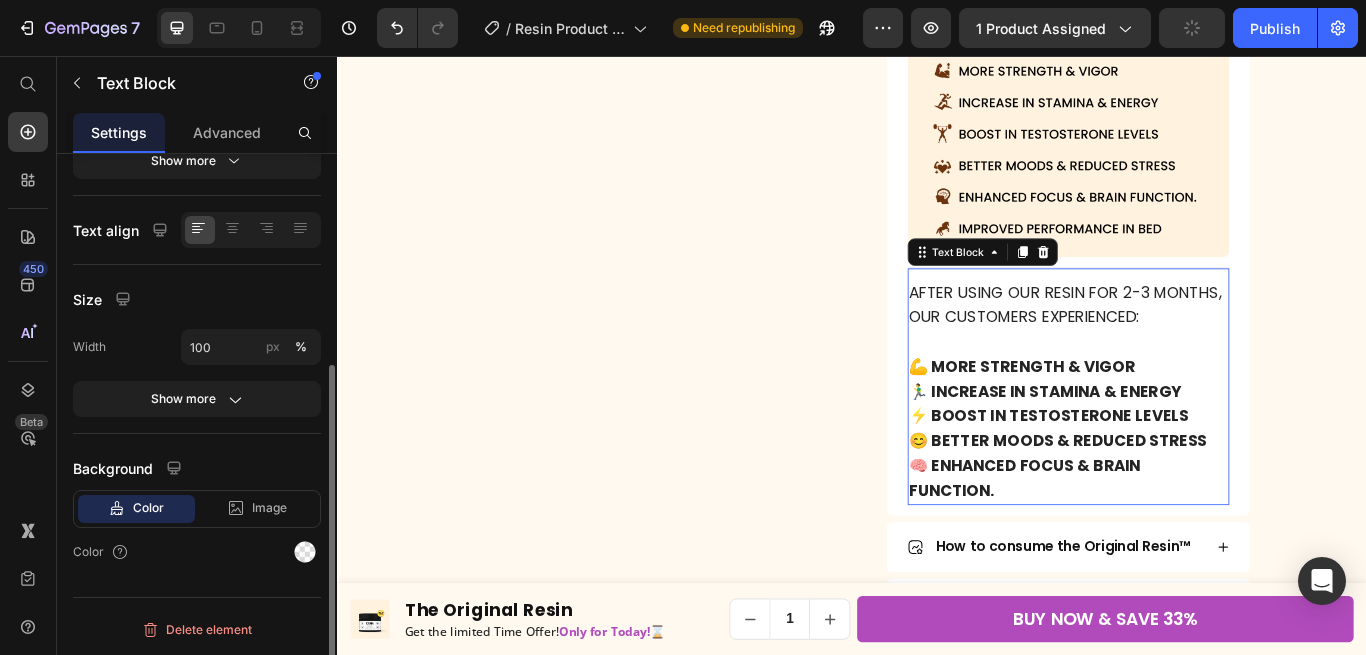 scroll, scrollTop: 0, scrollLeft: 0, axis: both 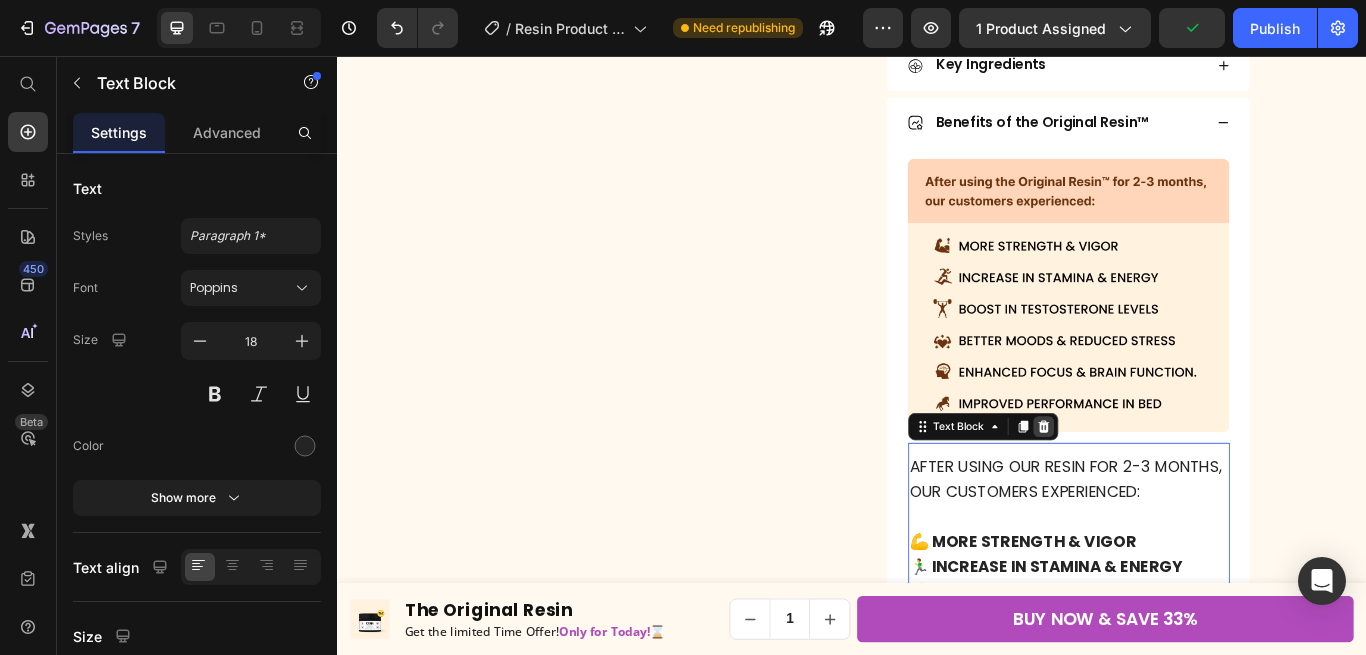 click at bounding box center [1160, 489] 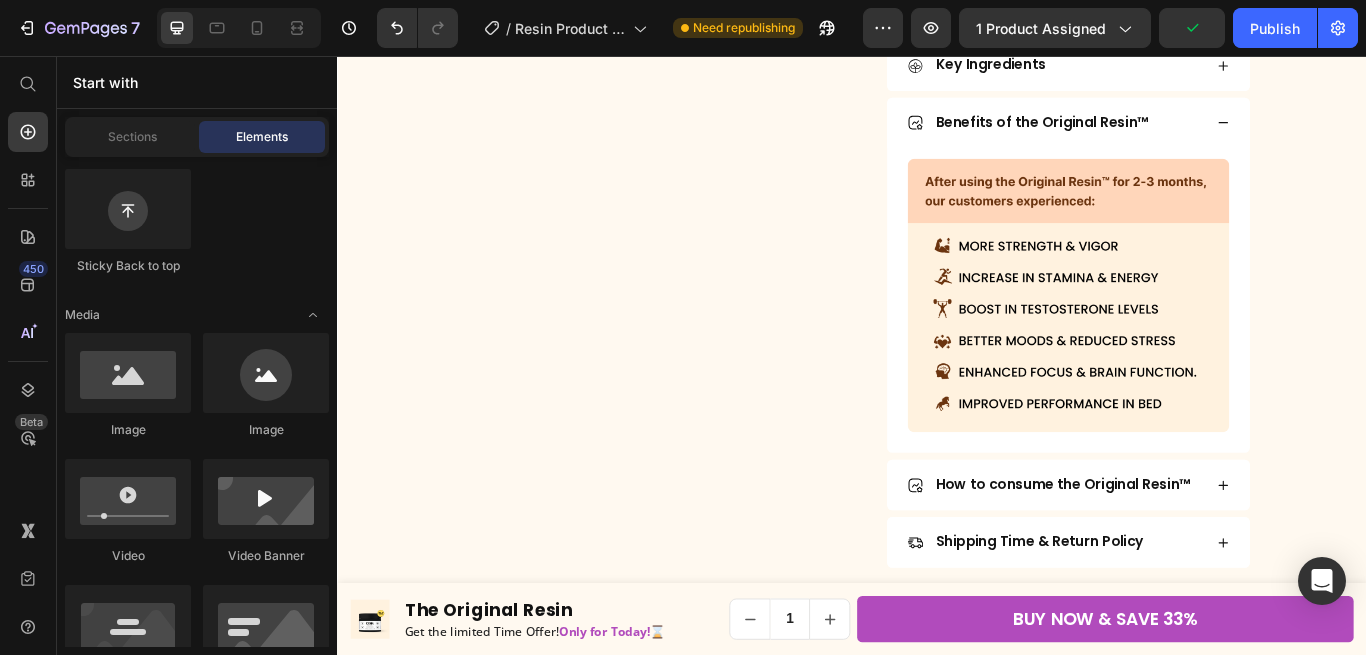 scroll, scrollTop: 612, scrollLeft: 0, axis: vertical 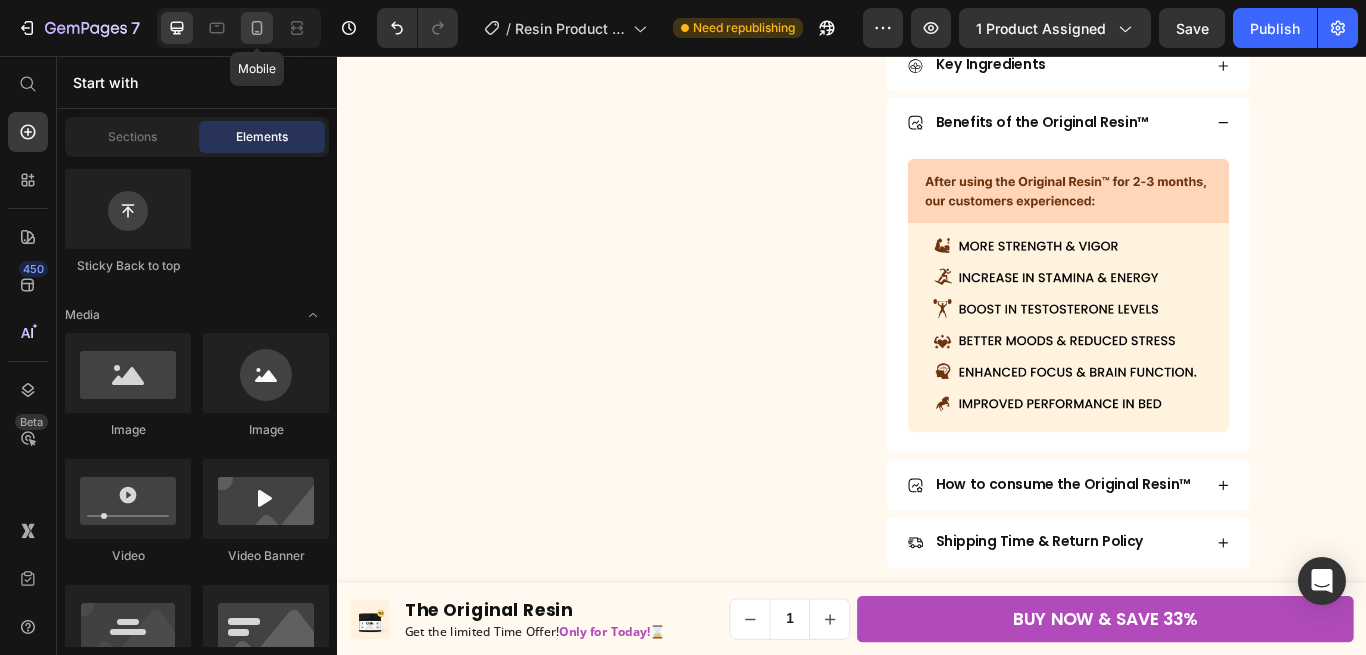 click 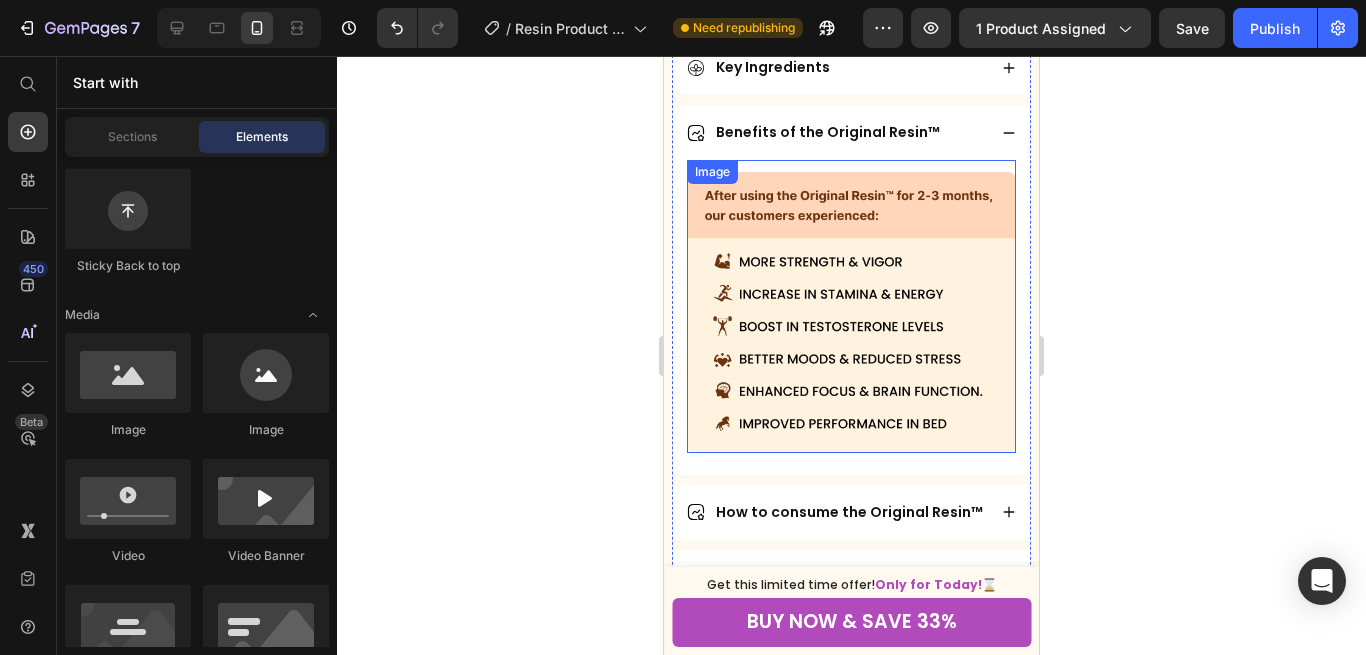scroll, scrollTop: 1140, scrollLeft: 0, axis: vertical 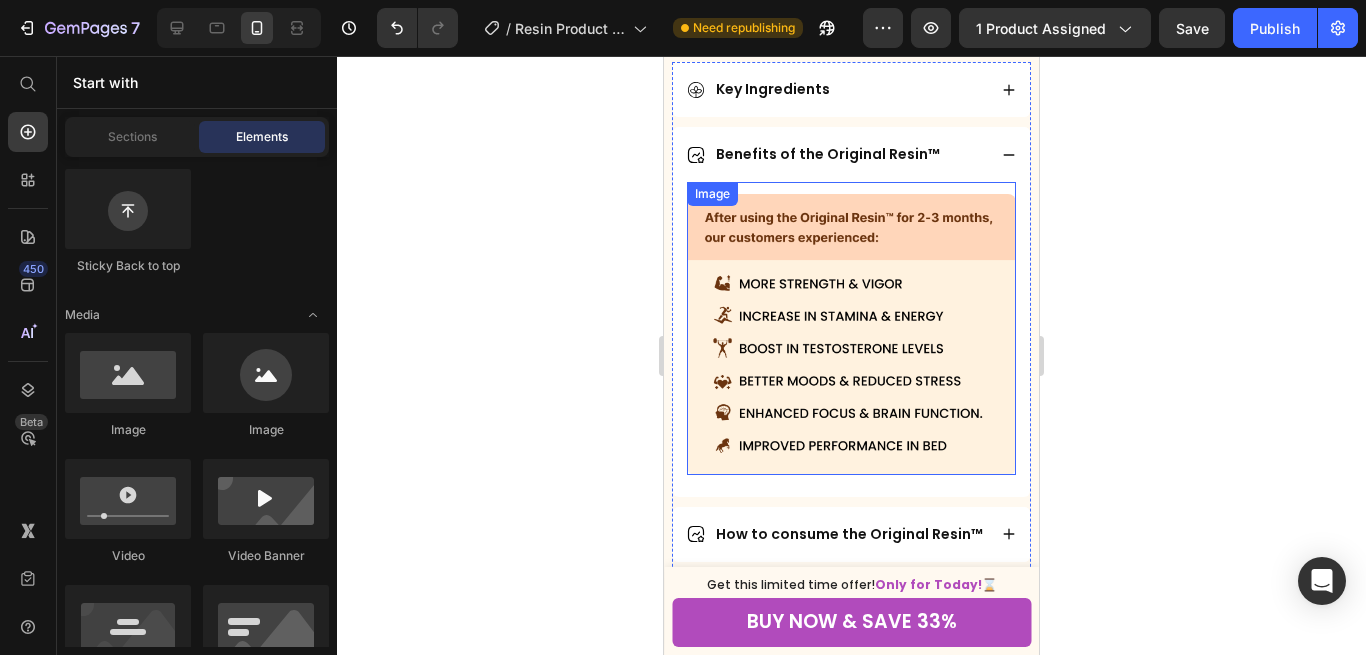 click at bounding box center [851, 328] 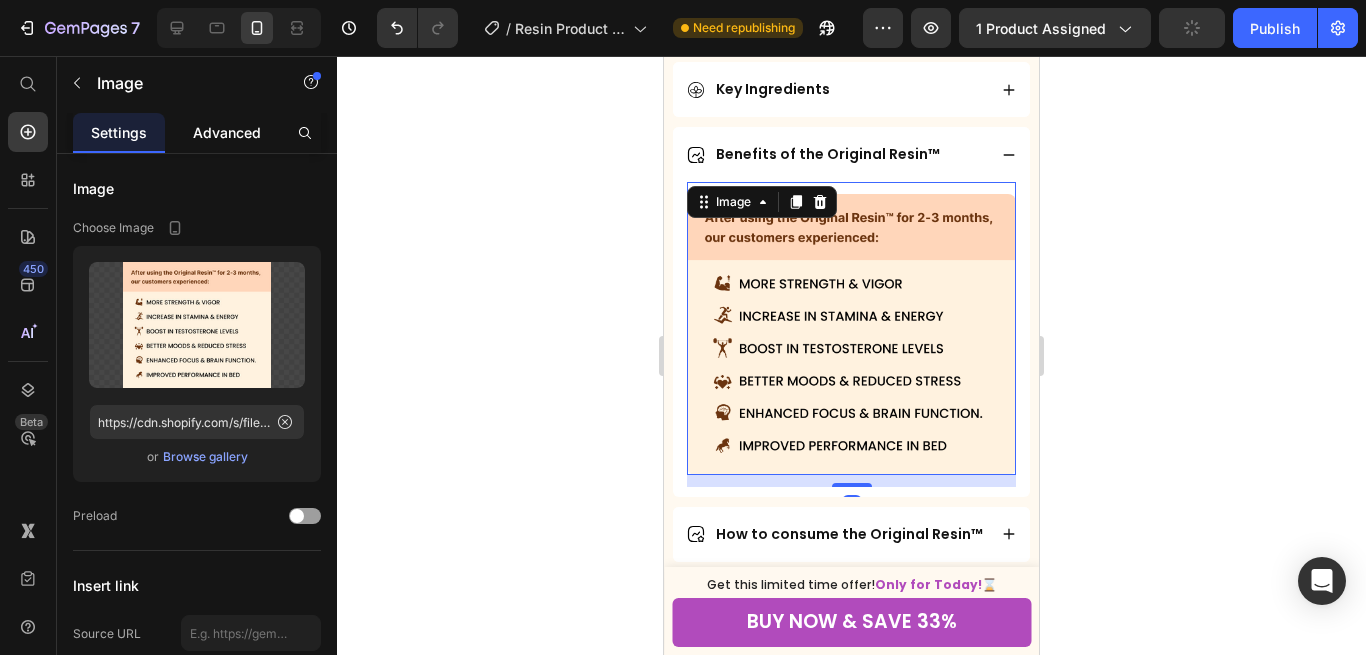 click on "Advanced" at bounding box center (227, 132) 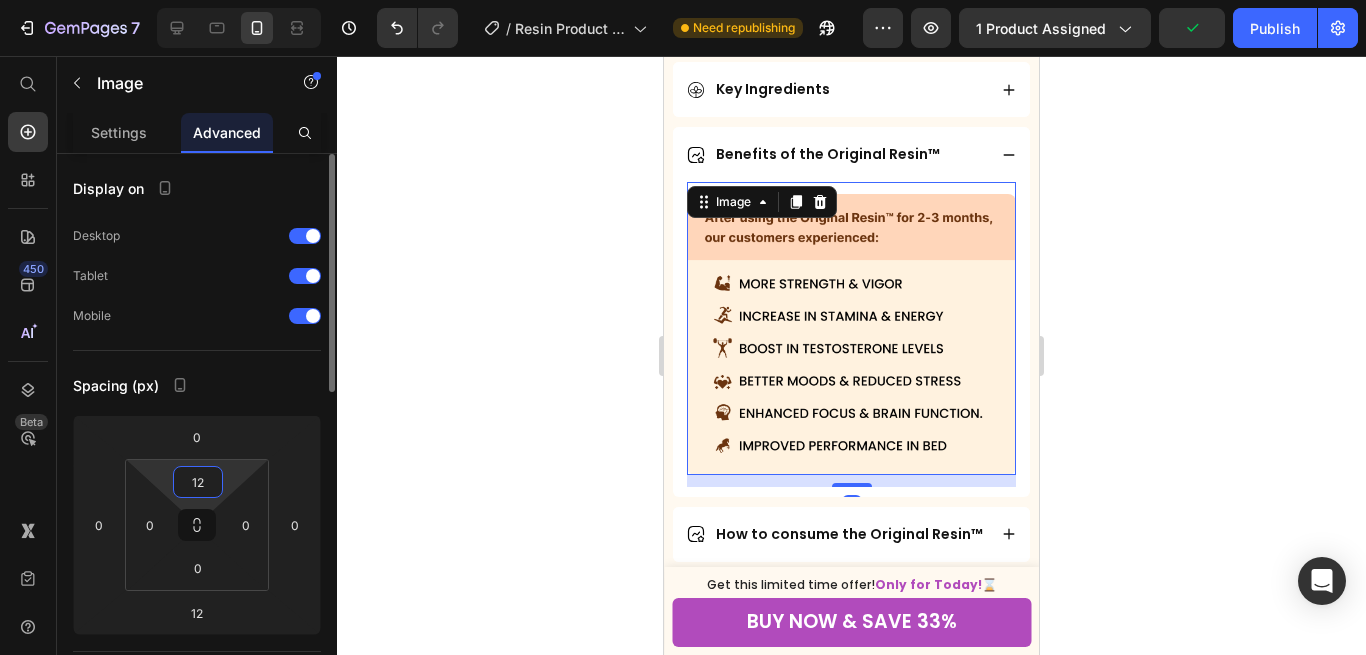 click on "12" at bounding box center (198, 482) 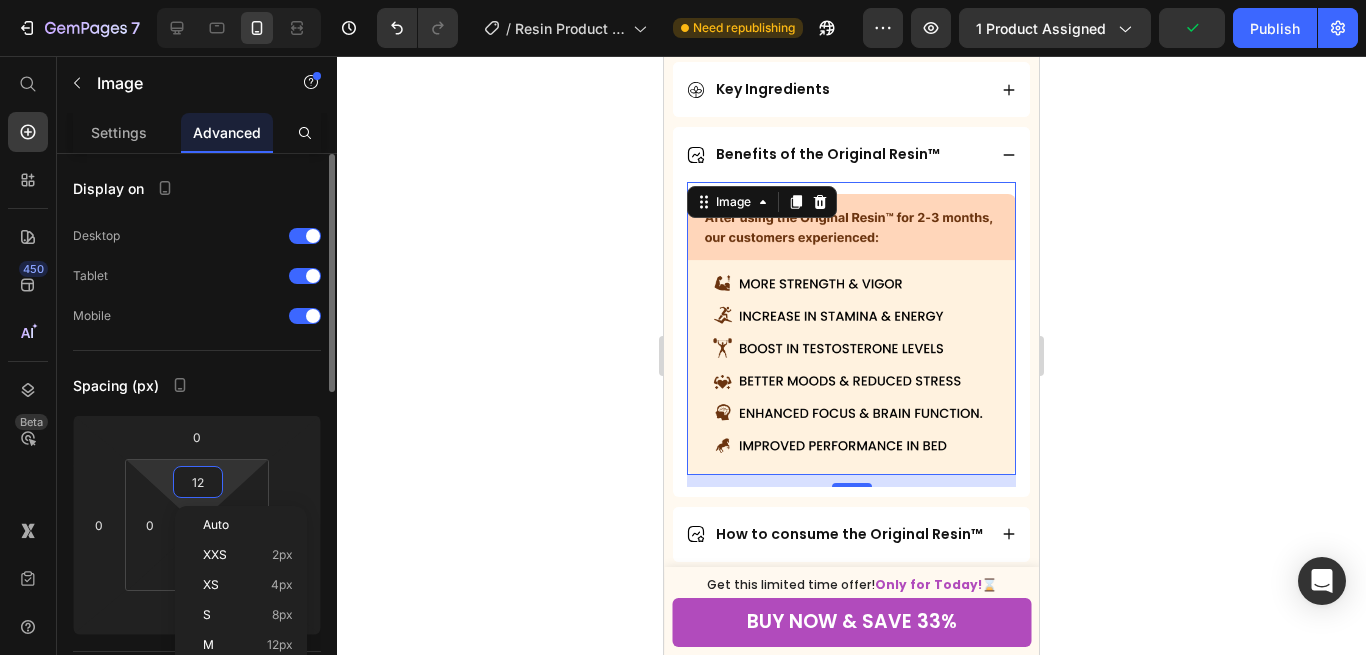 type on "4" 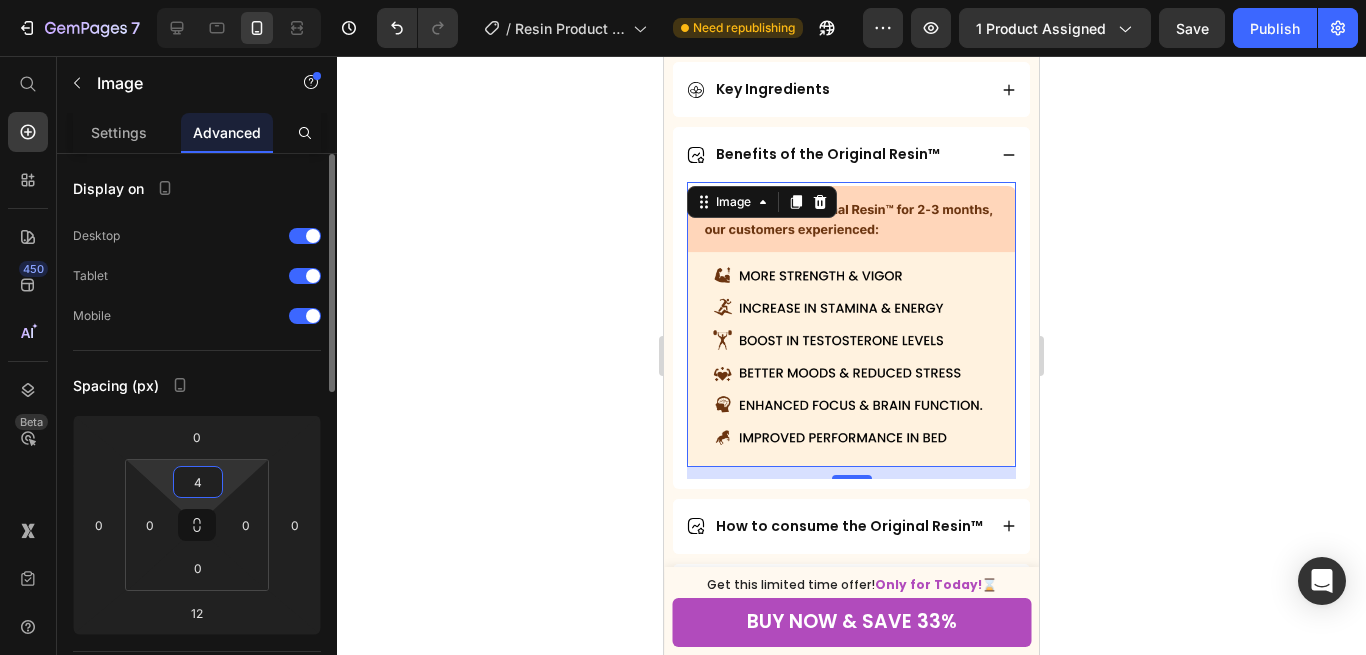 click on "4" at bounding box center (198, 482) 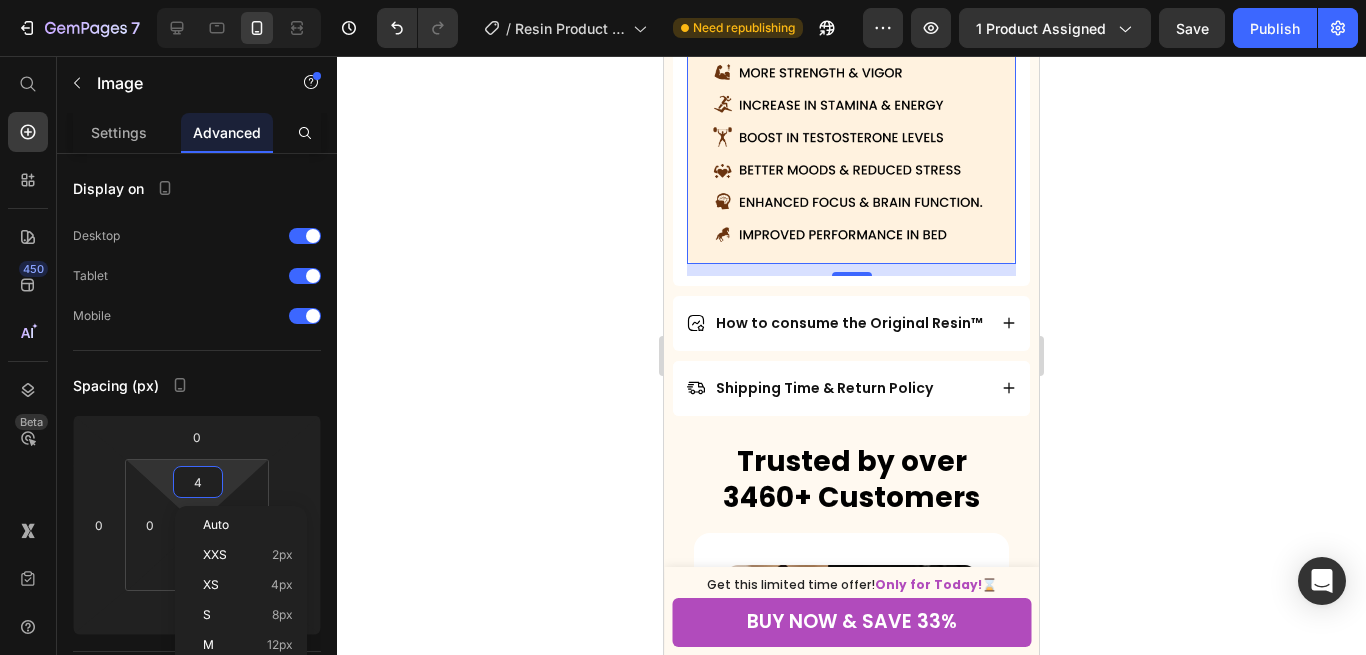 scroll, scrollTop: 1344, scrollLeft: 0, axis: vertical 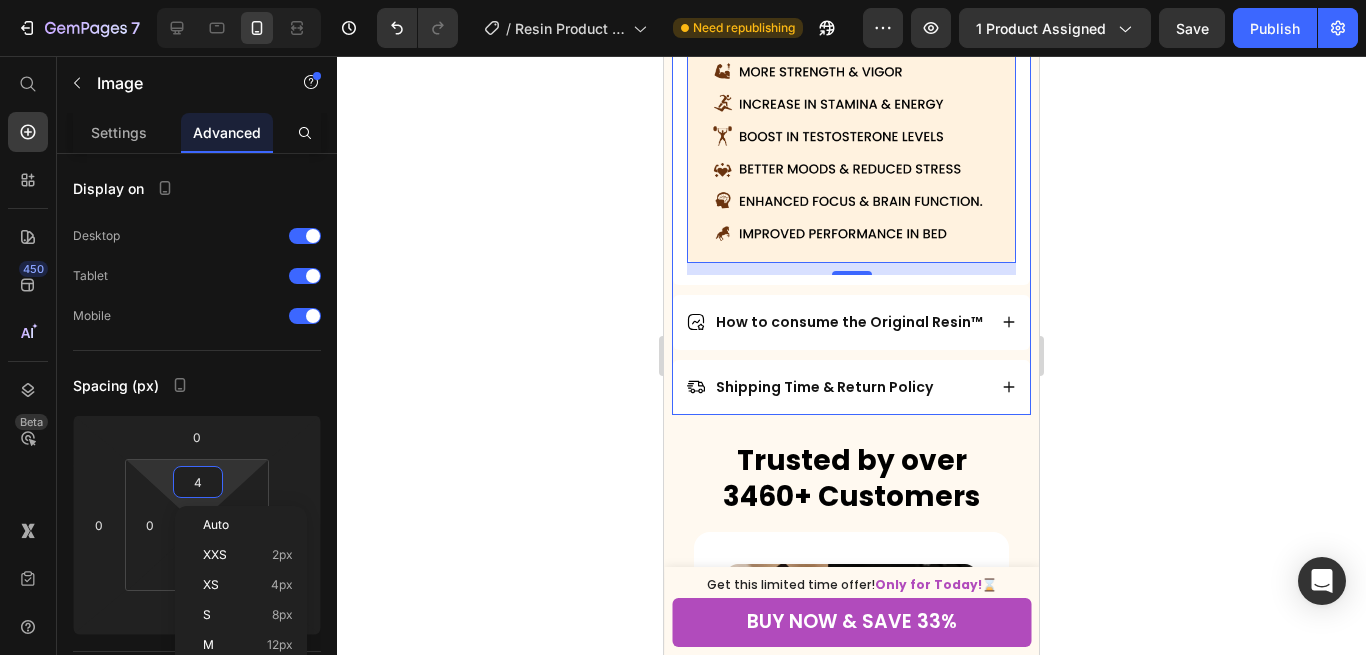 click on "How to consume the Original Resin™" at bounding box center [851, 322] 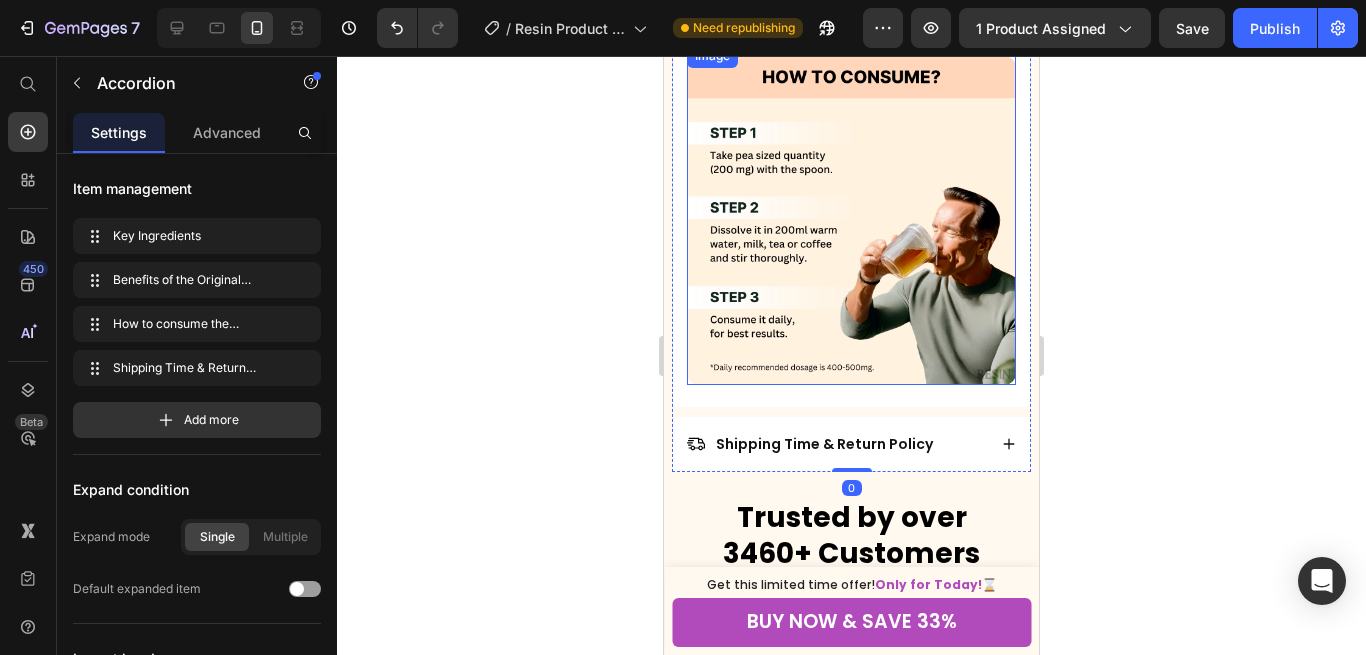 scroll, scrollTop: 1140, scrollLeft: 0, axis: vertical 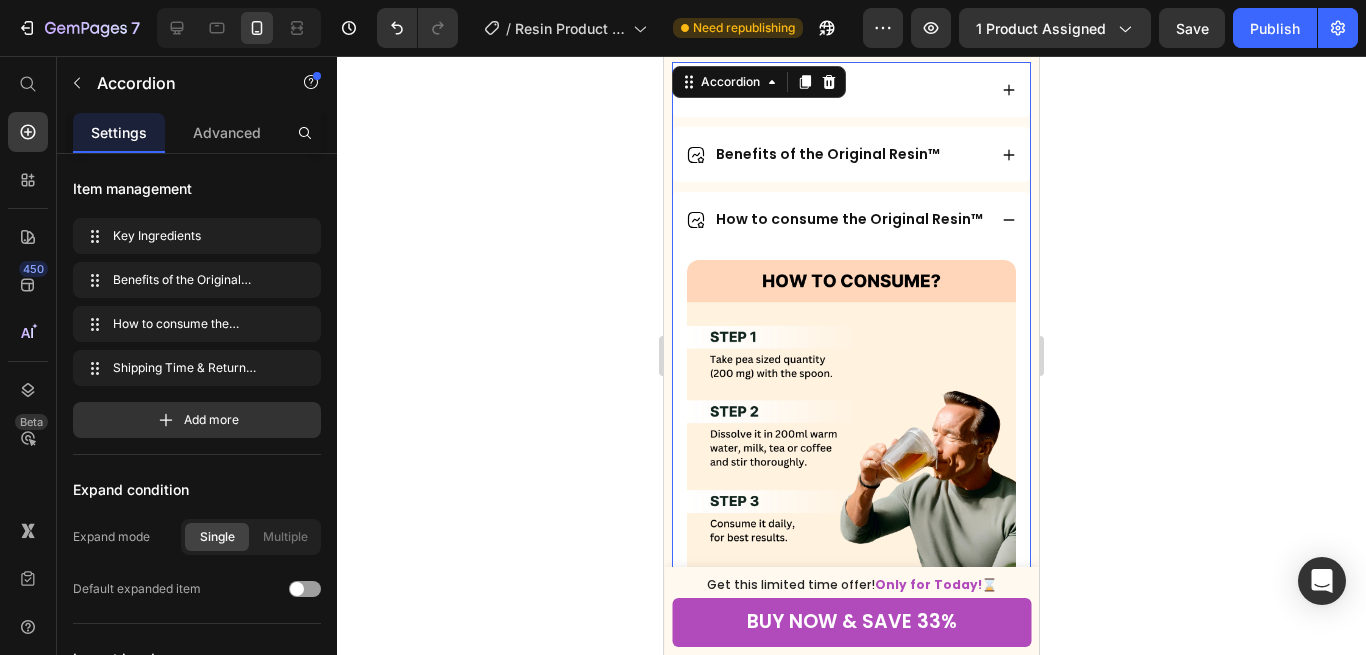 click at bounding box center [851, 418] 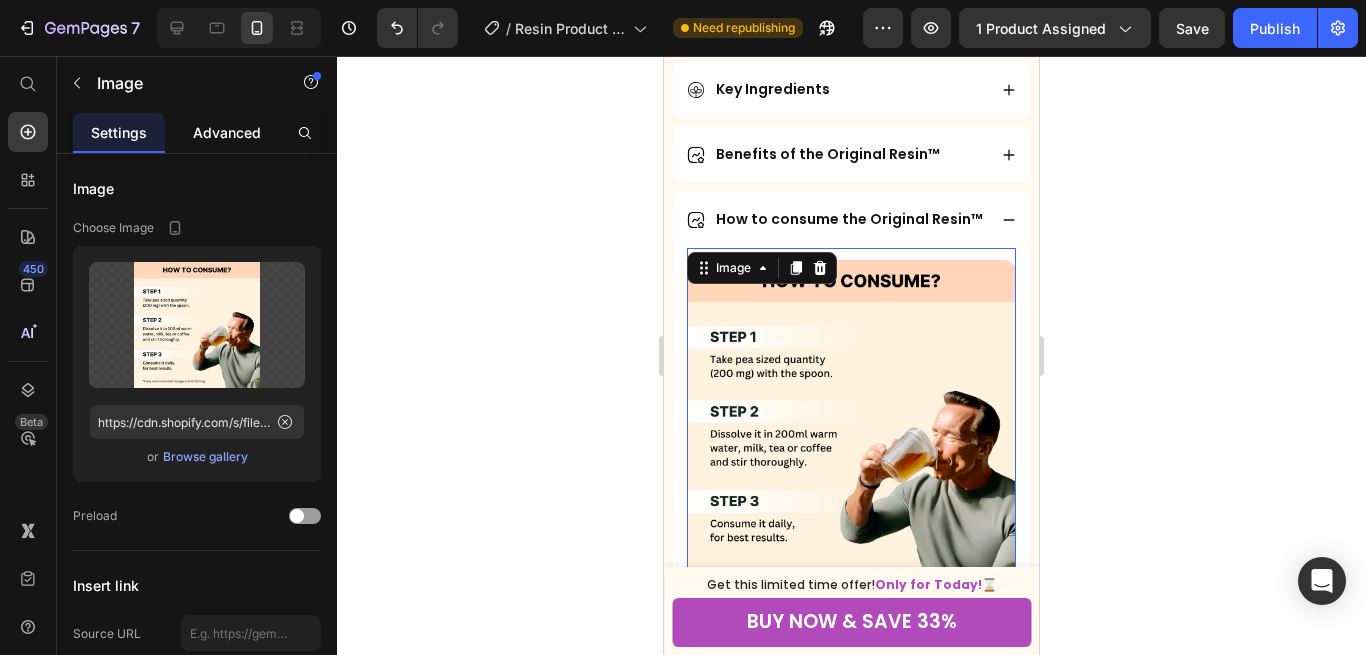 click on "Advanced" at bounding box center (227, 132) 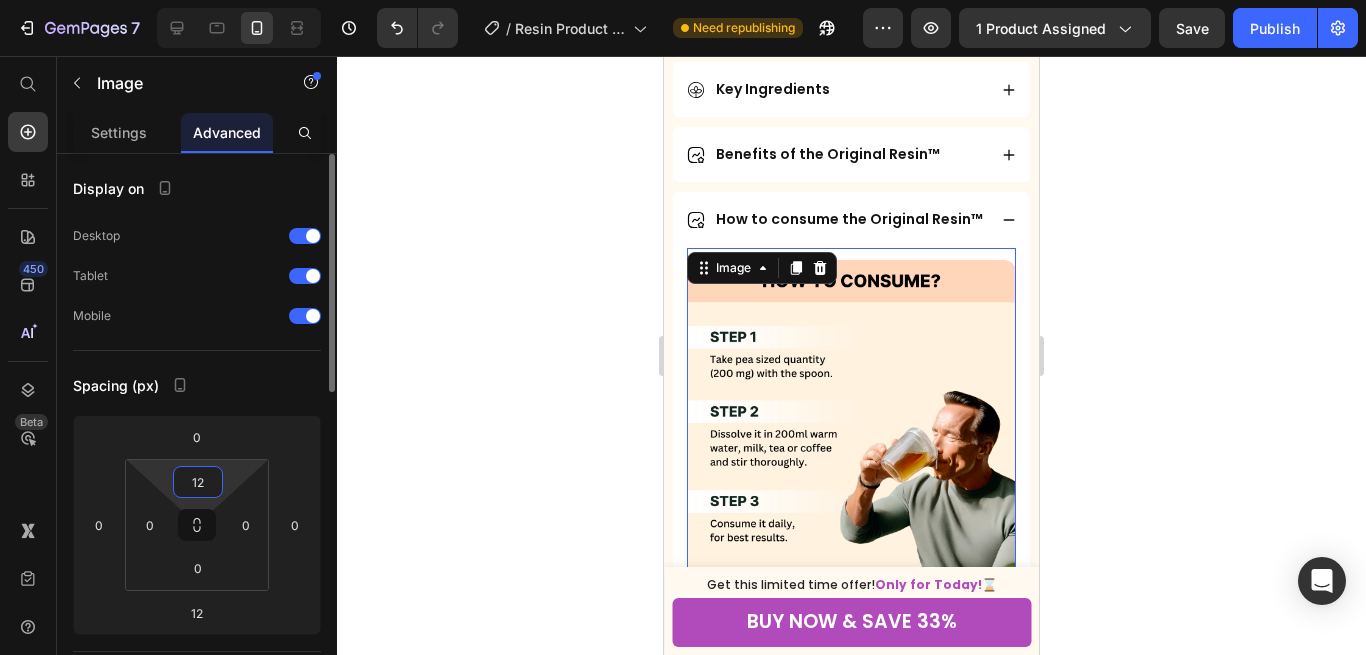 click on "12" at bounding box center (198, 482) 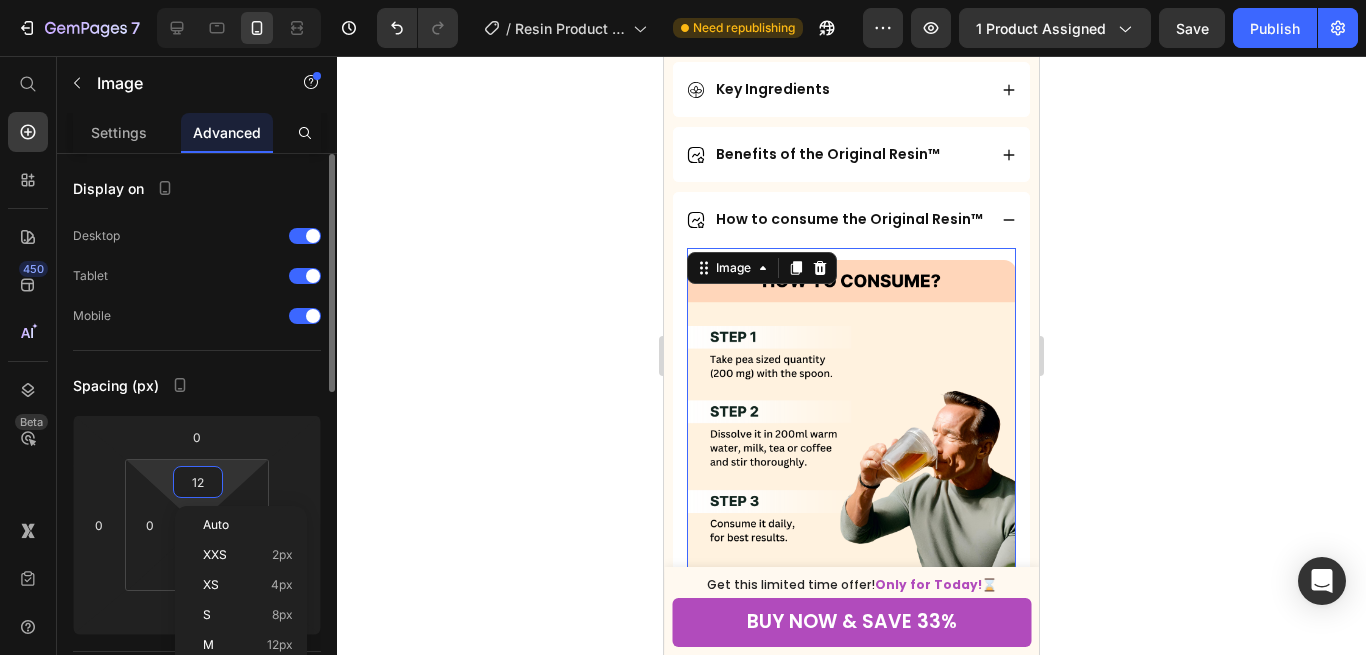type on "4" 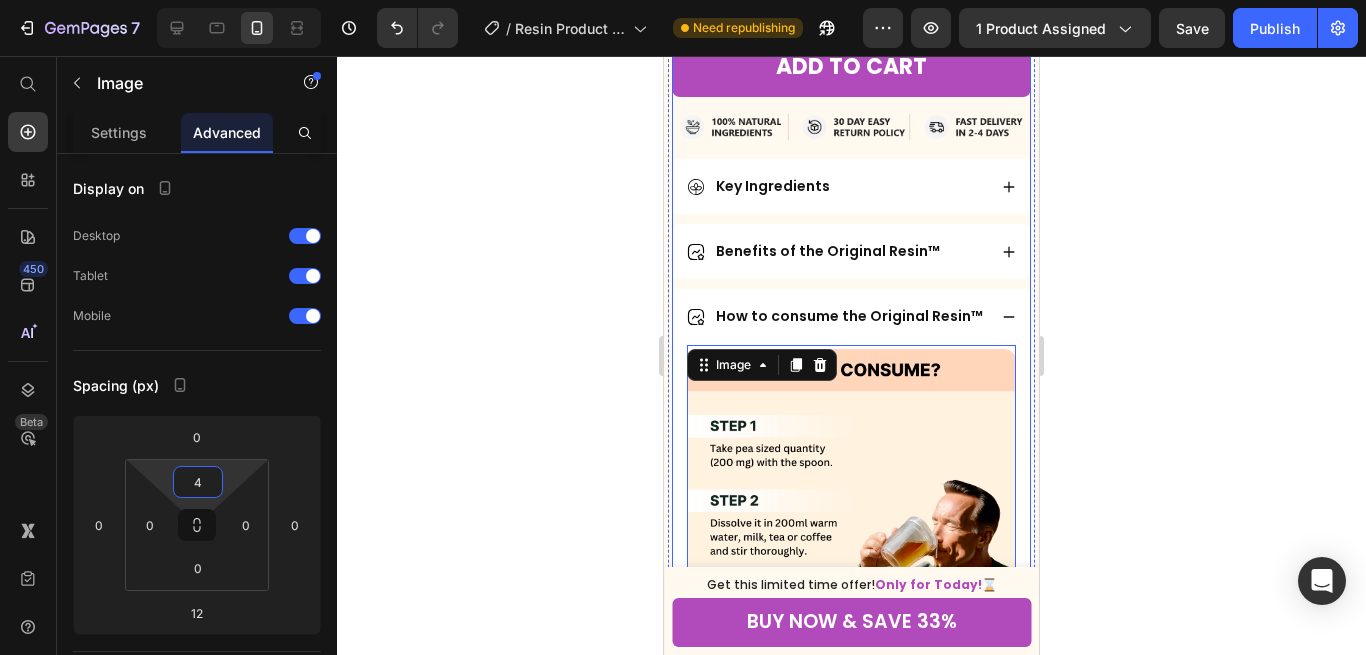 scroll, scrollTop: 1038, scrollLeft: 0, axis: vertical 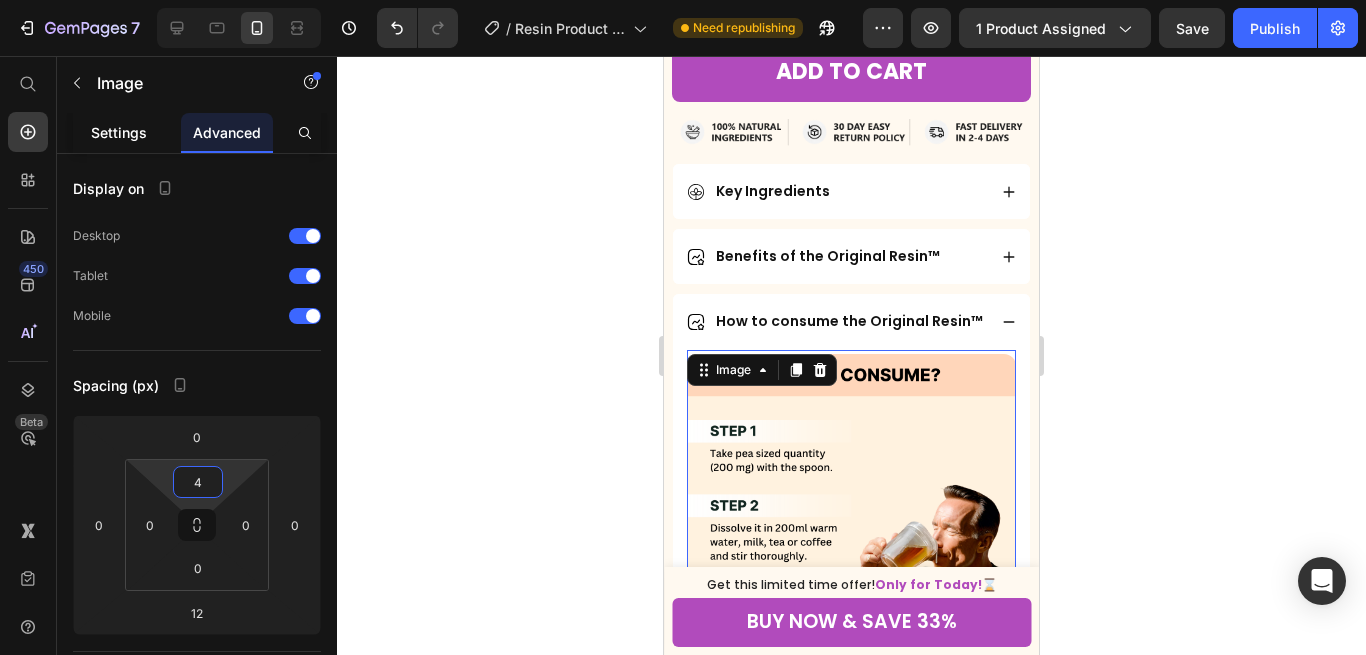 click on "Settings" 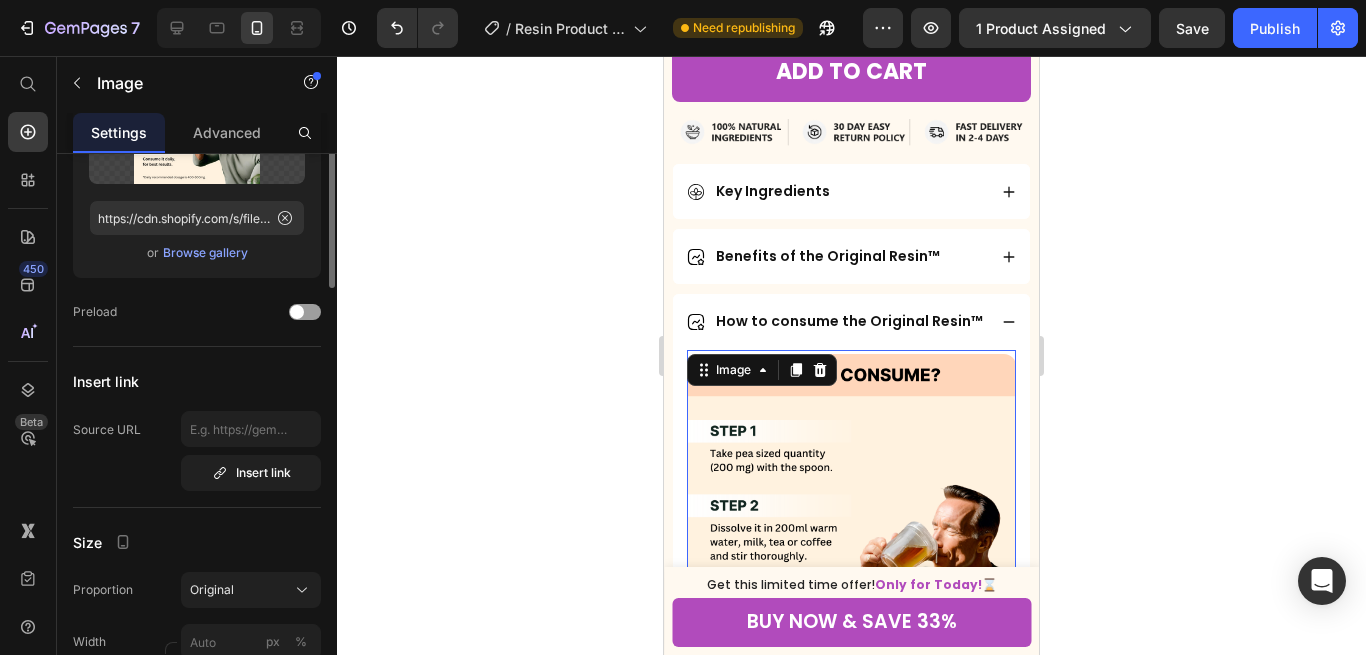 scroll, scrollTop: 510, scrollLeft: 0, axis: vertical 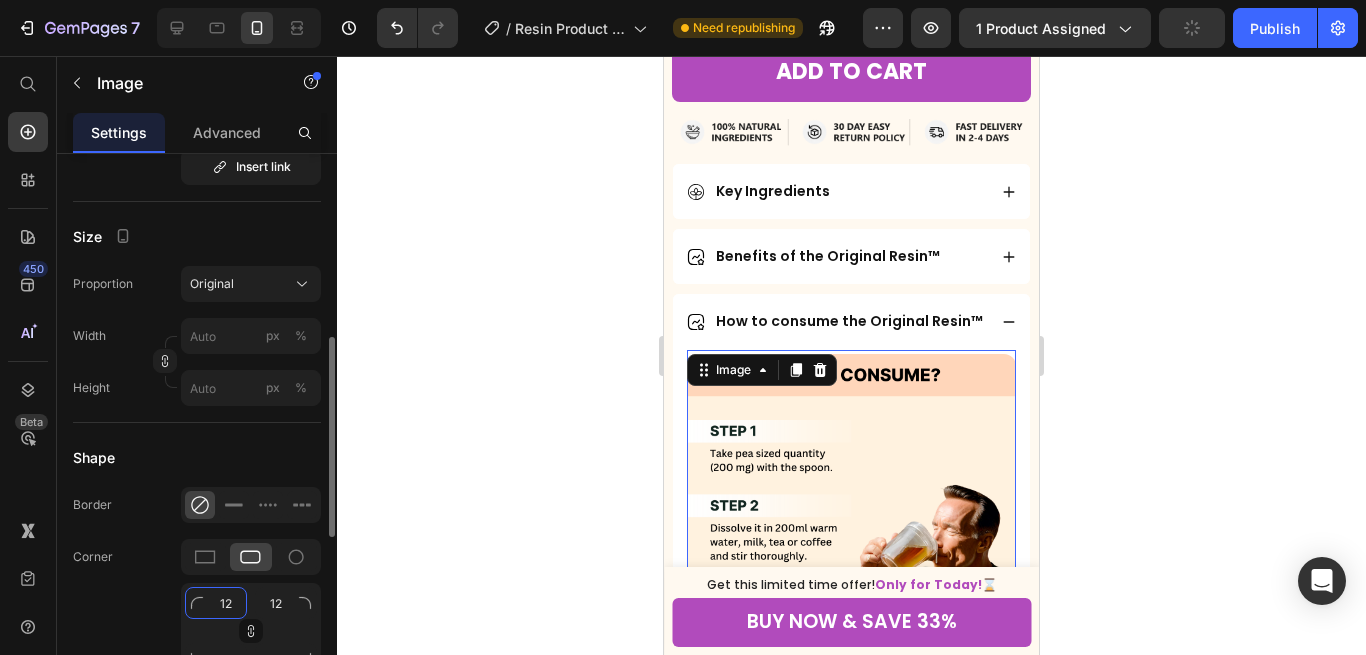 click on "12" 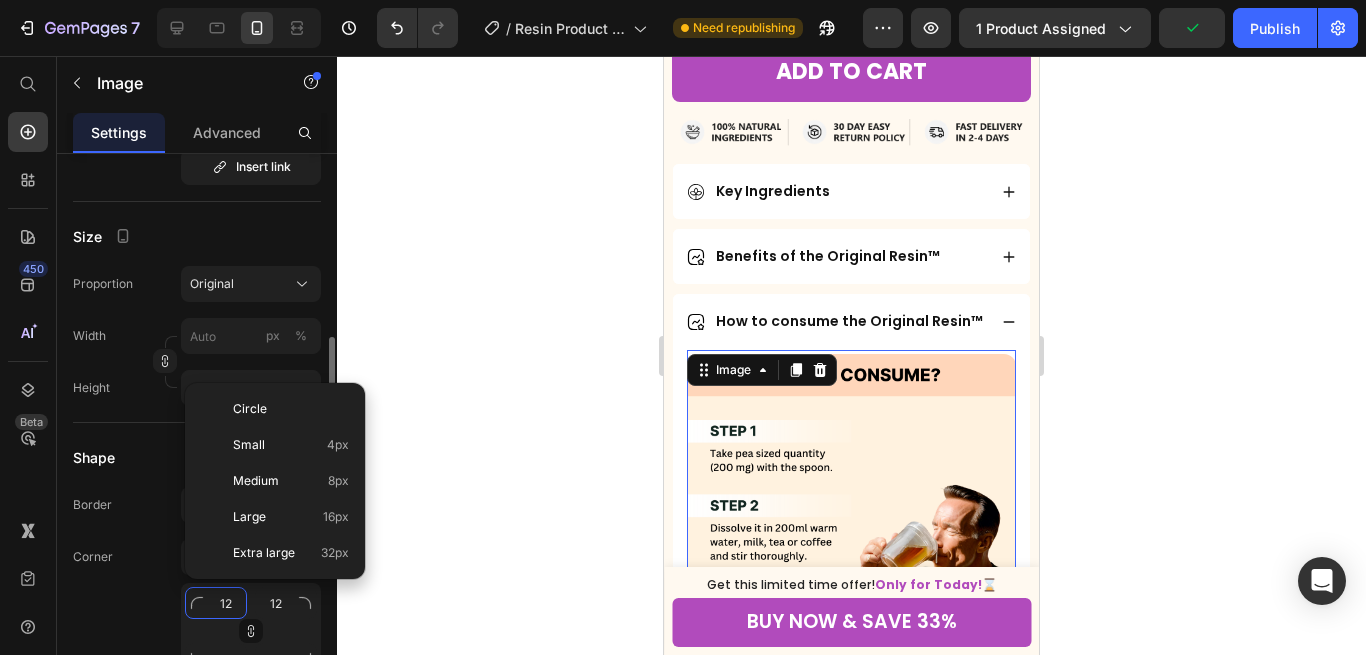 type on "8" 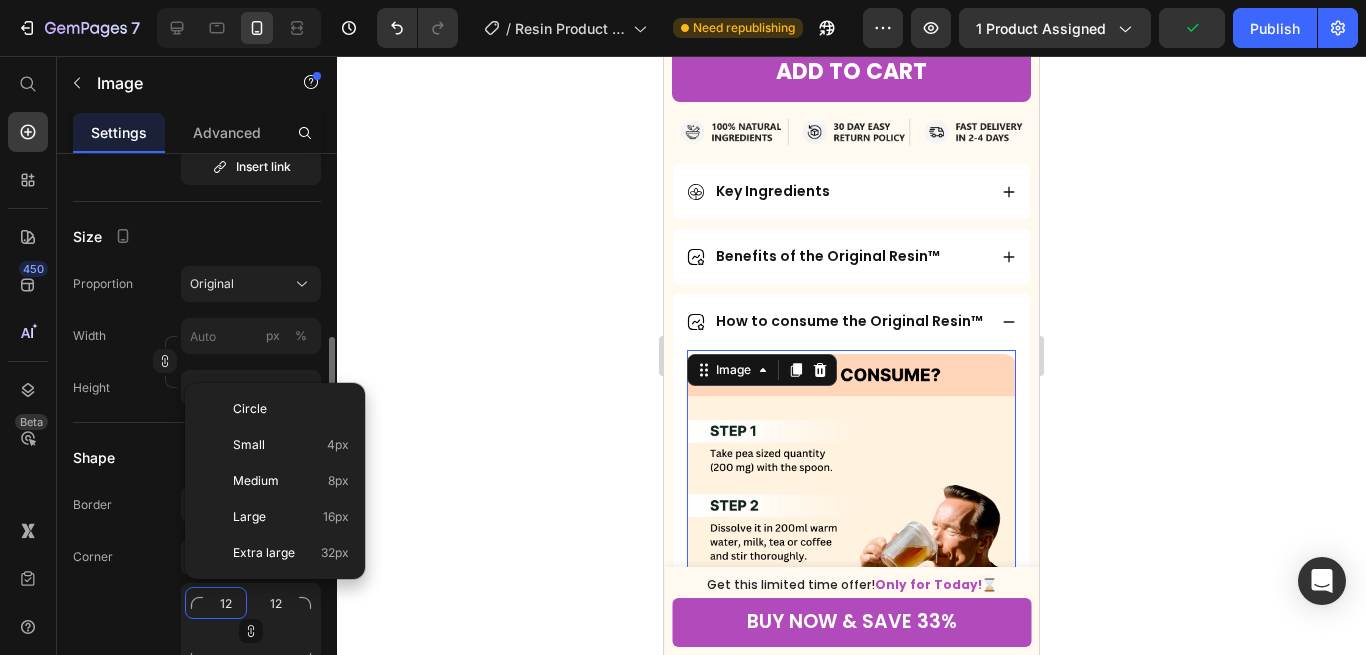 type on "8" 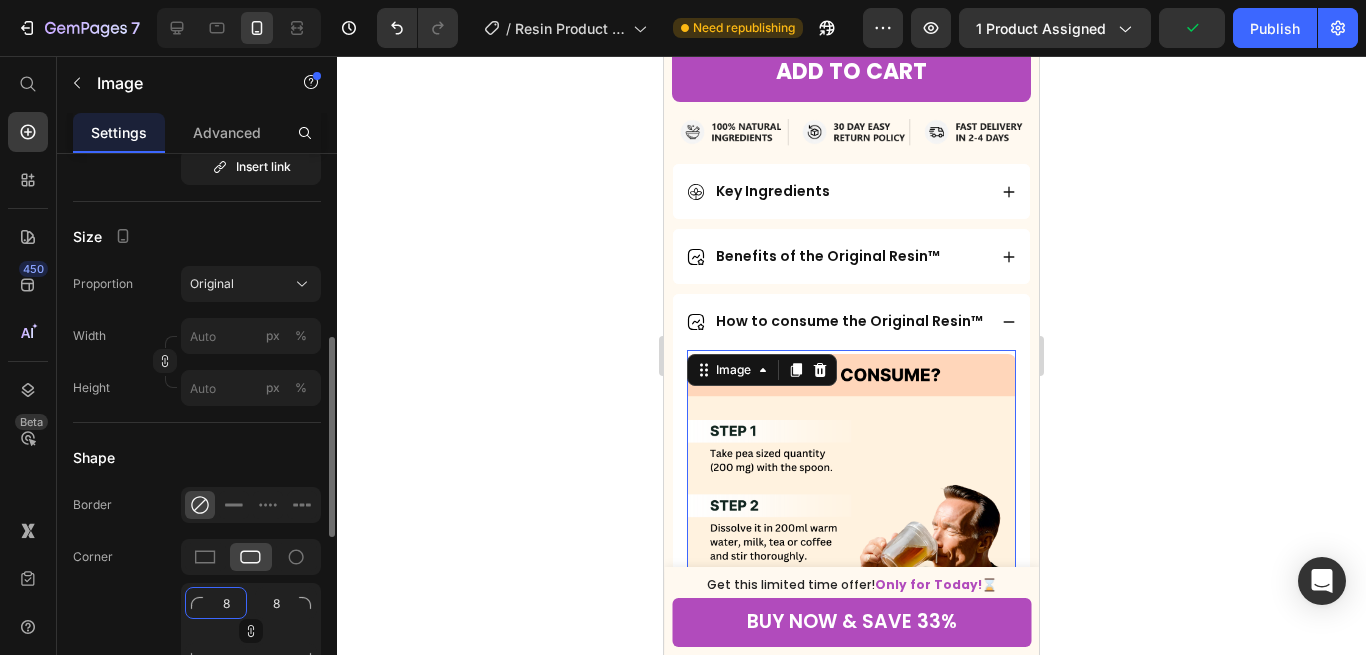 type on "8" 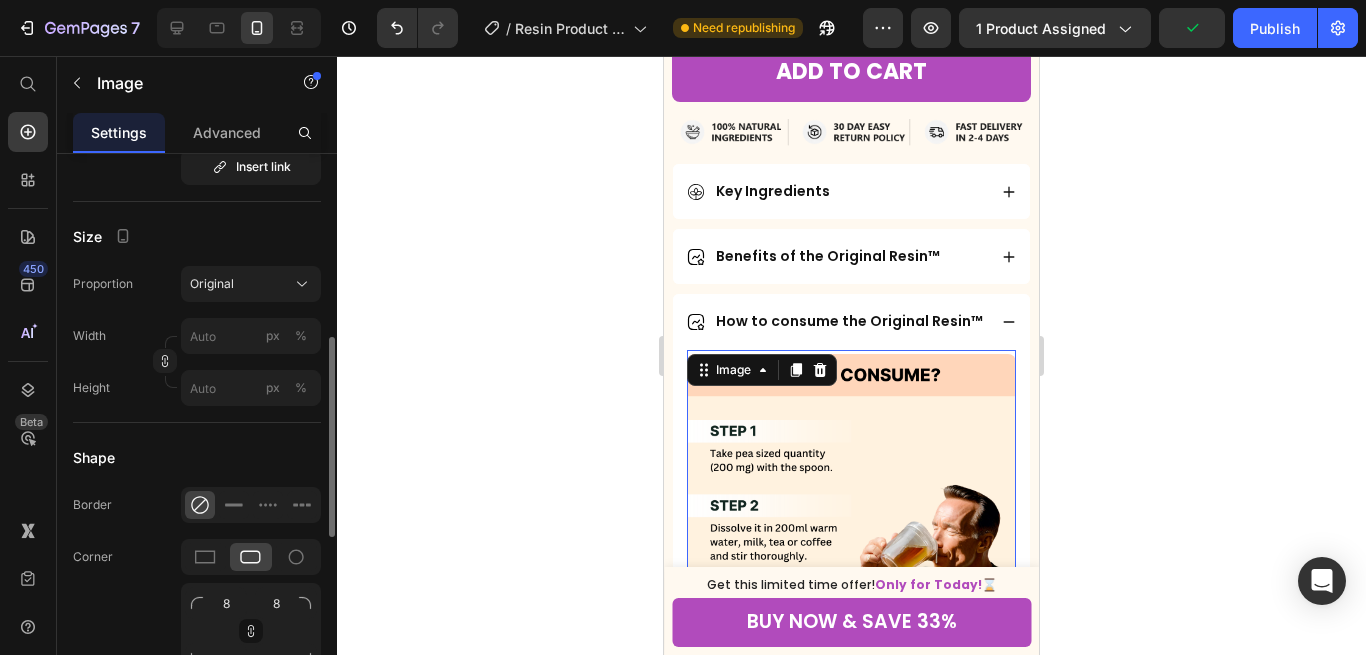 click on "Shape" at bounding box center [197, 457] 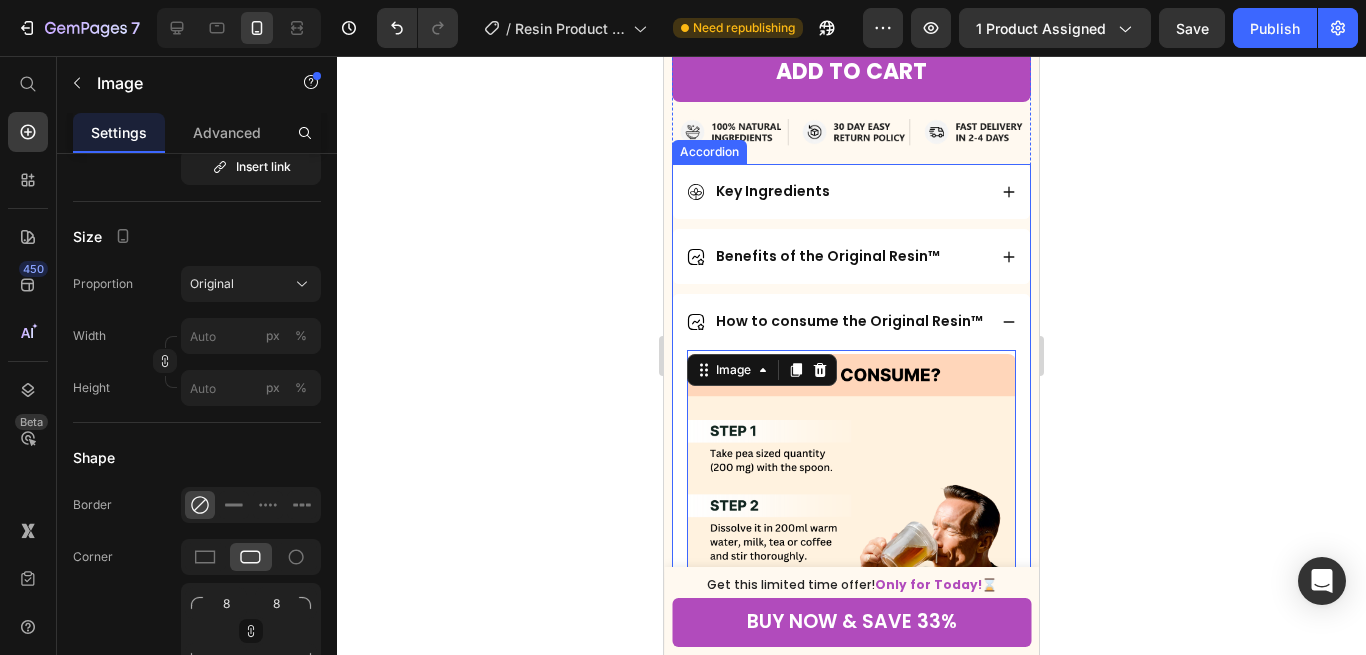 click on "How to consume the Original Resin™" at bounding box center [851, 321] 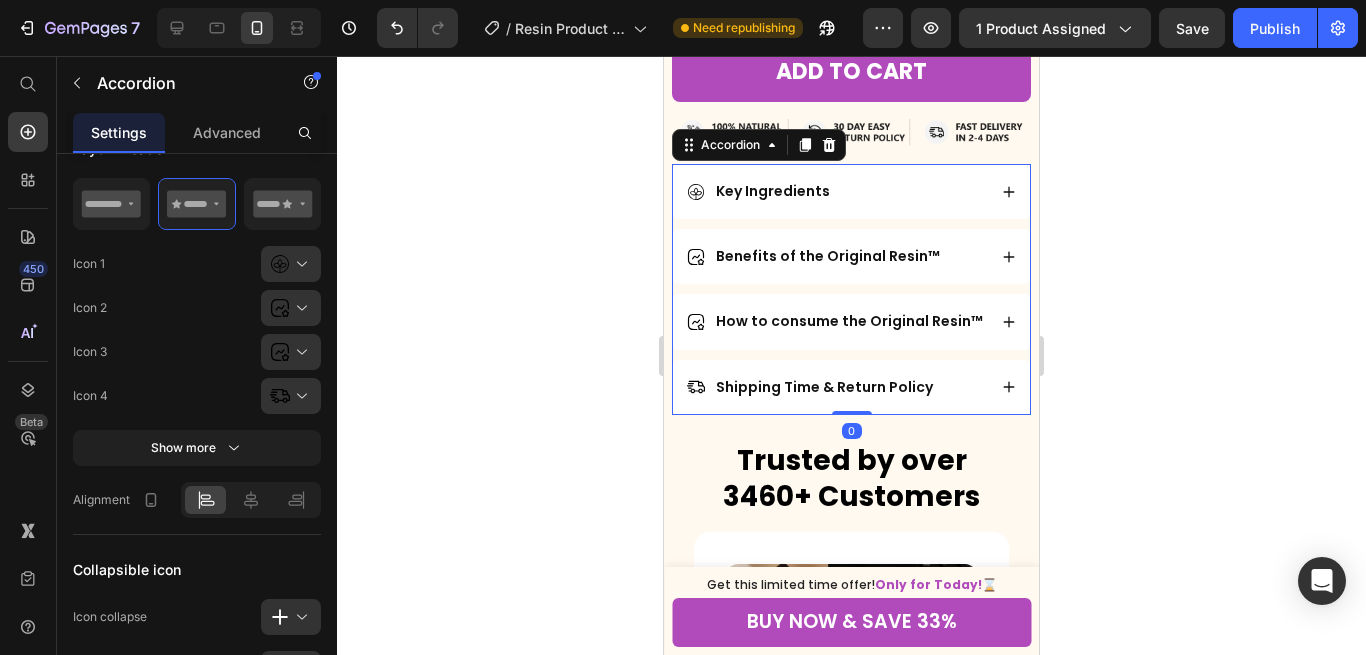 scroll, scrollTop: 0, scrollLeft: 0, axis: both 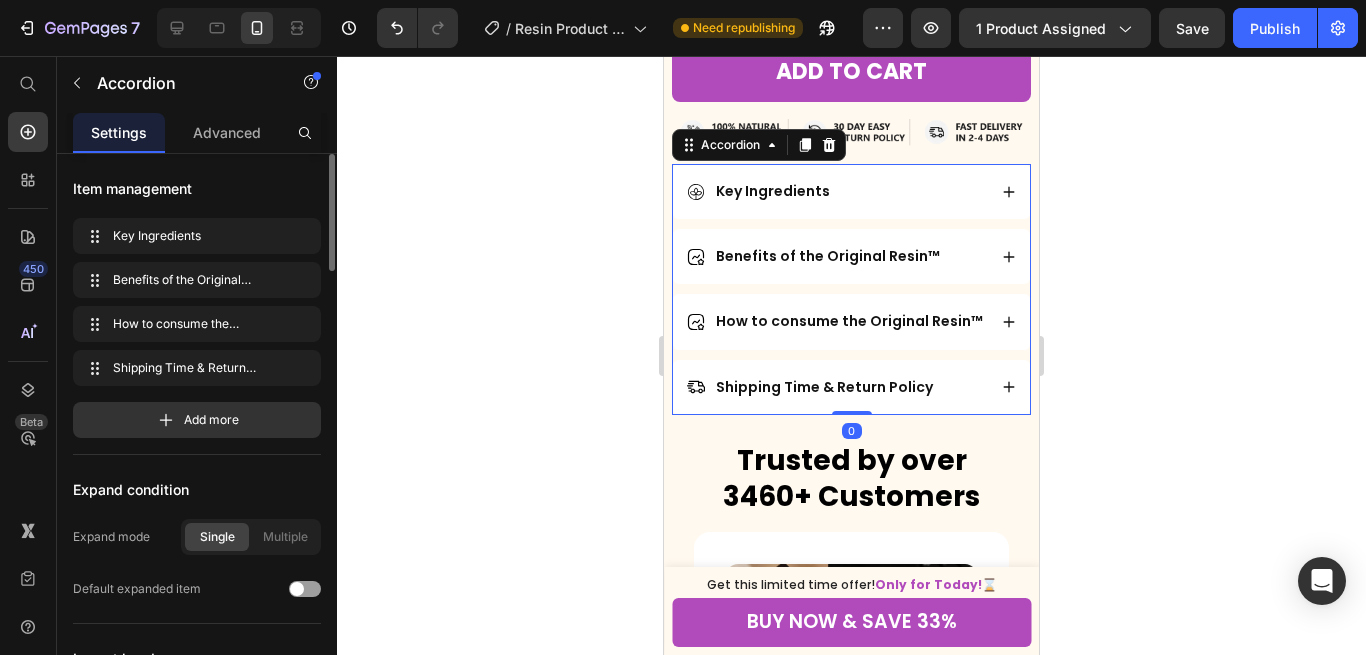 click on "Benefits of the Original Resin™" at bounding box center [836, 256] 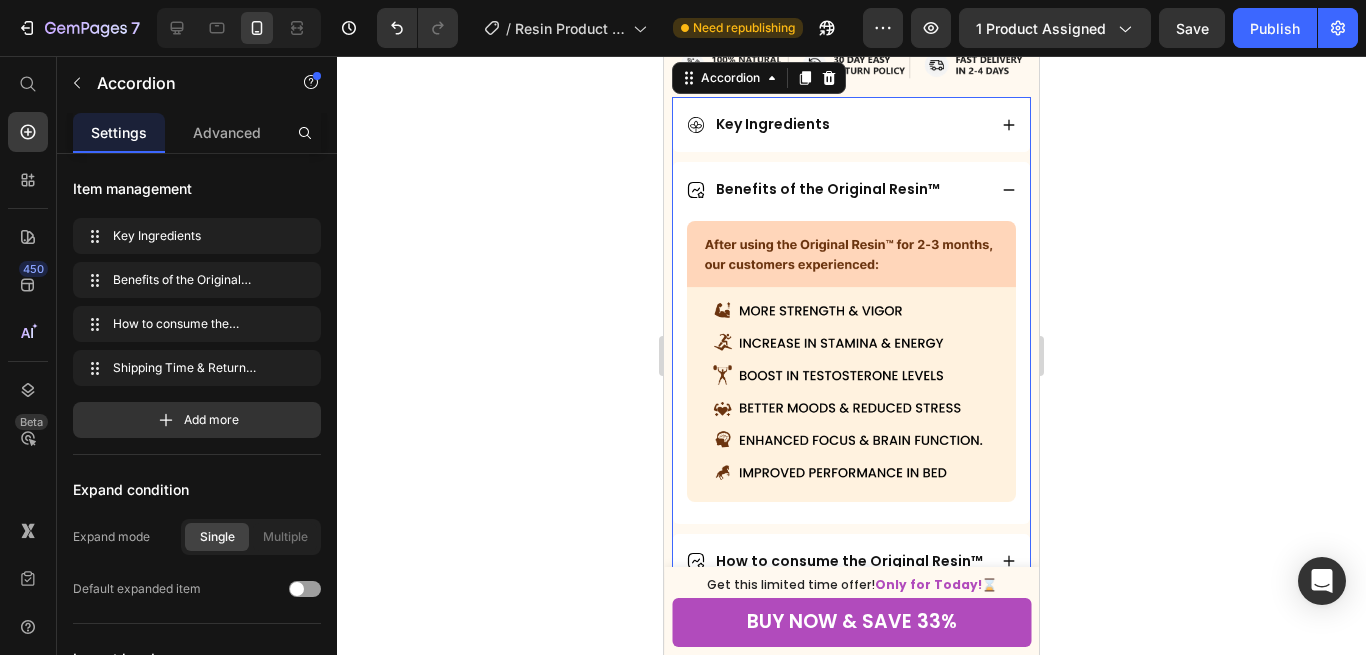 scroll, scrollTop: 1140, scrollLeft: 0, axis: vertical 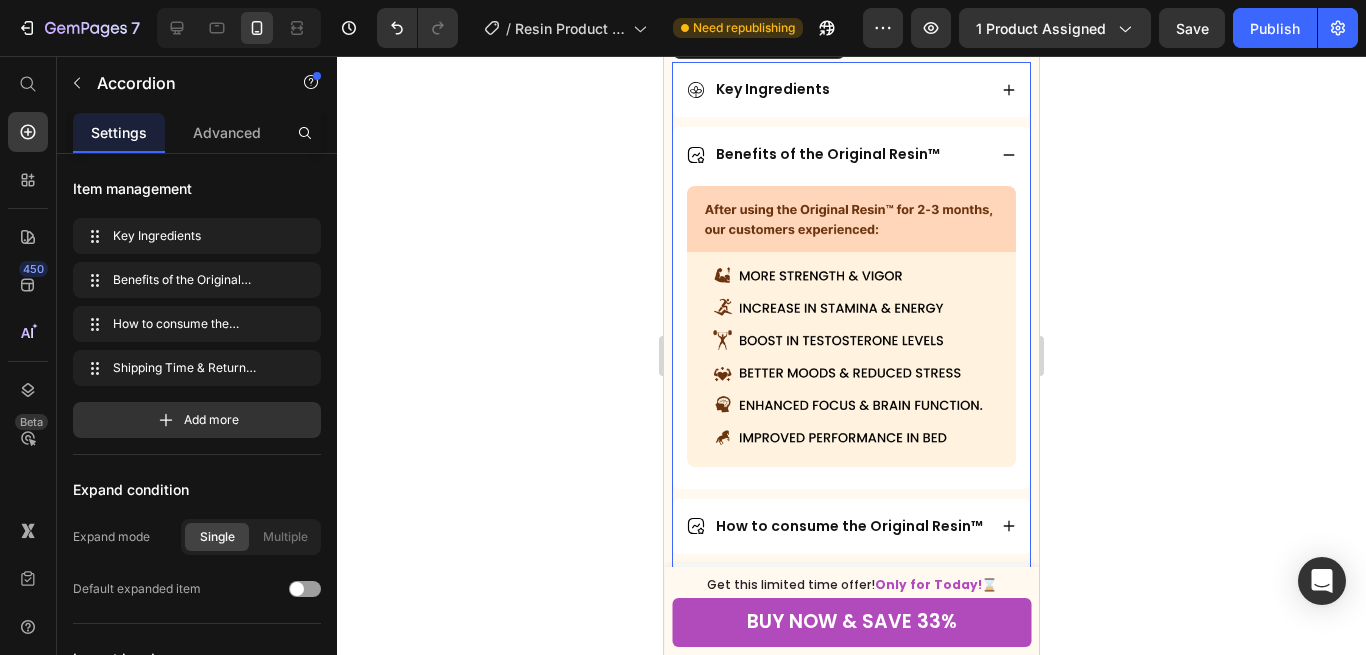 click on "Benefits of the Original Resin™" at bounding box center [836, 154] 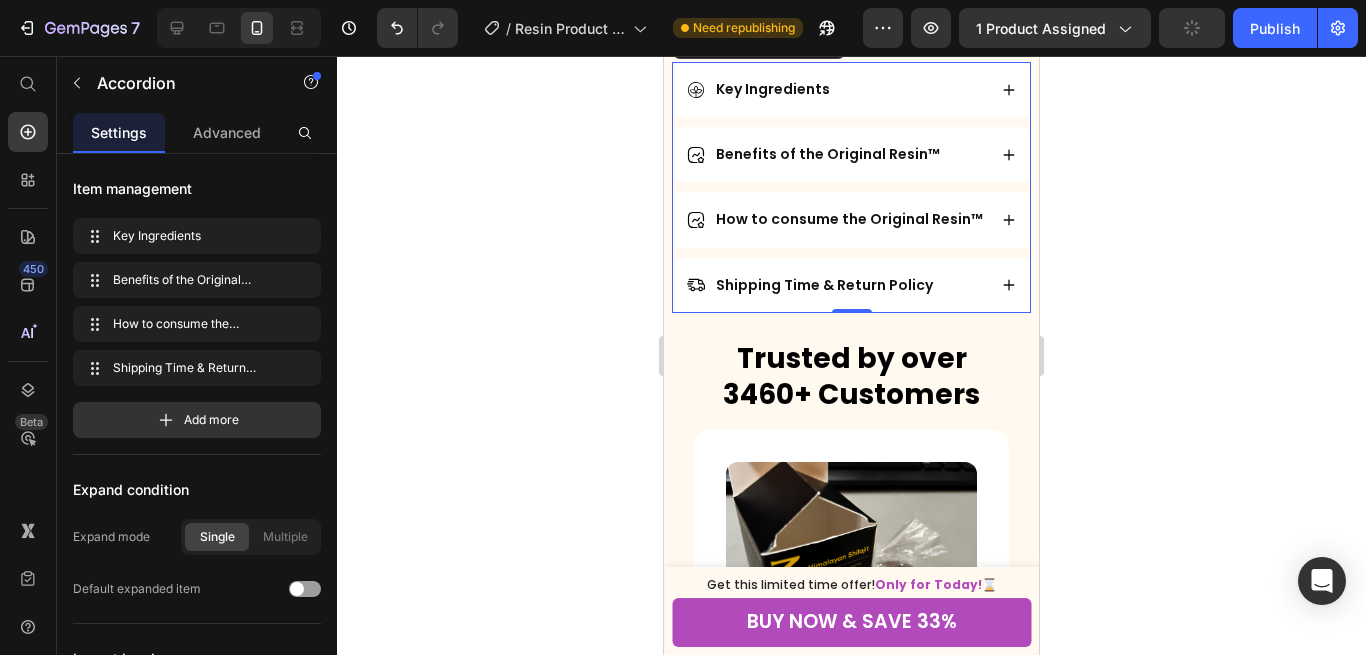 click on "Shipping Time & Return Policy" at bounding box center [836, 285] 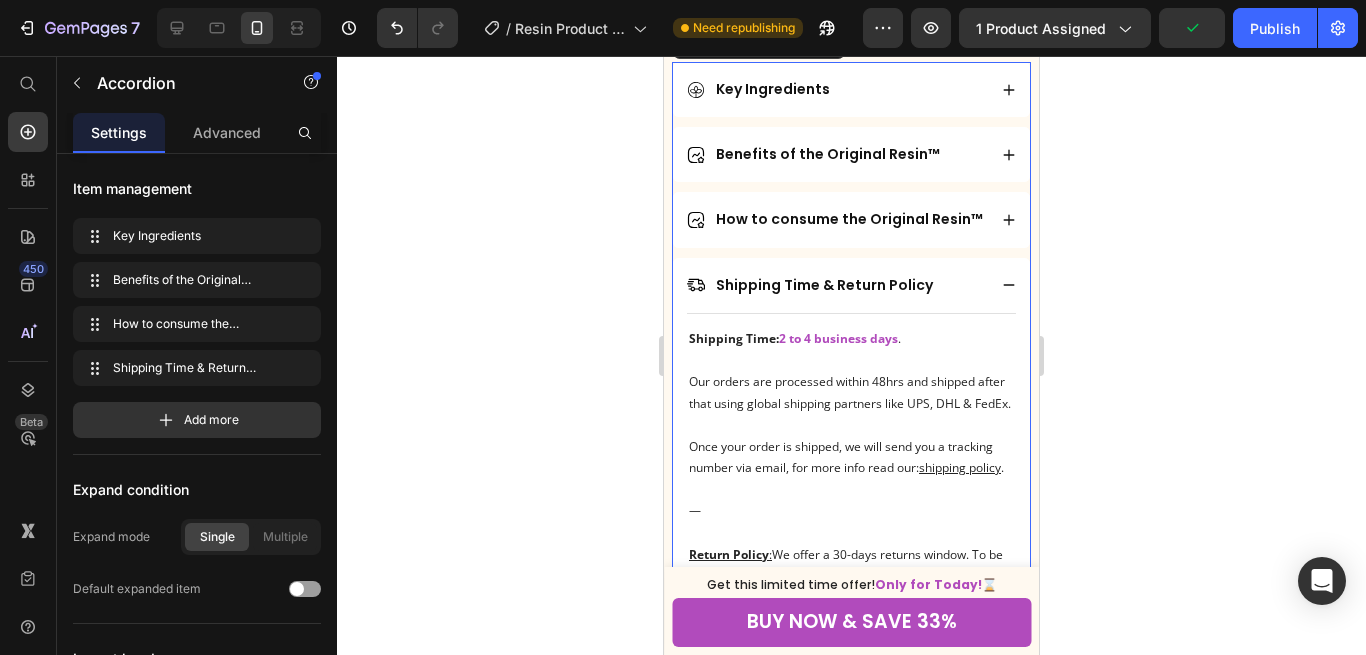 click on "Shipping Time & Return Policy" at bounding box center [836, 285] 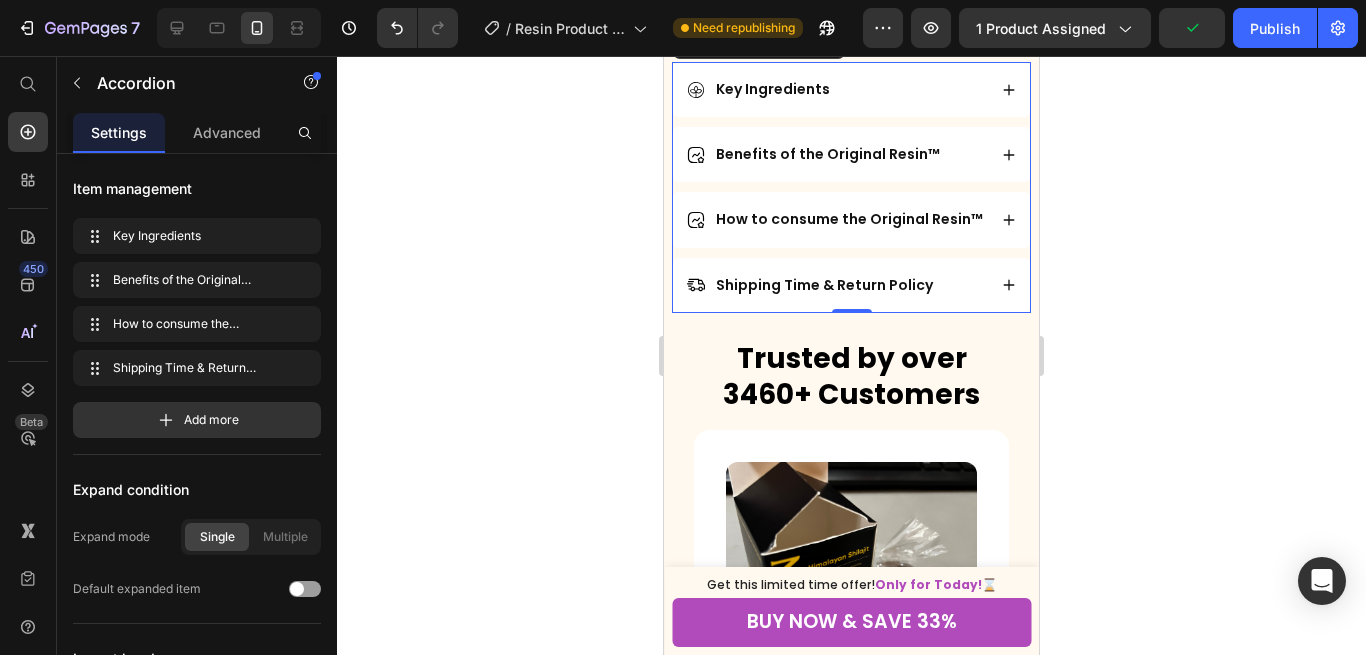 click on "Shipping Time & Return Policy" at bounding box center [836, 285] 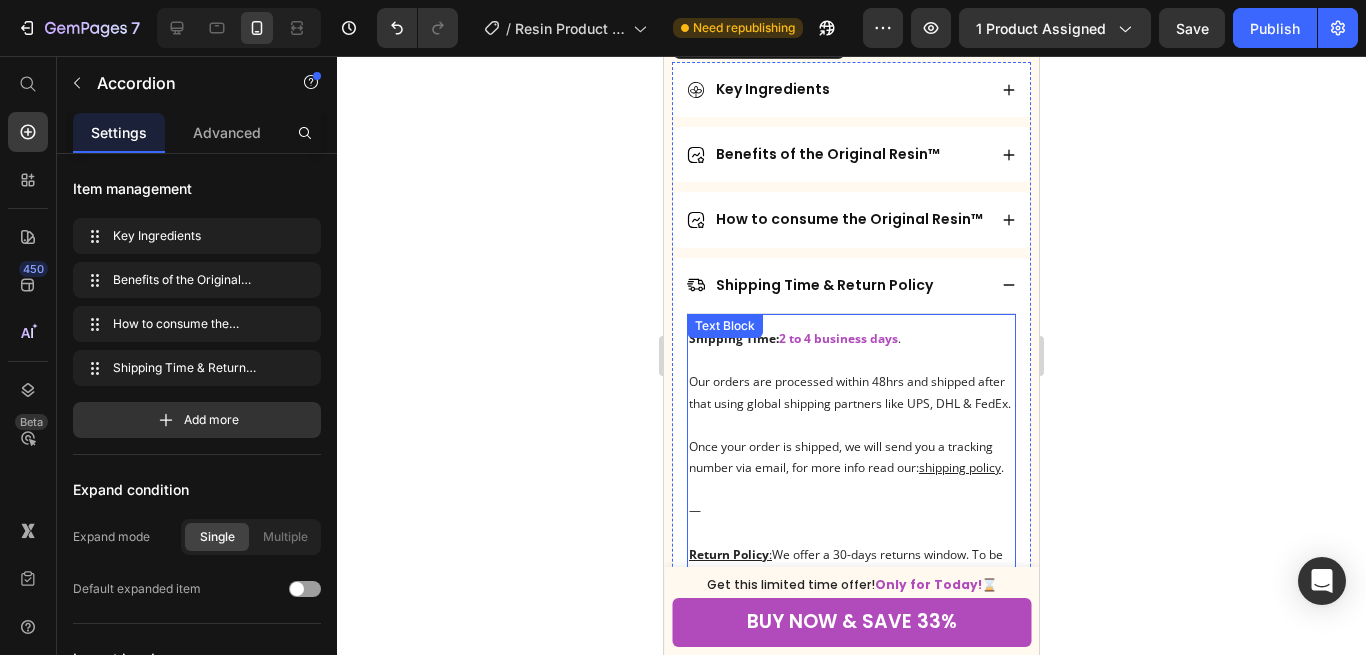 click on "Shipping Time:  [NUMBER] to [NUMBER] business days ." at bounding box center [851, 339] 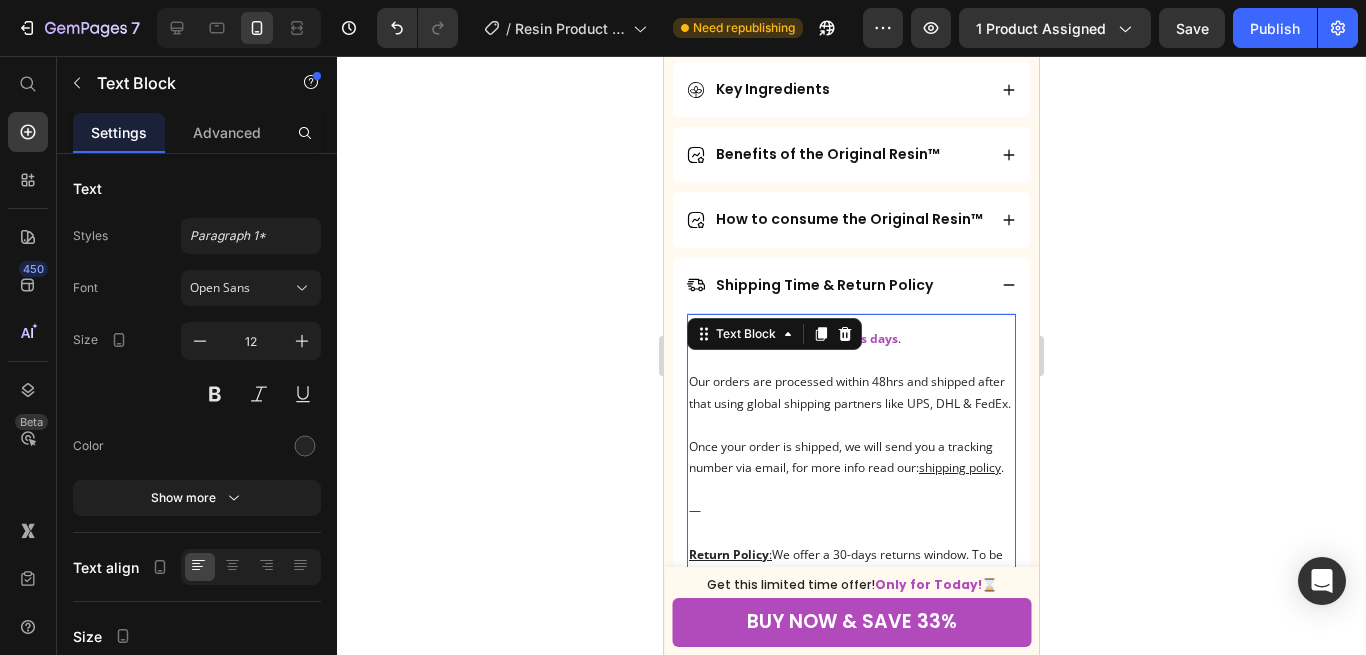 click on "Shipping Time:  [NUMBER] to [NUMBER] business days ." at bounding box center (851, 339) 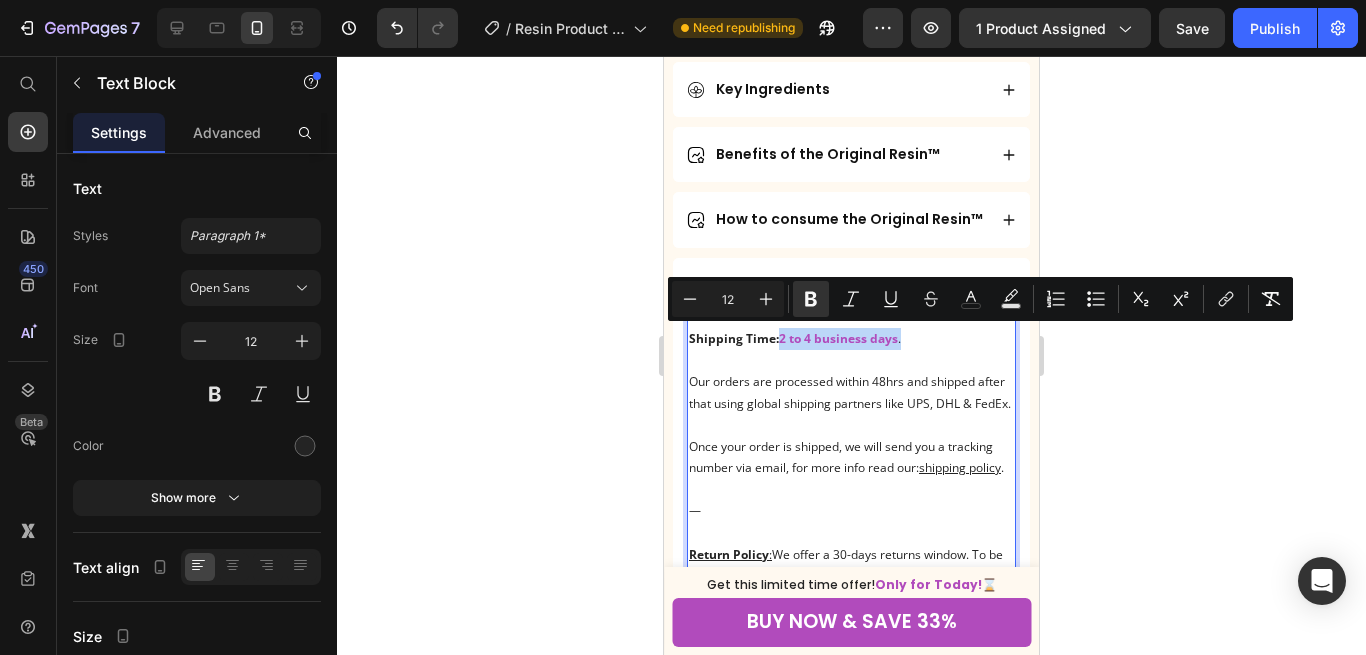 drag, startPoint x: 928, startPoint y: 336, endPoint x: 776, endPoint y: 330, distance: 152.11838 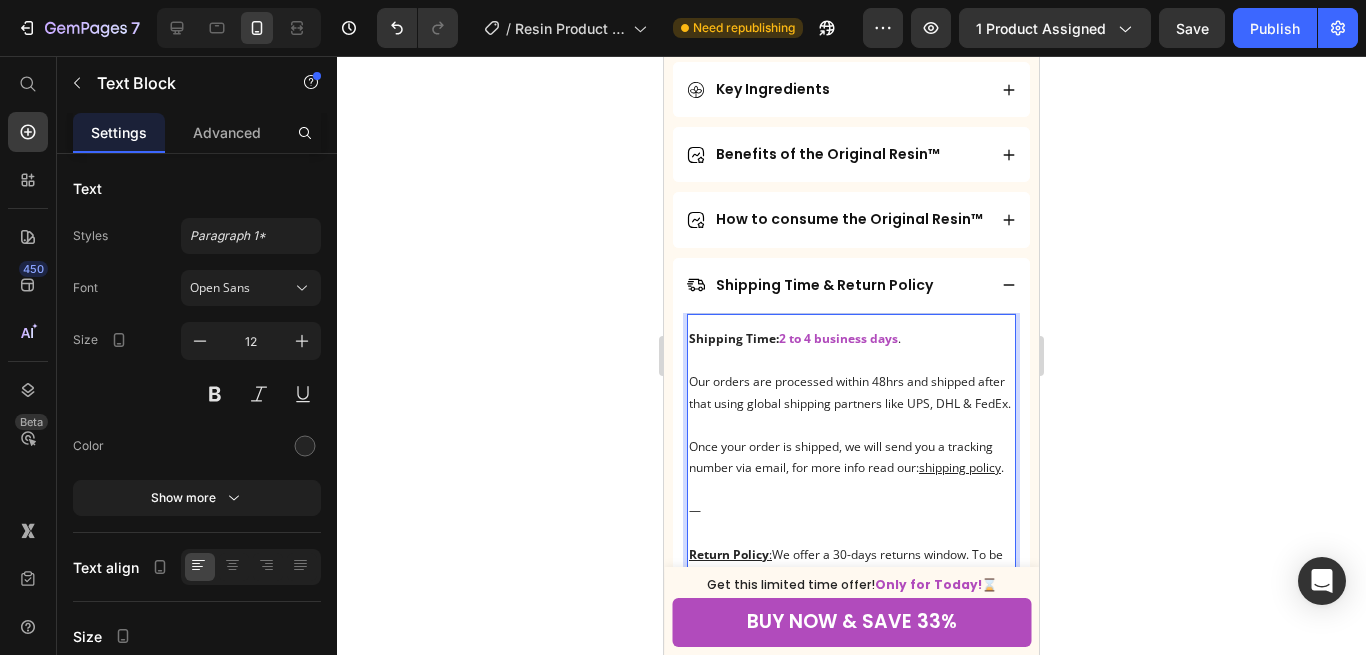 click on "Shipping Time:" at bounding box center (734, 338) 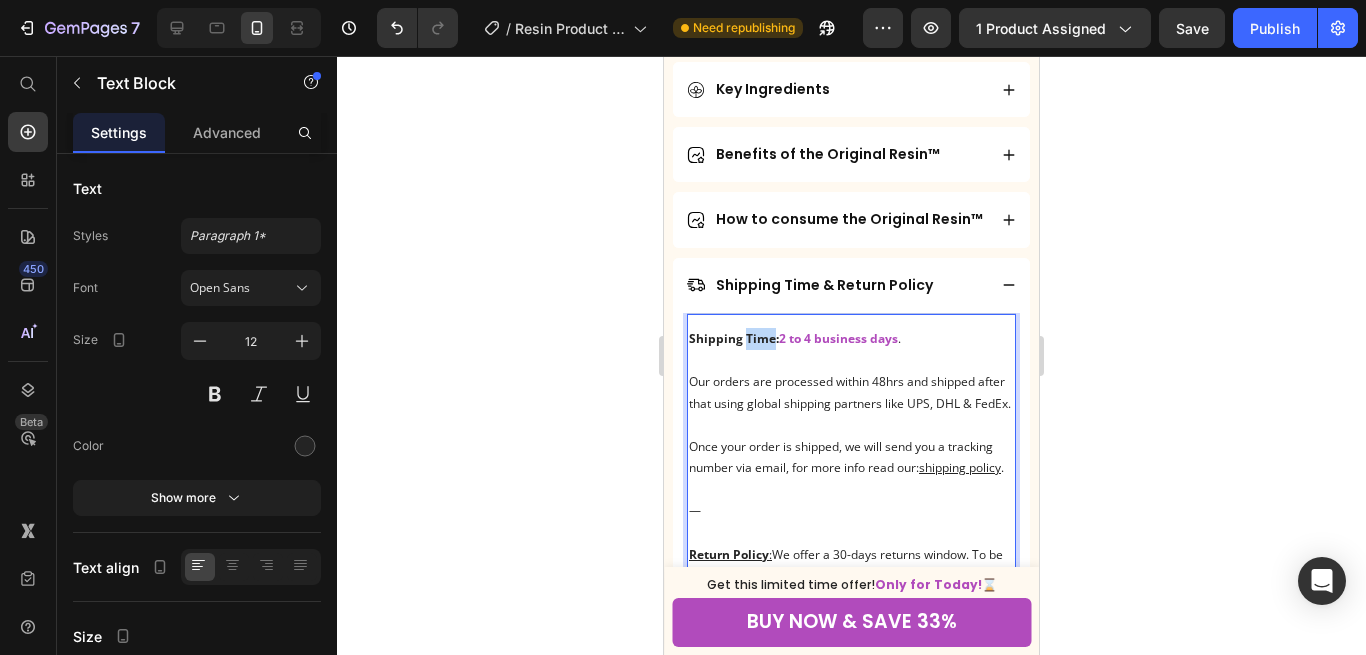 click on "Shipping Time:" at bounding box center (734, 338) 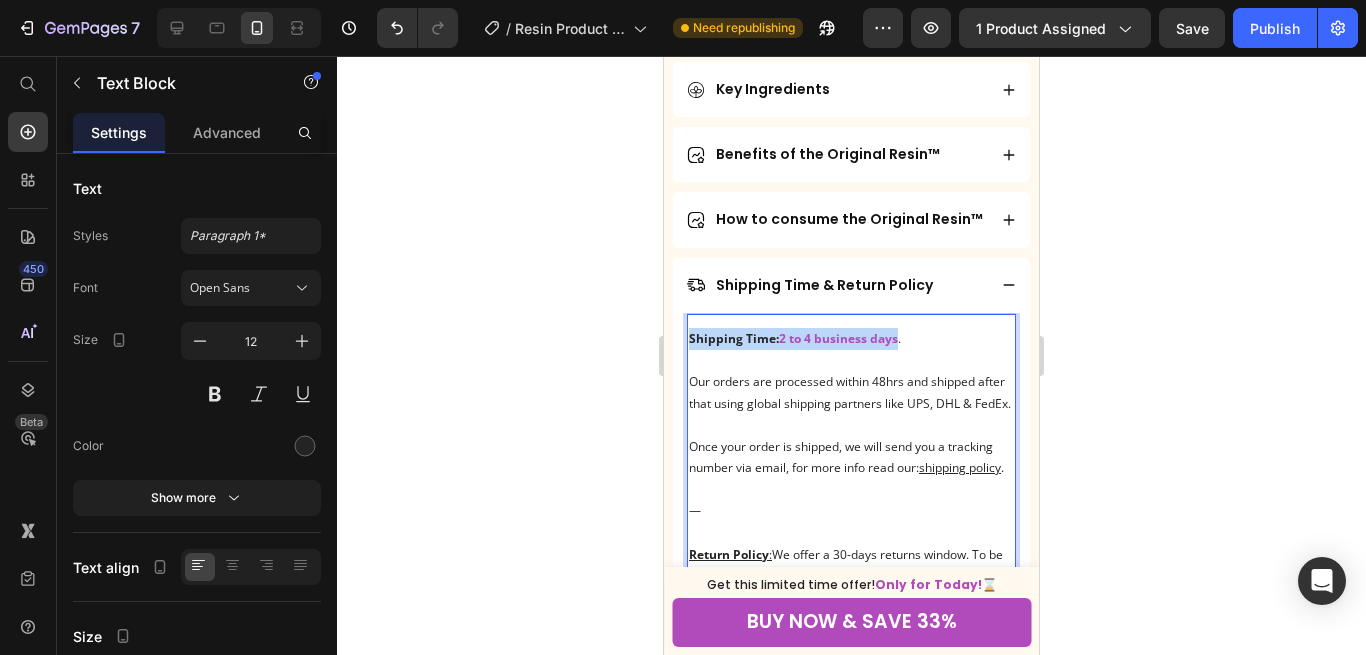click on "Shipping Time:" at bounding box center [734, 338] 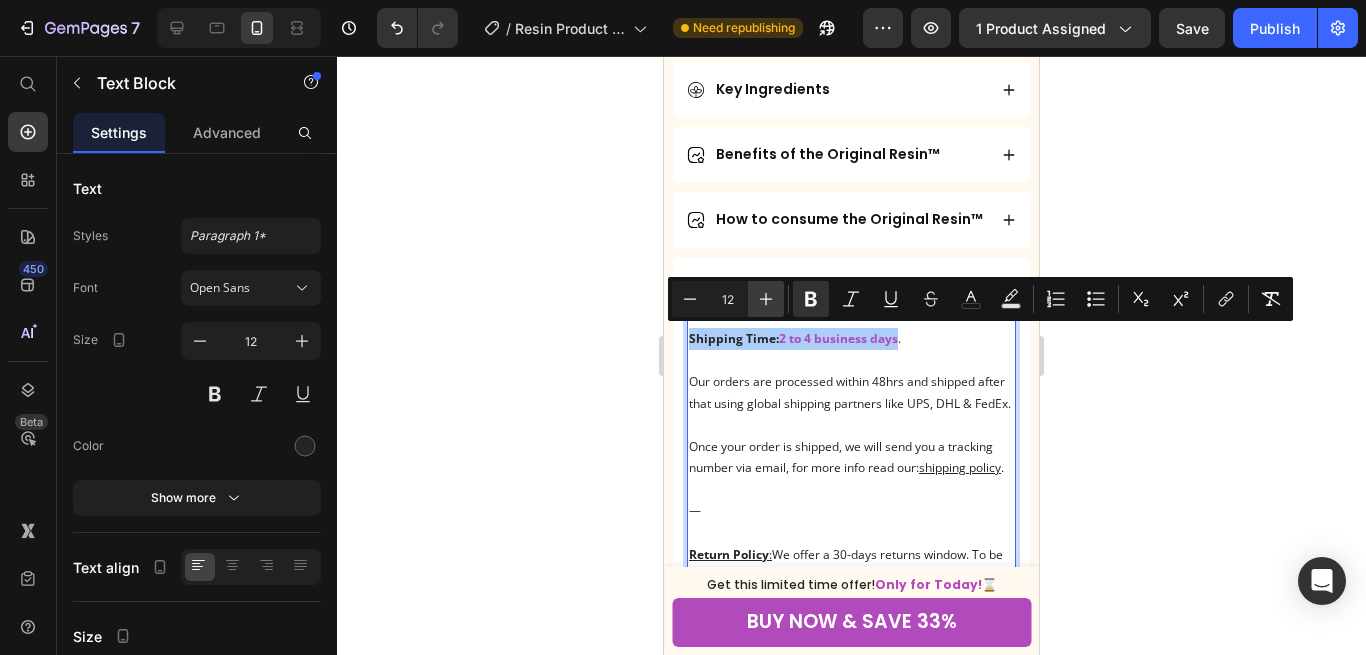 click 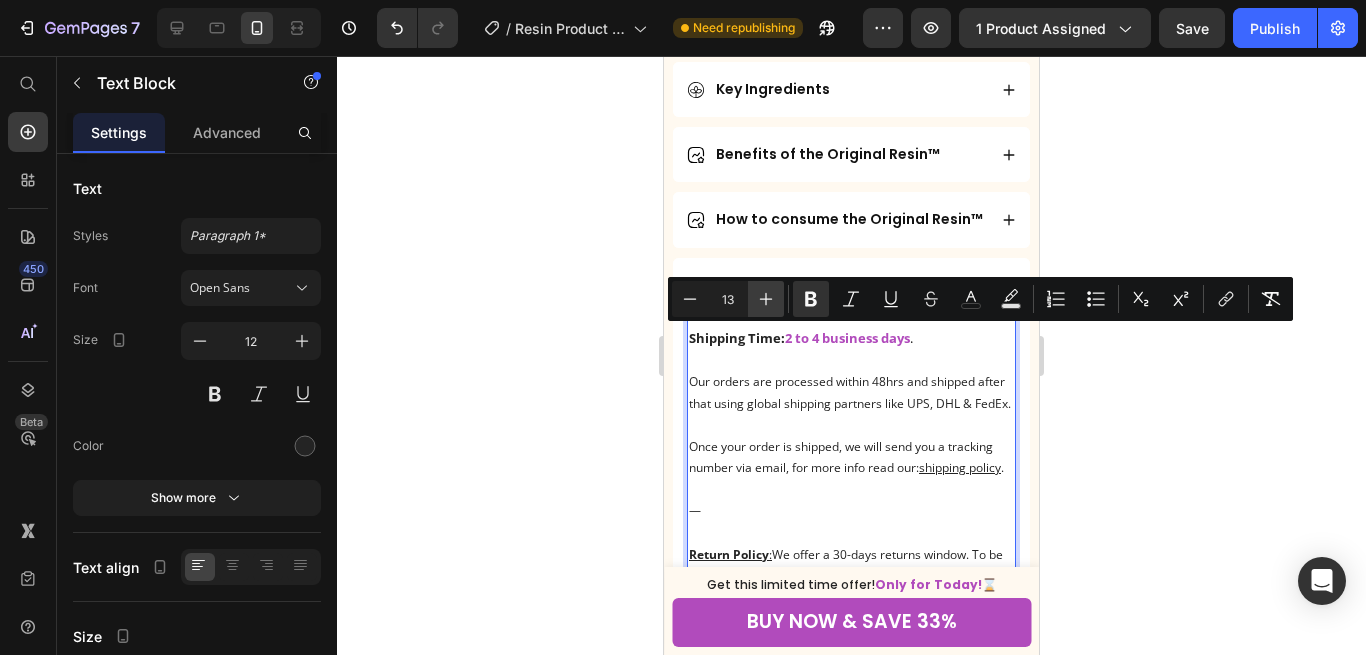 click 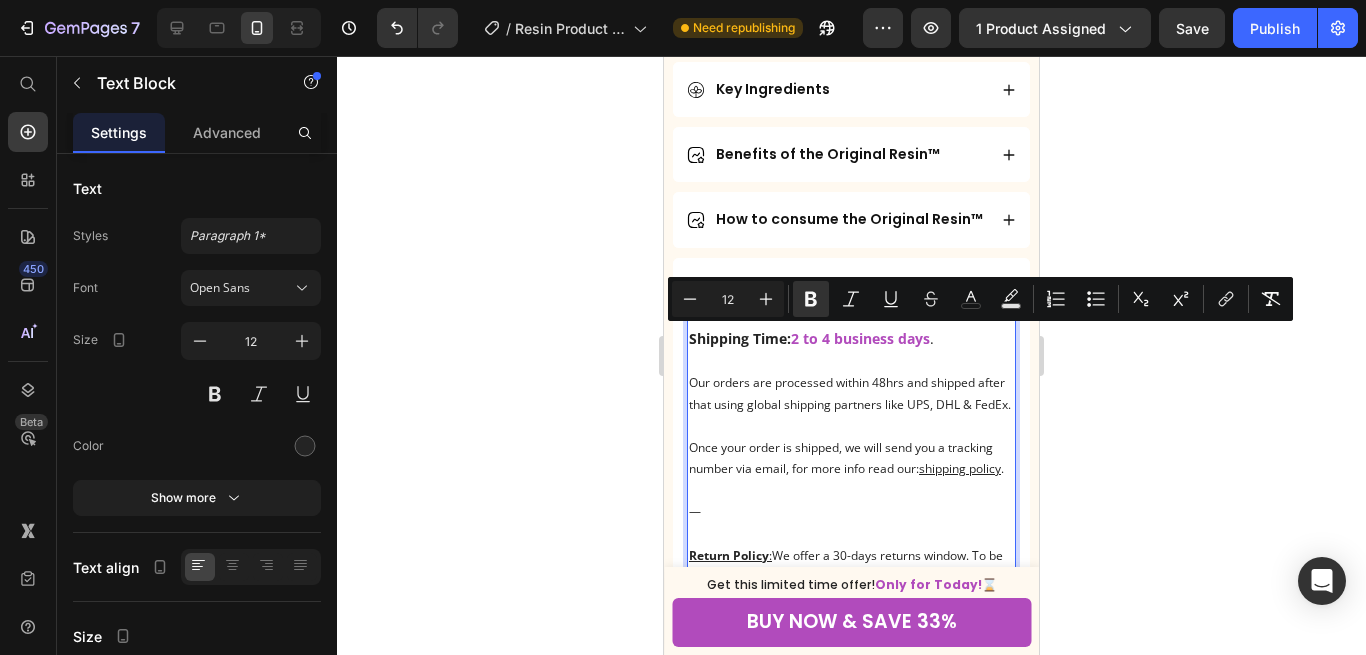 click at bounding box center (851, 361) 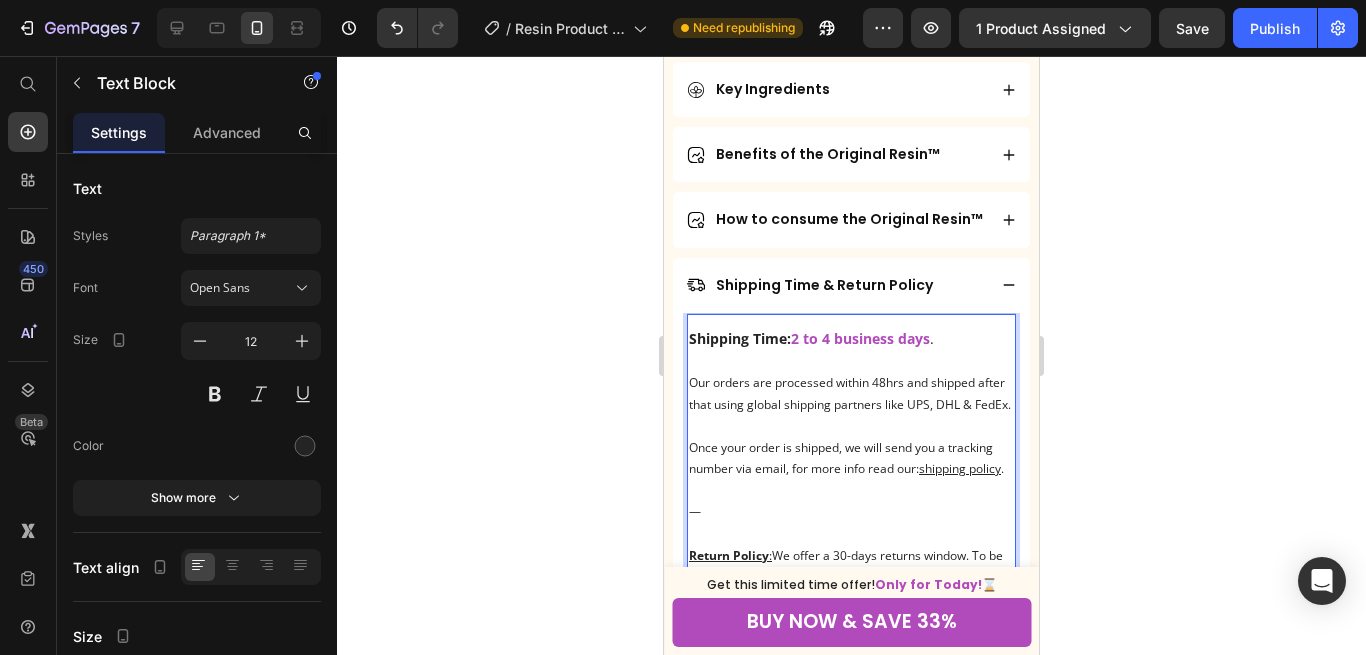 click on "2 to 4 business days" at bounding box center (860, 338) 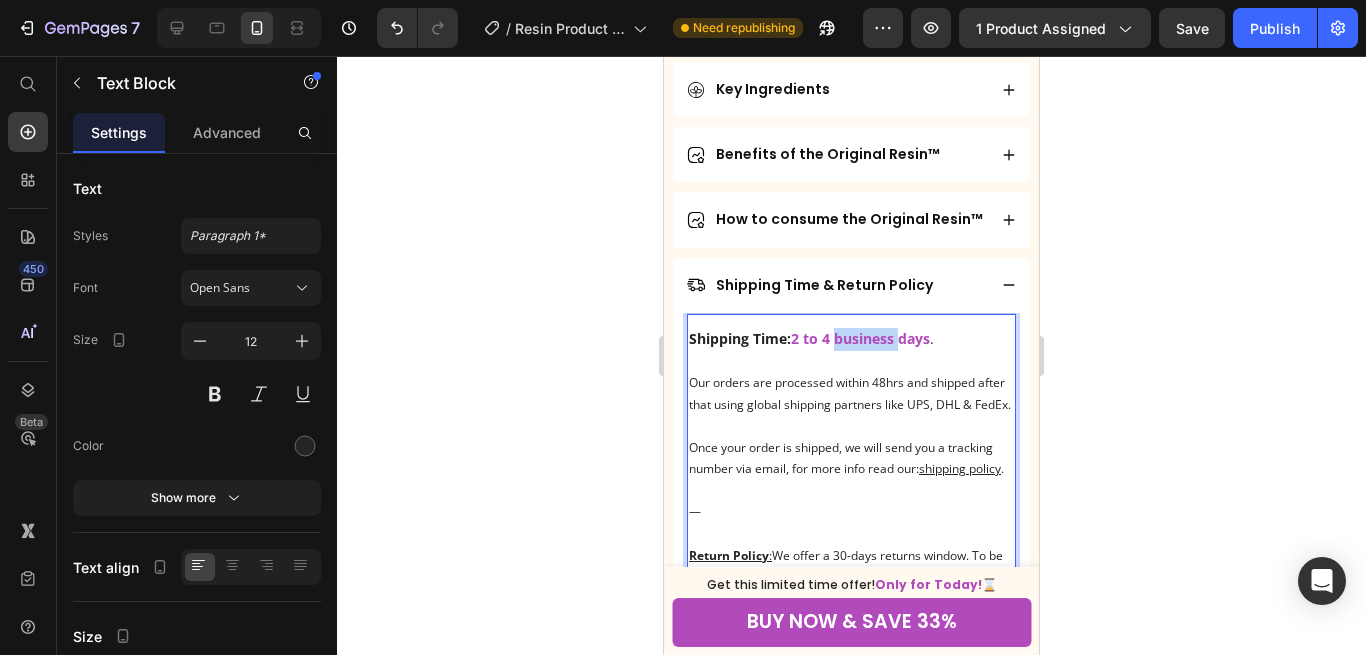 click on "2 to 4 business days" at bounding box center [860, 338] 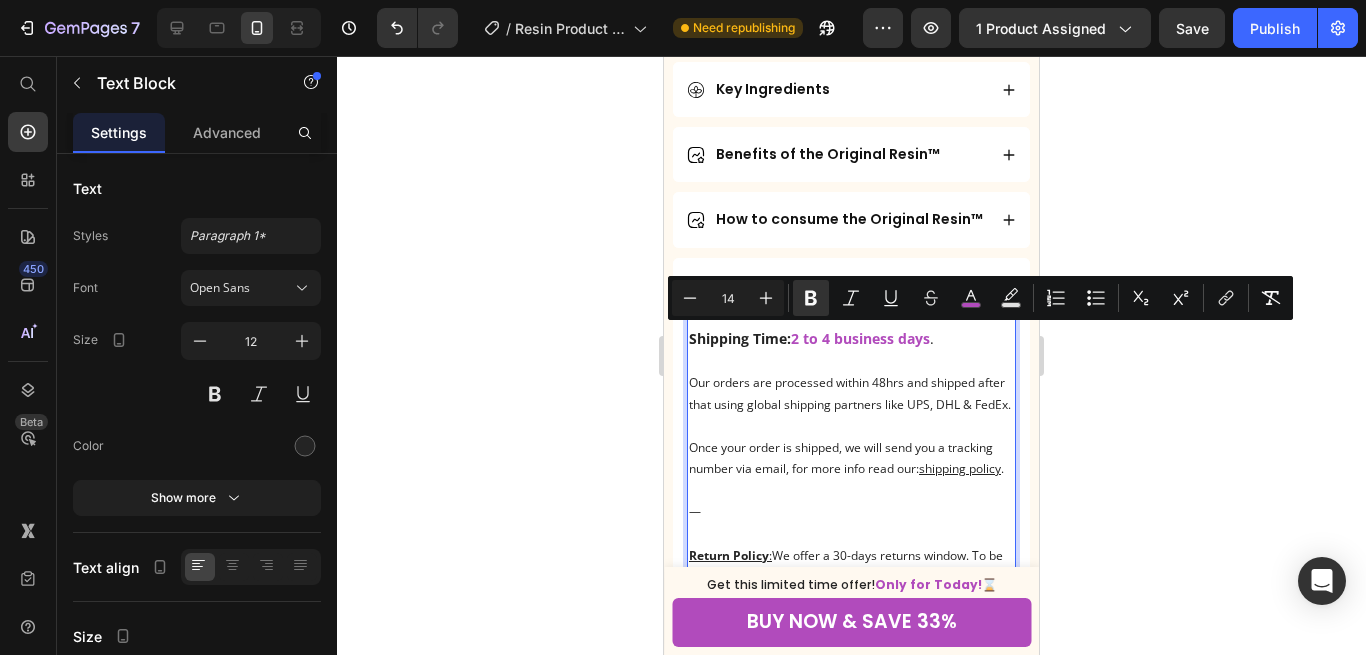 click on "2 to 4 business days" at bounding box center [860, 338] 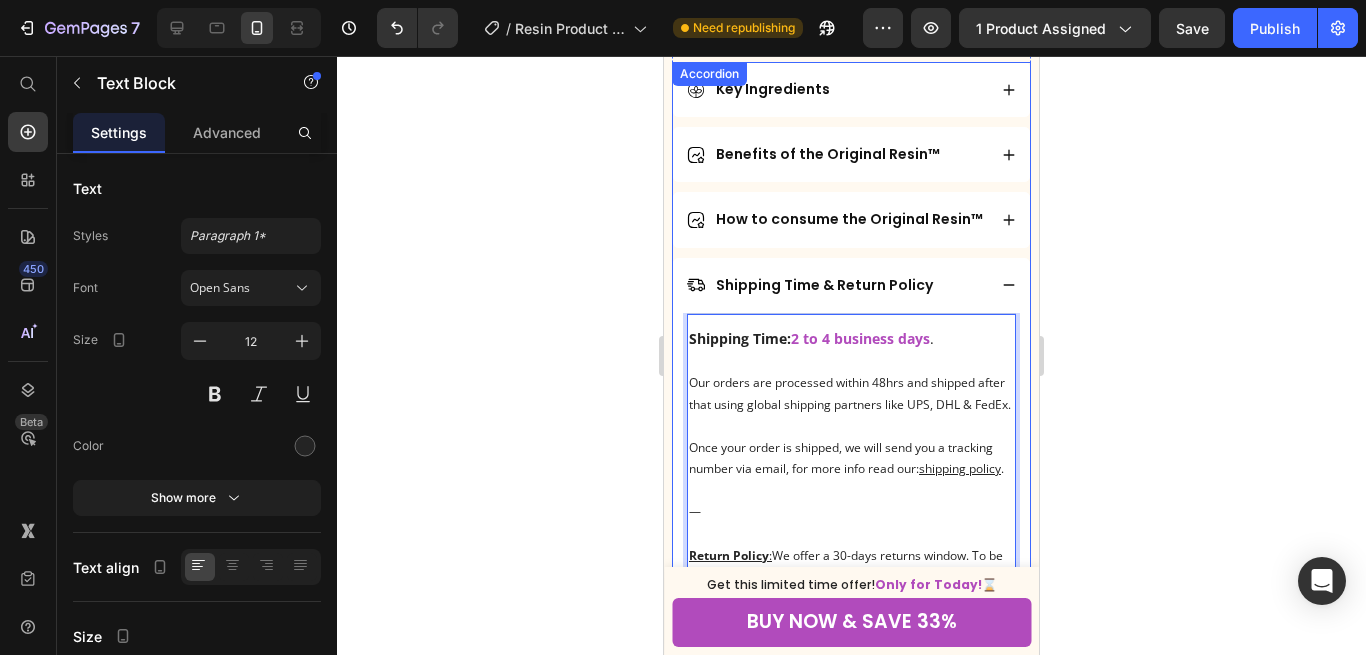 click on "Shipping Time & Return Policy" at bounding box center [851, 285] 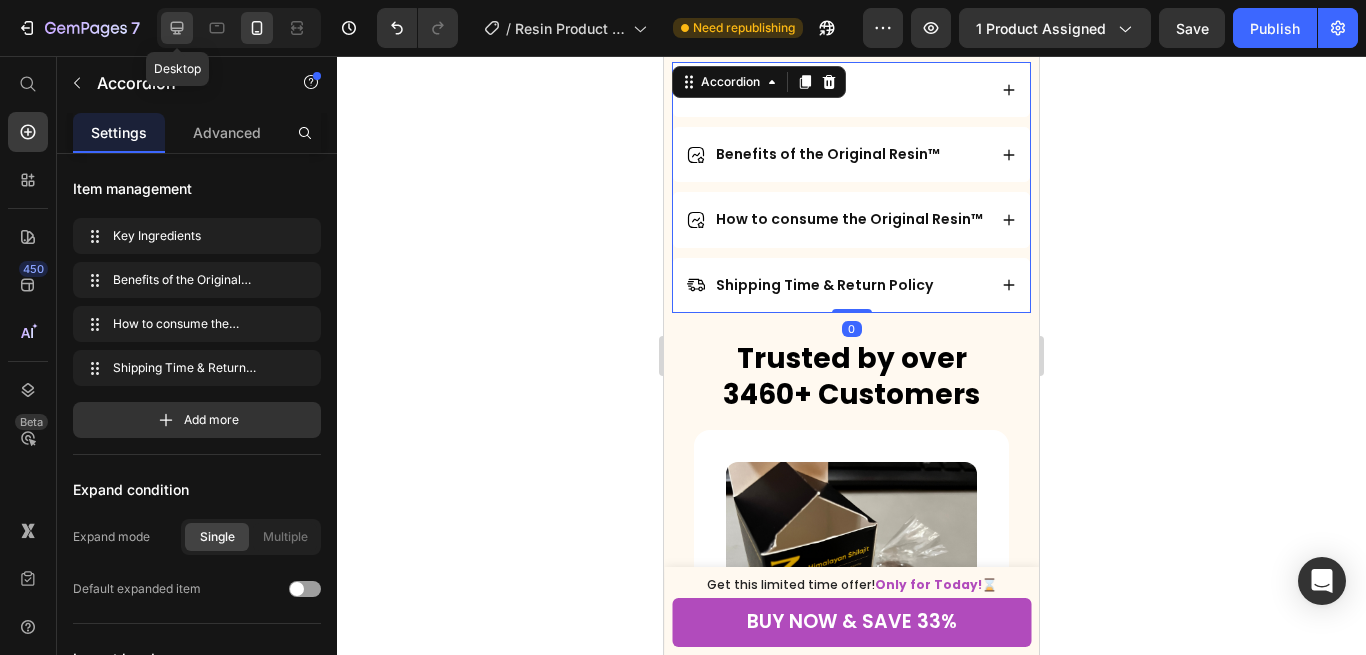 drag, startPoint x: 170, startPoint y: 34, endPoint x: 955, endPoint y: 315, distance: 833.77814 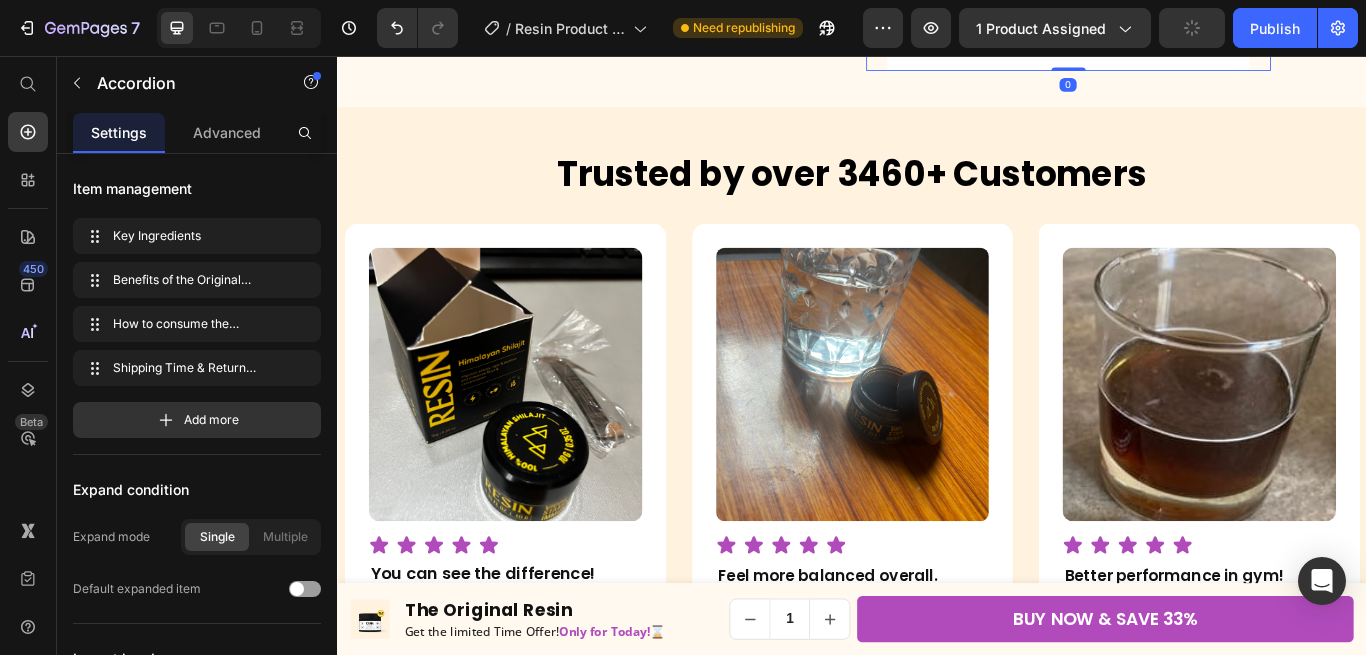 type on "16" 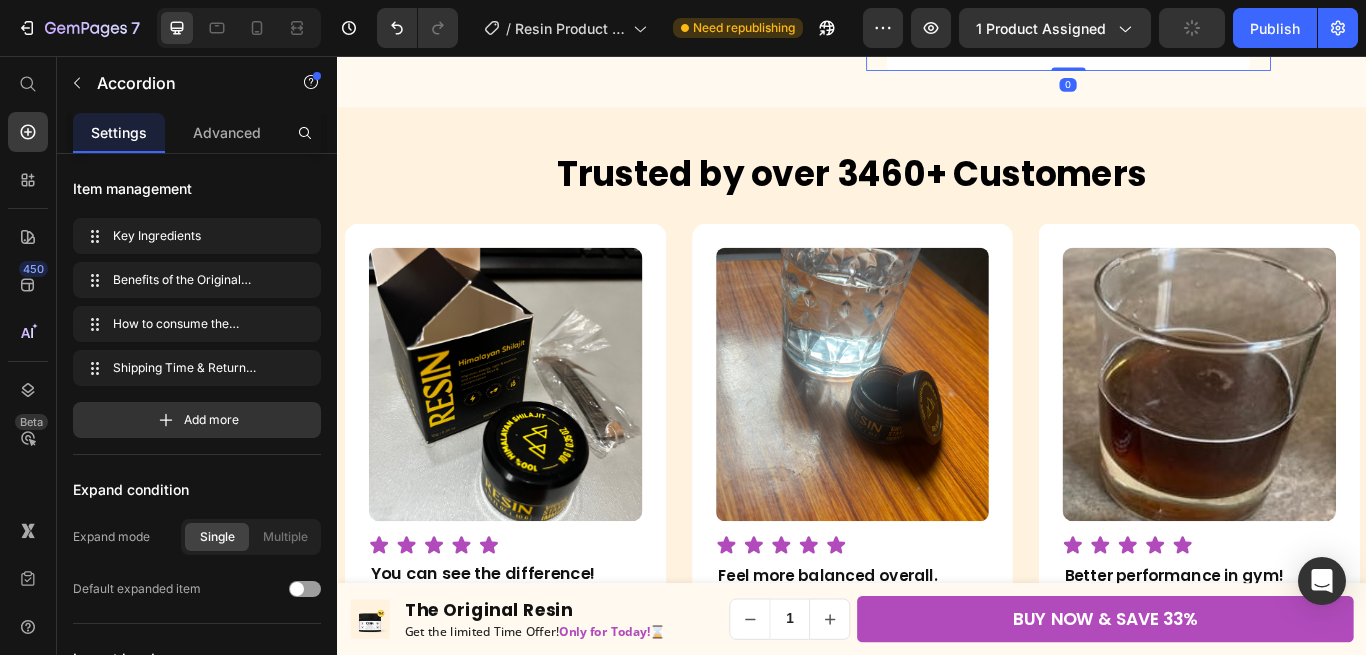 click on "Shipping Time & Return Policy" at bounding box center (1174, 45) 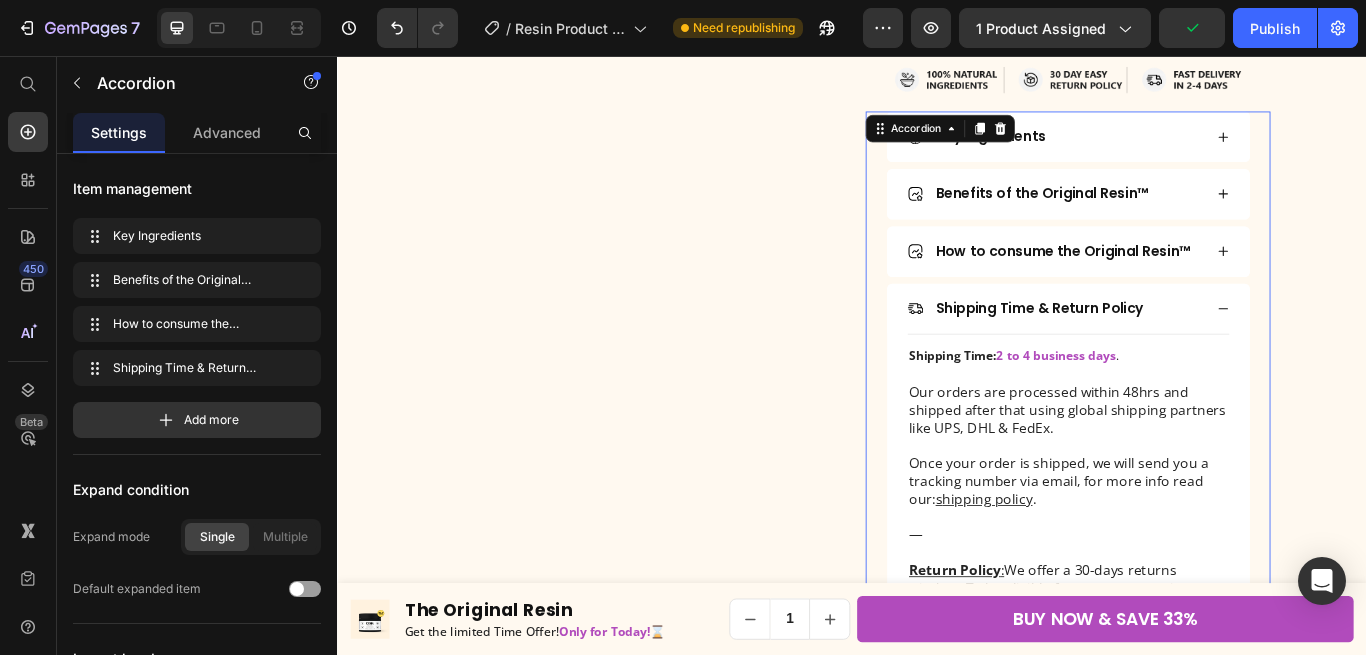 scroll, scrollTop: 828, scrollLeft: 0, axis: vertical 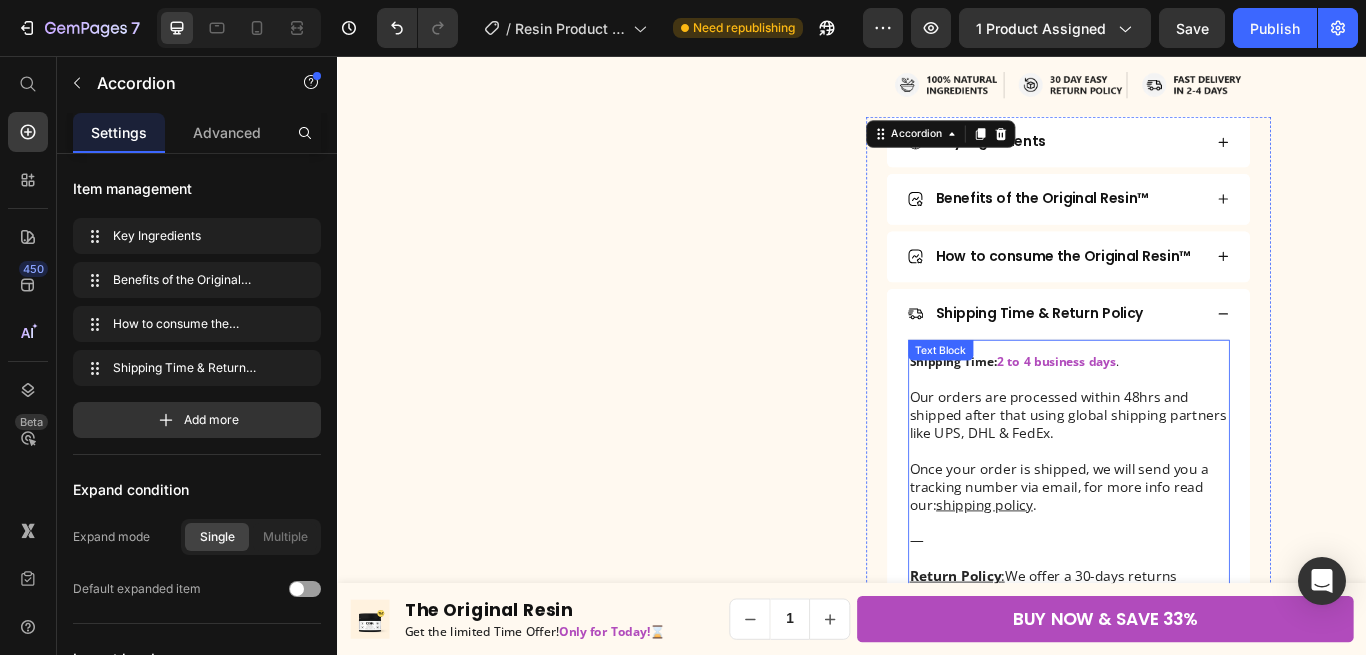 click on "2 to 4 business days" at bounding box center (1175, 411) 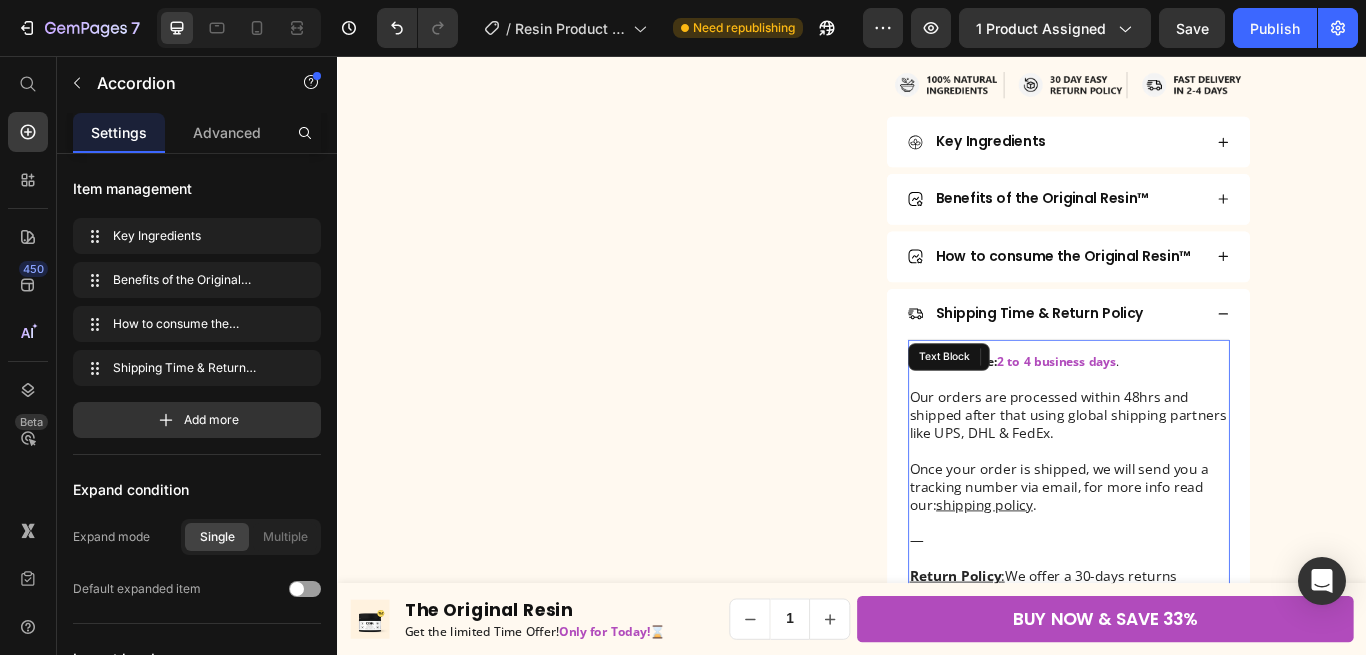 click on "2 to 4 business days" at bounding box center (1175, 411) 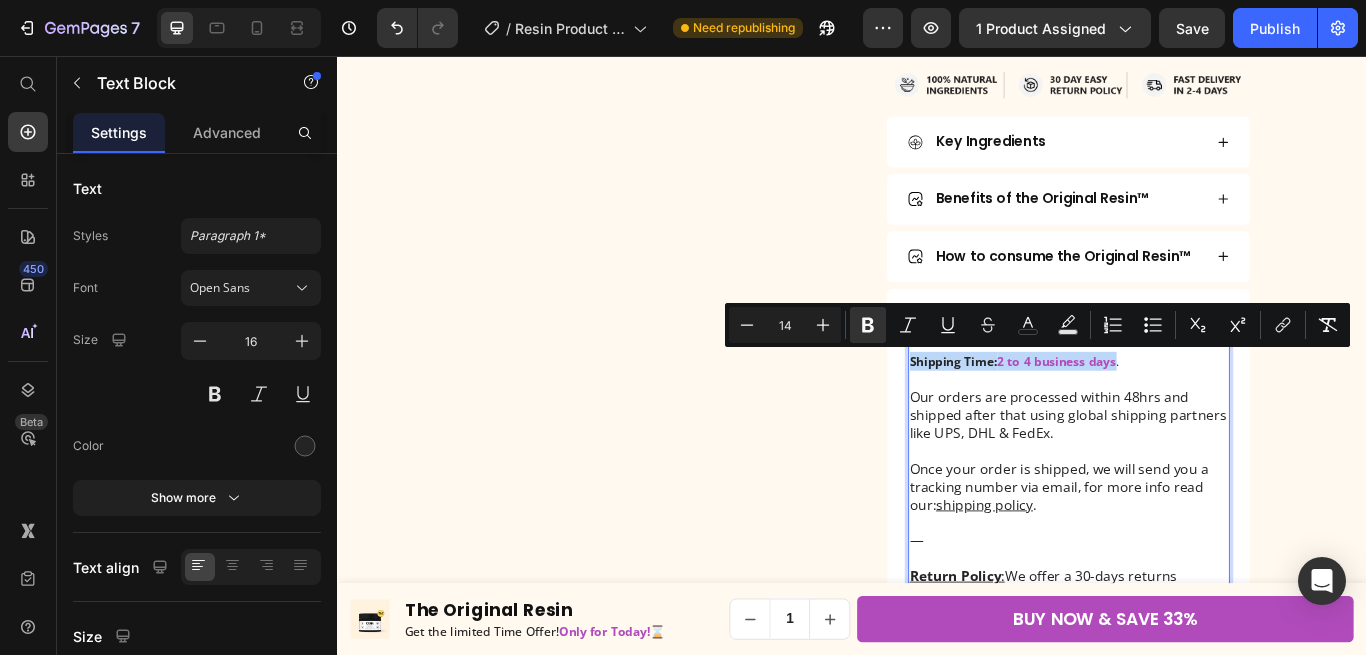 click on "2 to 4 business days" at bounding box center (1175, 411) 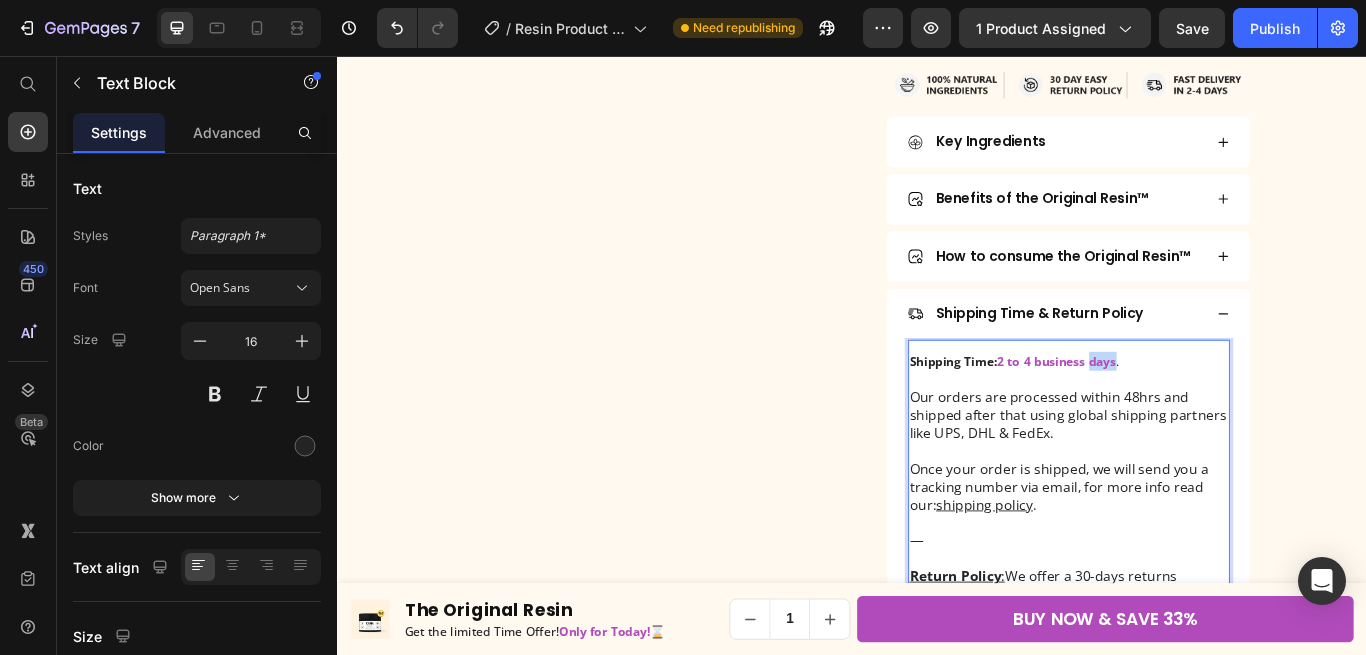 click on "2 to 4 business days" at bounding box center [1175, 411] 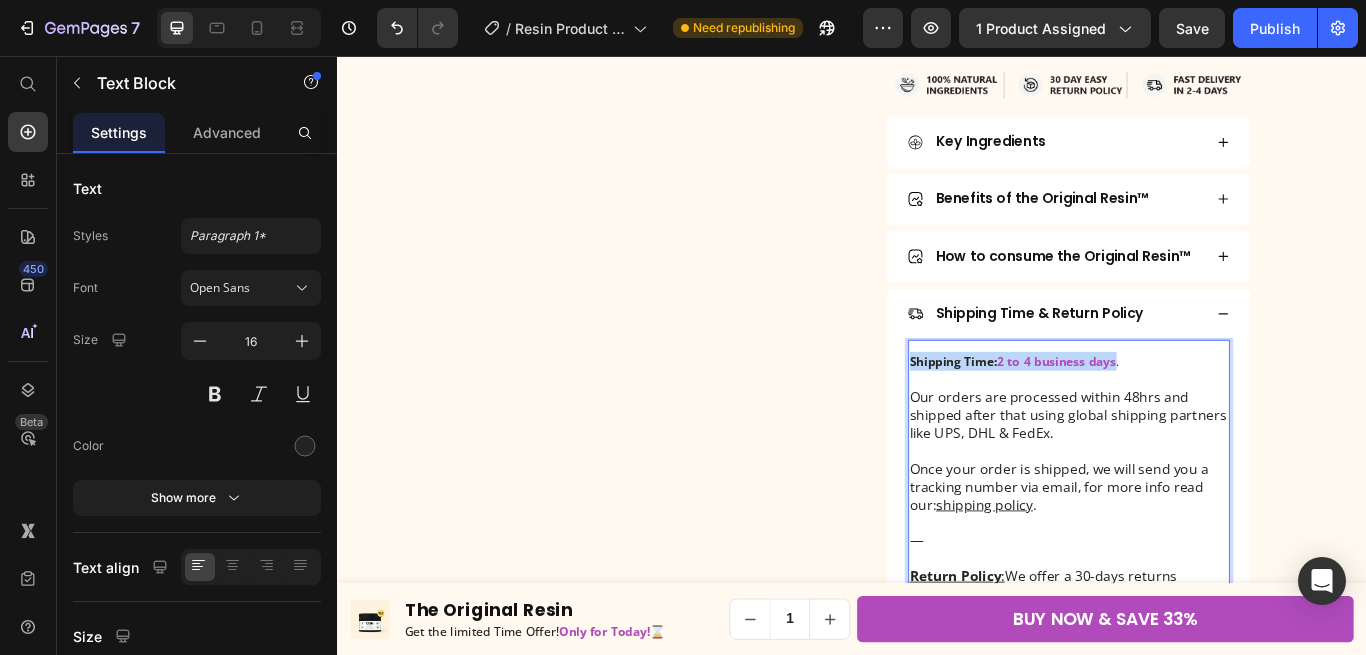 click on "2 to 4 business days" at bounding box center [1175, 411] 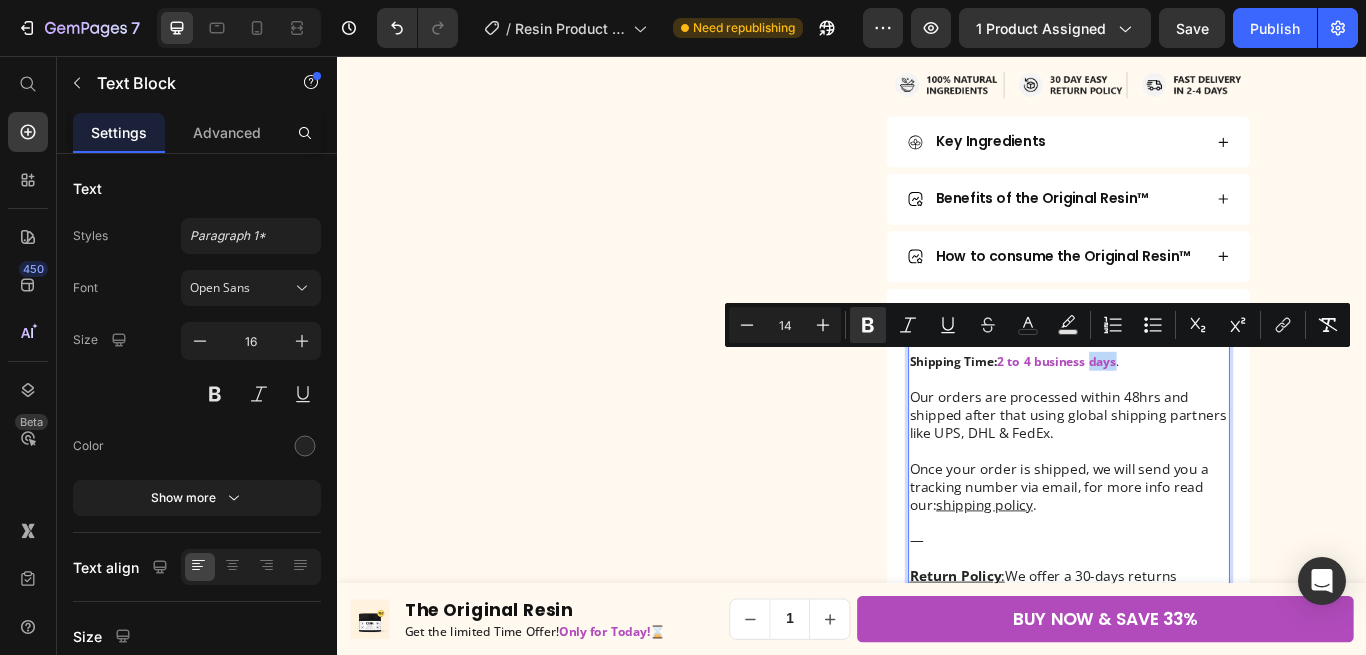 click on "2 to 4 business days" at bounding box center [1175, 411] 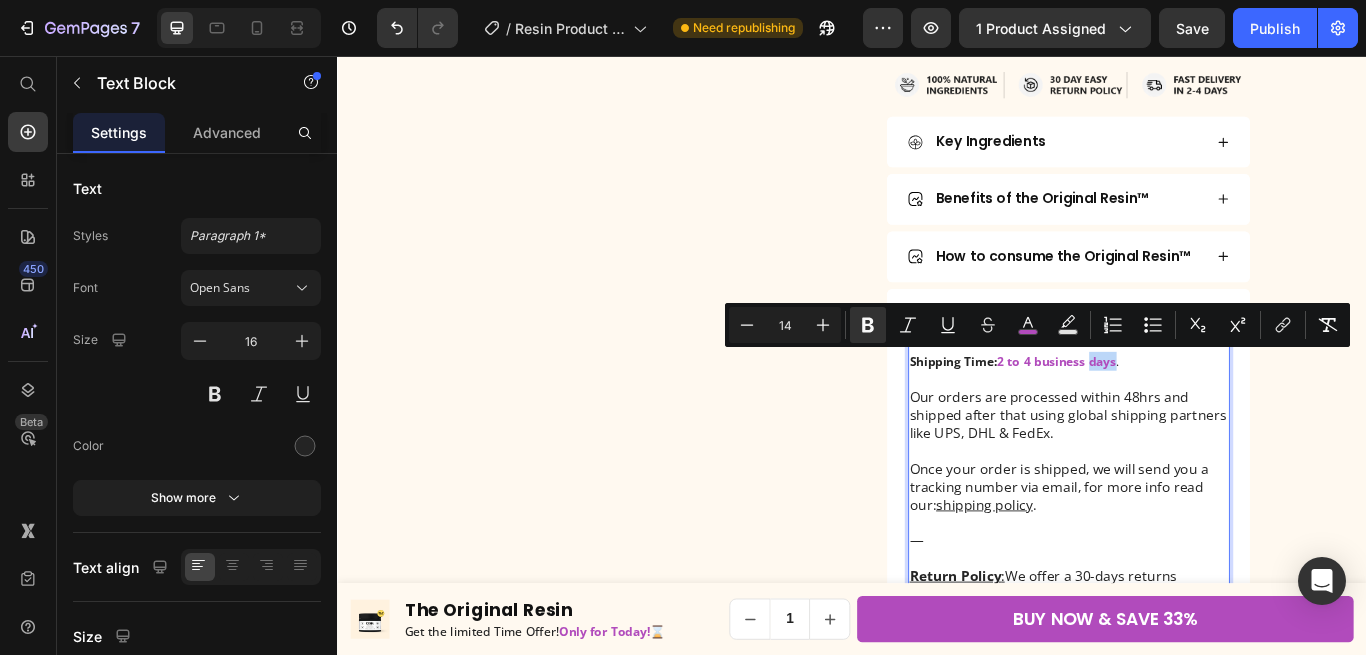 click on "2 to 4 business days" at bounding box center (1175, 411) 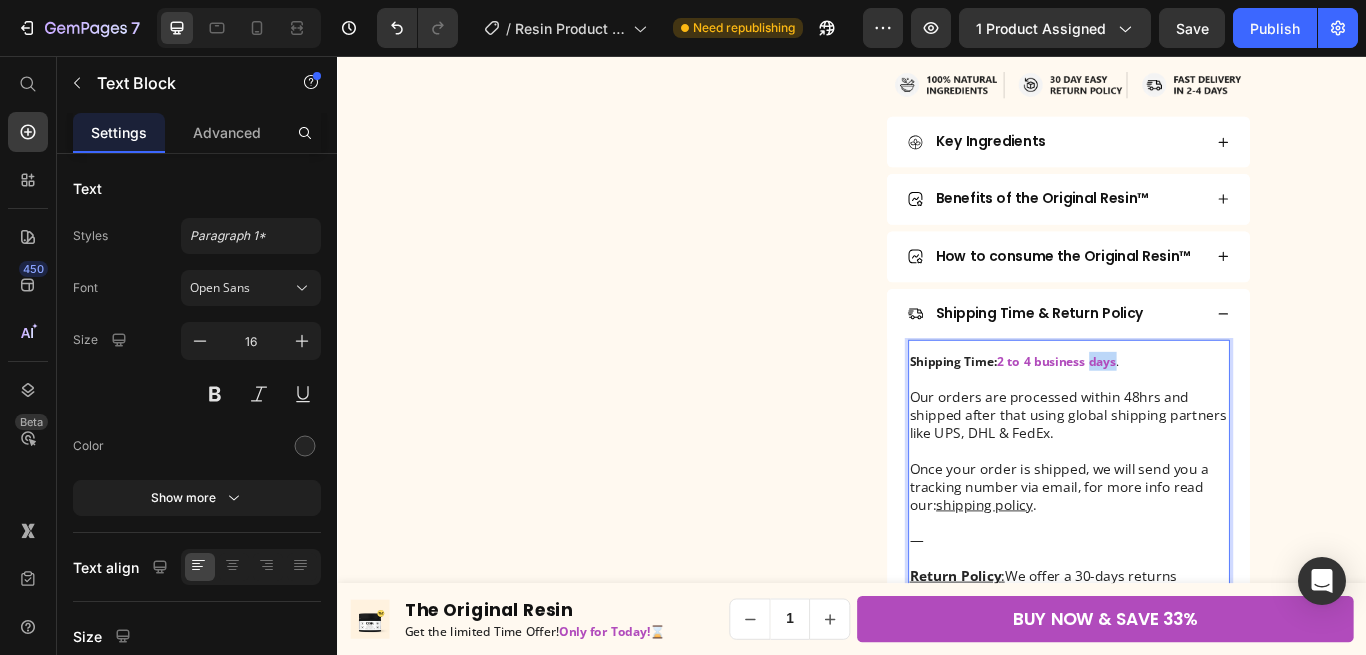 click on "2 to 4 business days" at bounding box center (1175, 411) 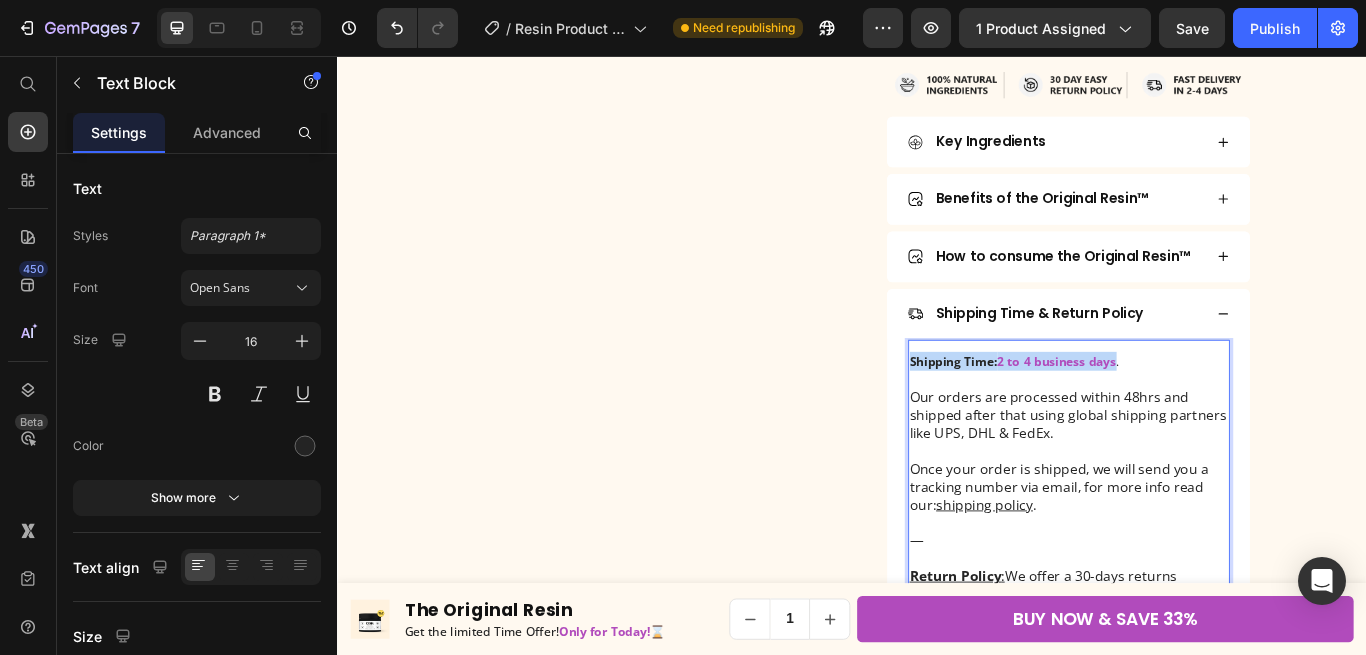 click on "2 to 4 business days" at bounding box center [1175, 411] 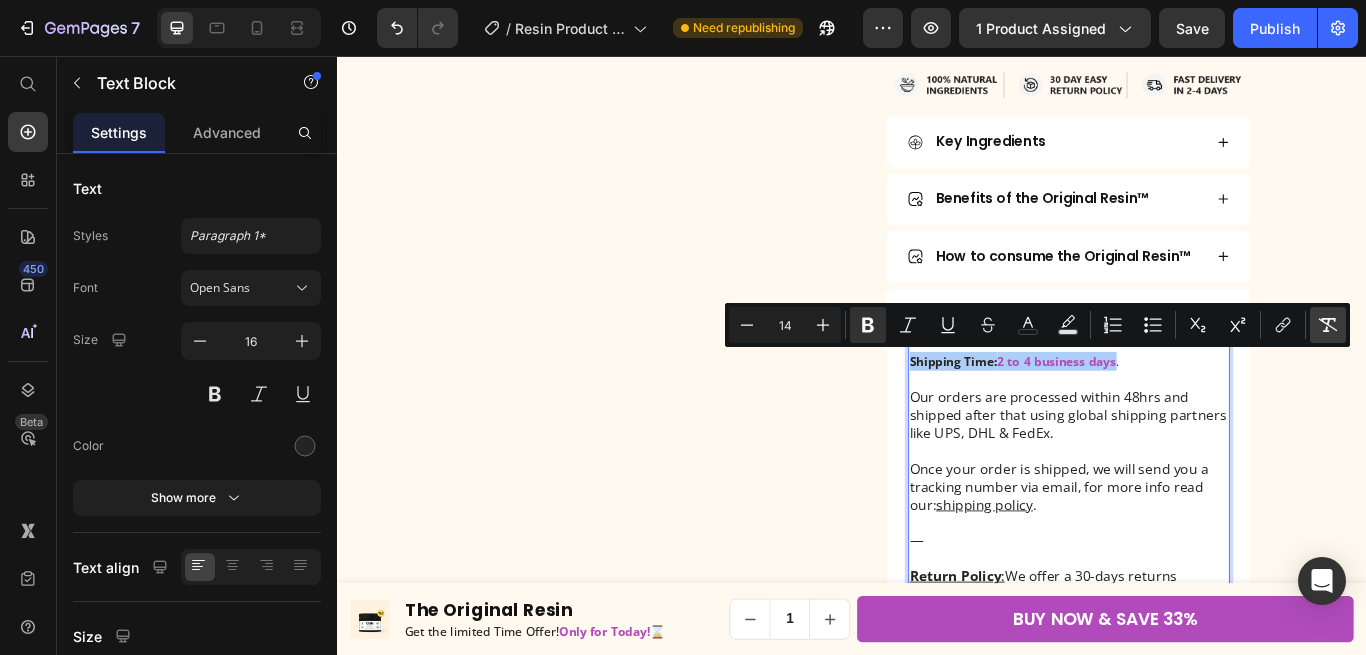 click 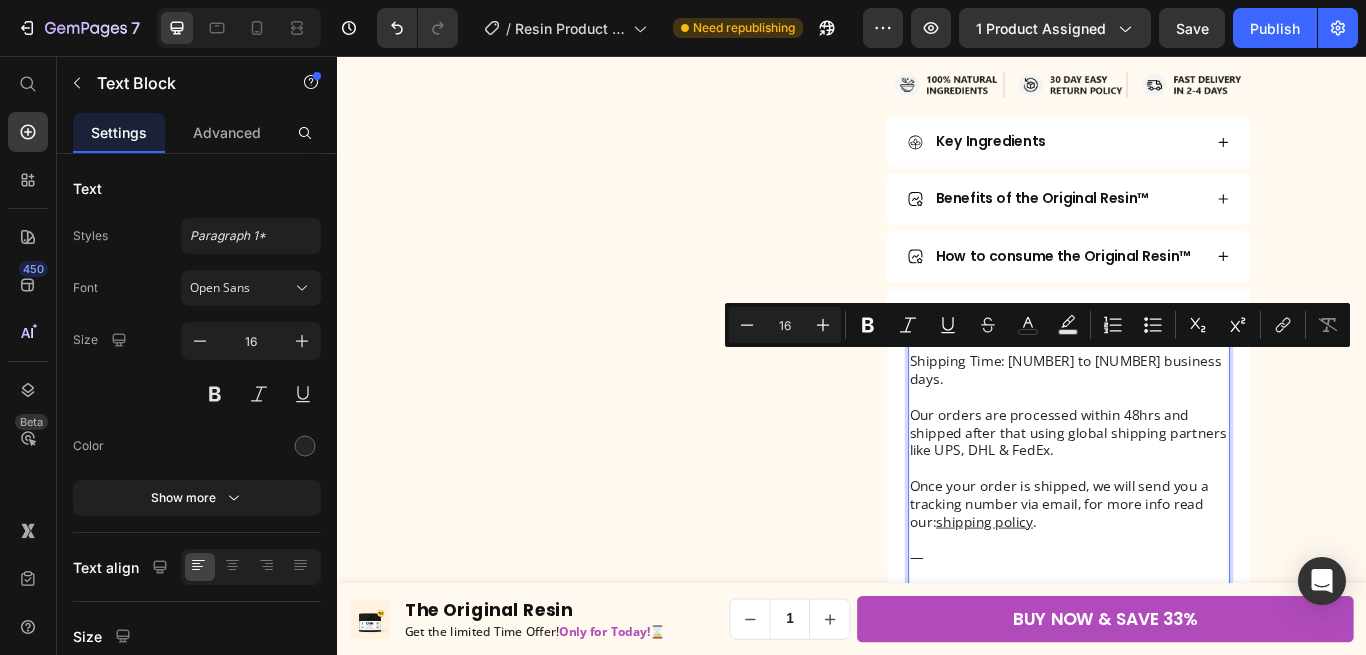 type on "14" 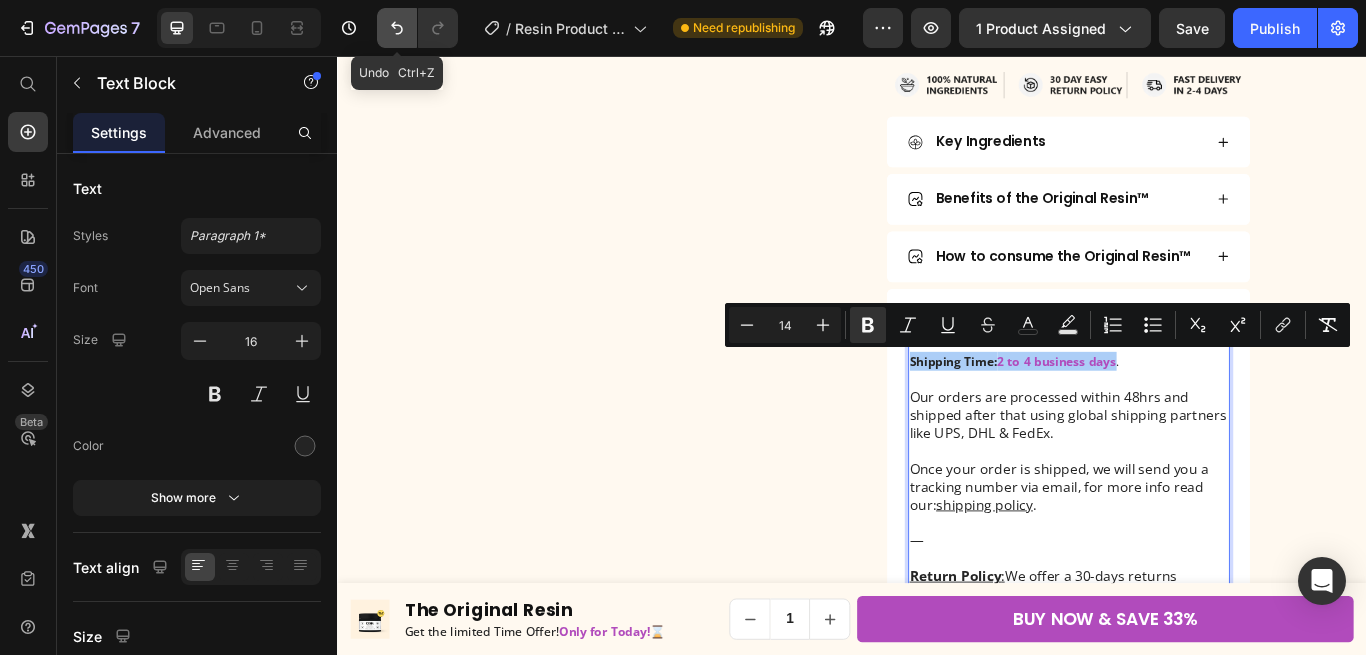click 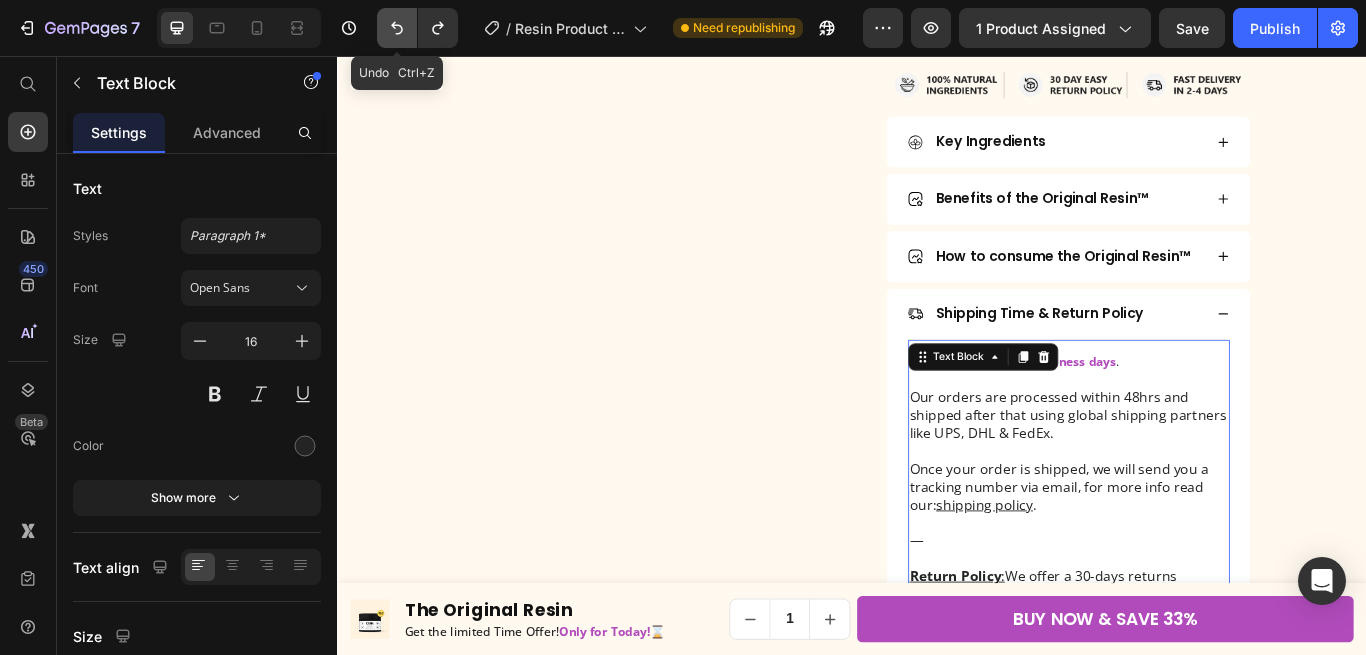 click 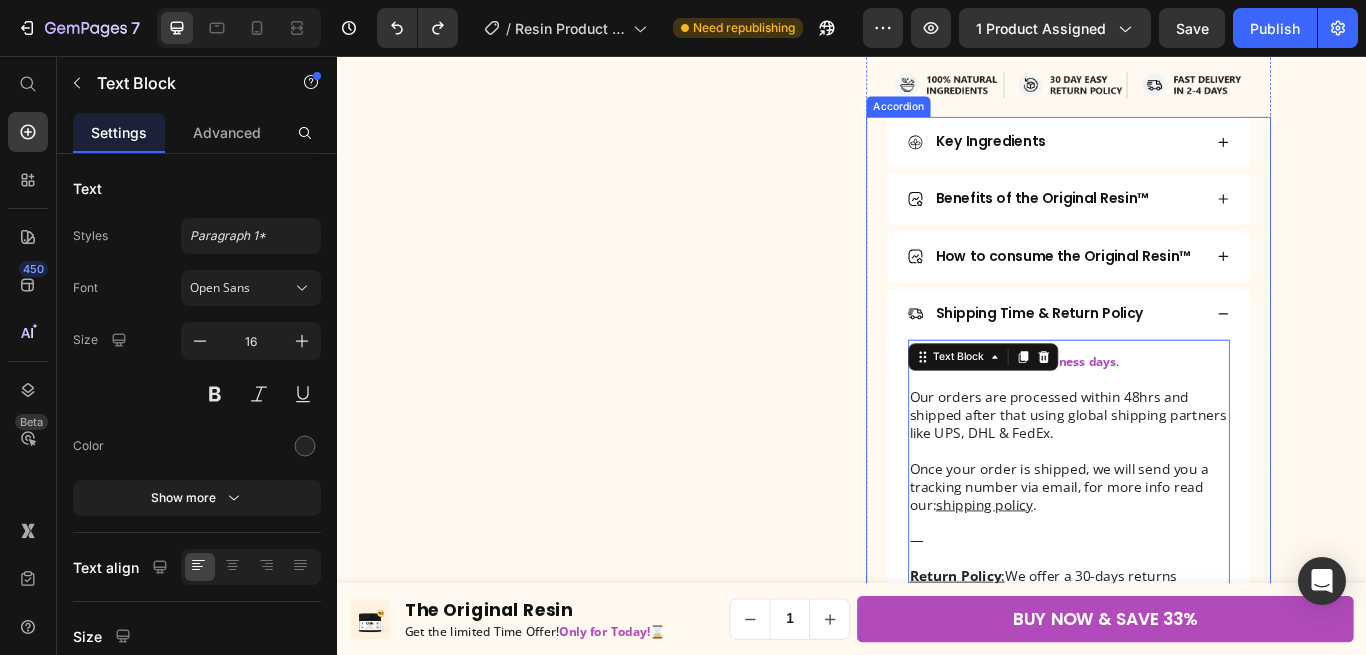 click on "How to consume the Original Resin™" at bounding box center [1189, 290] 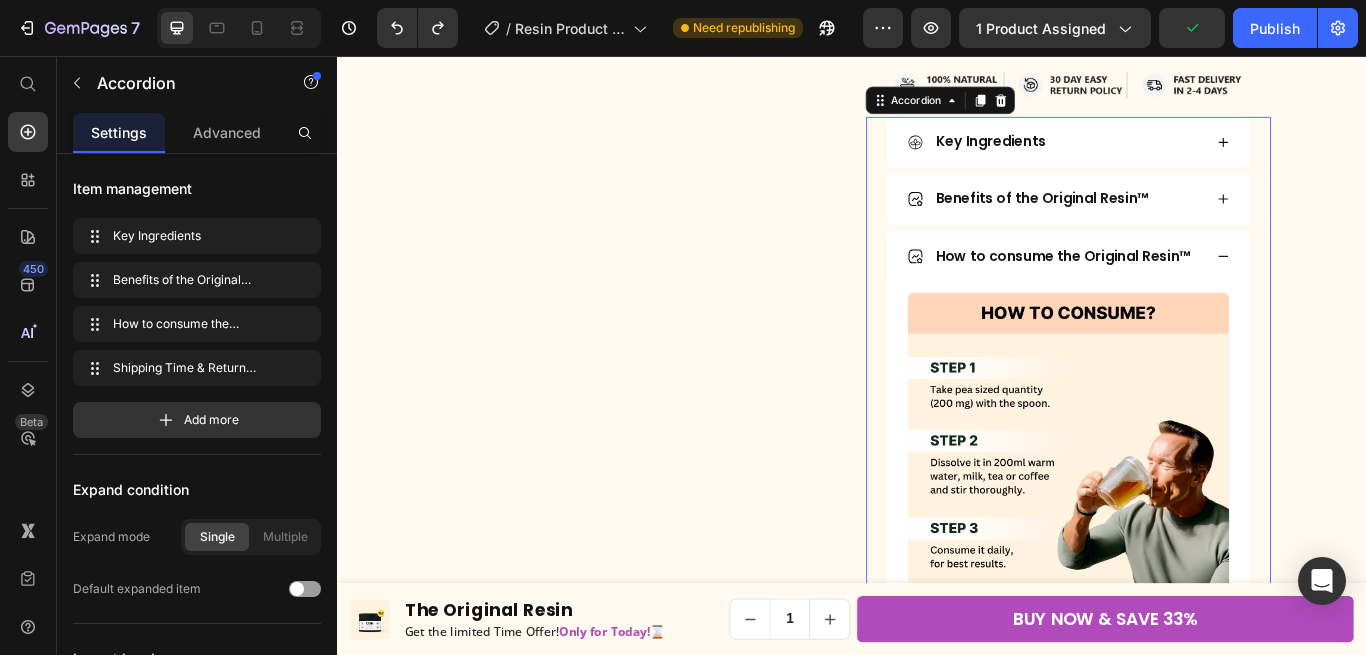 click on "Benefits of the Original Resin™" at bounding box center (1174, 223) 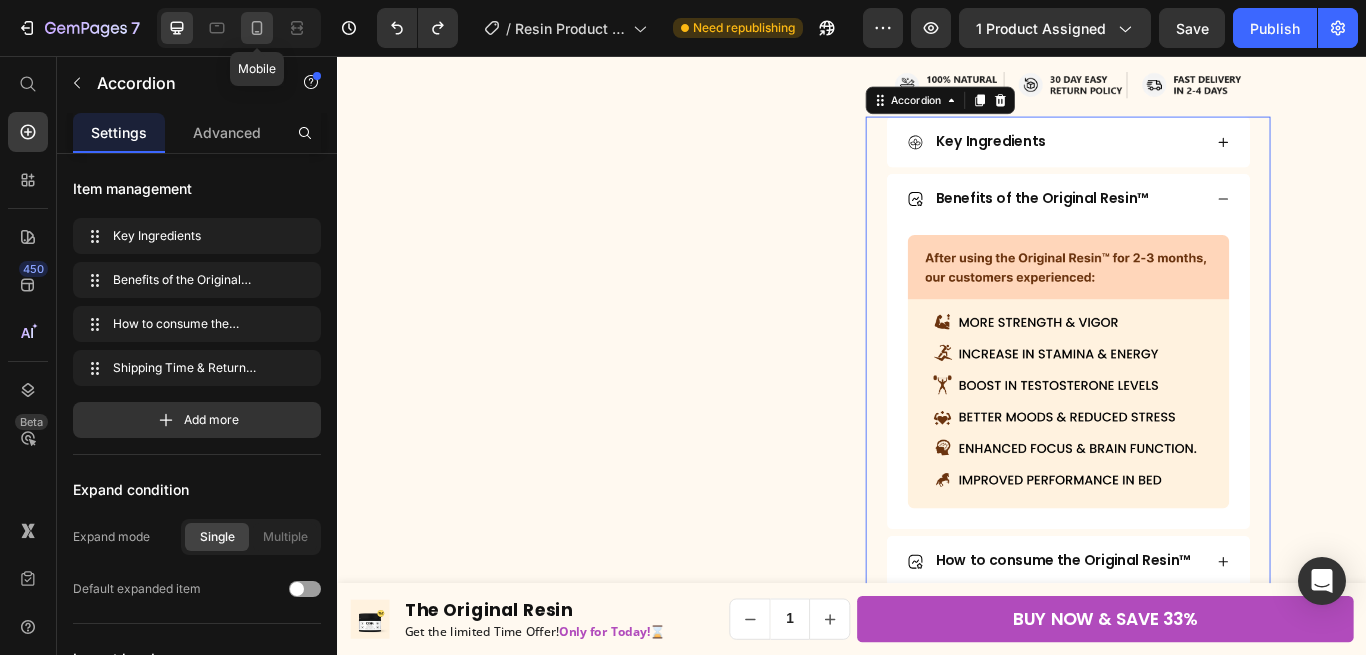 drag, startPoint x: 253, startPoint y: 24, endPoint x: 74, endPoint y: 278, distance: 310.73624 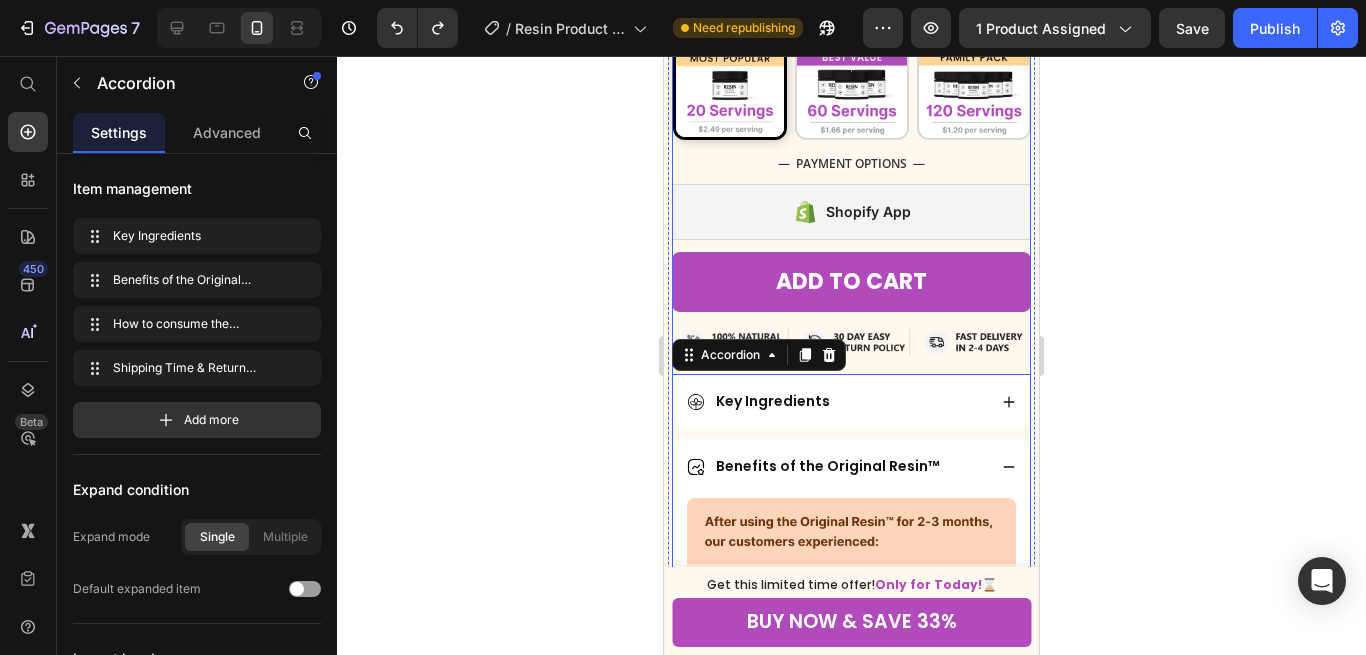type on "14" 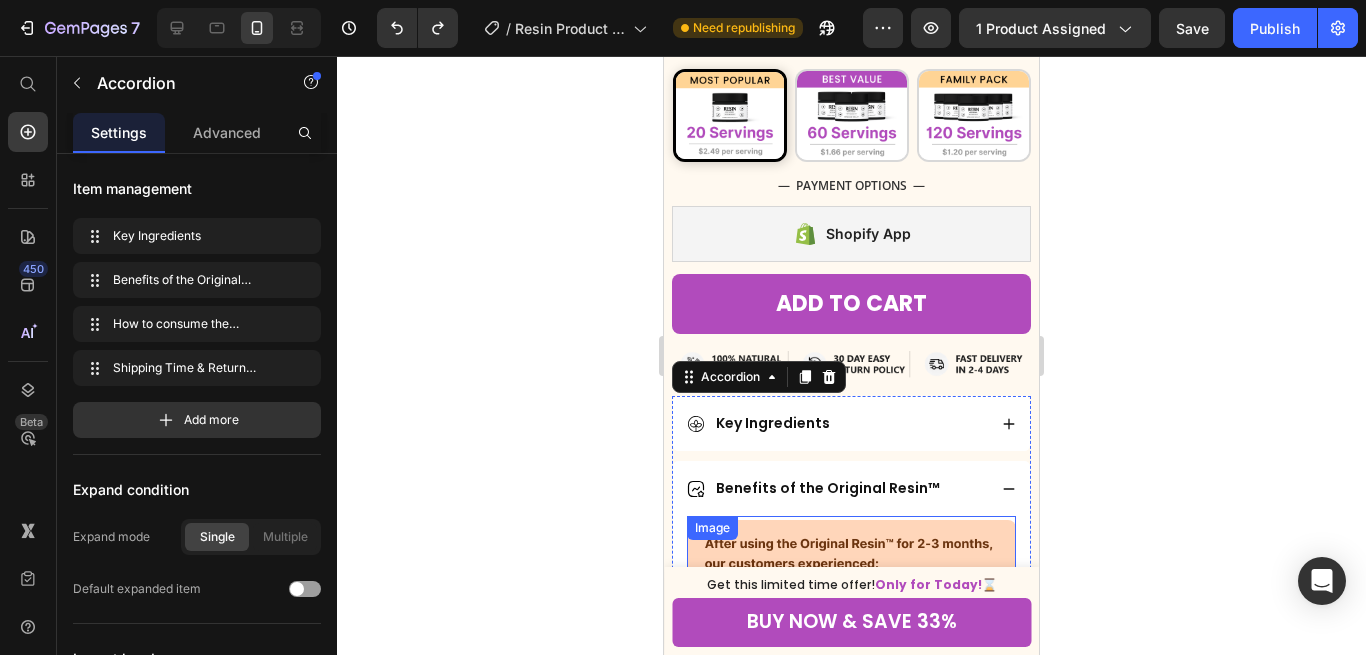 scroll, scrollTop: 949, scrollLeft: 0, axis: vertical 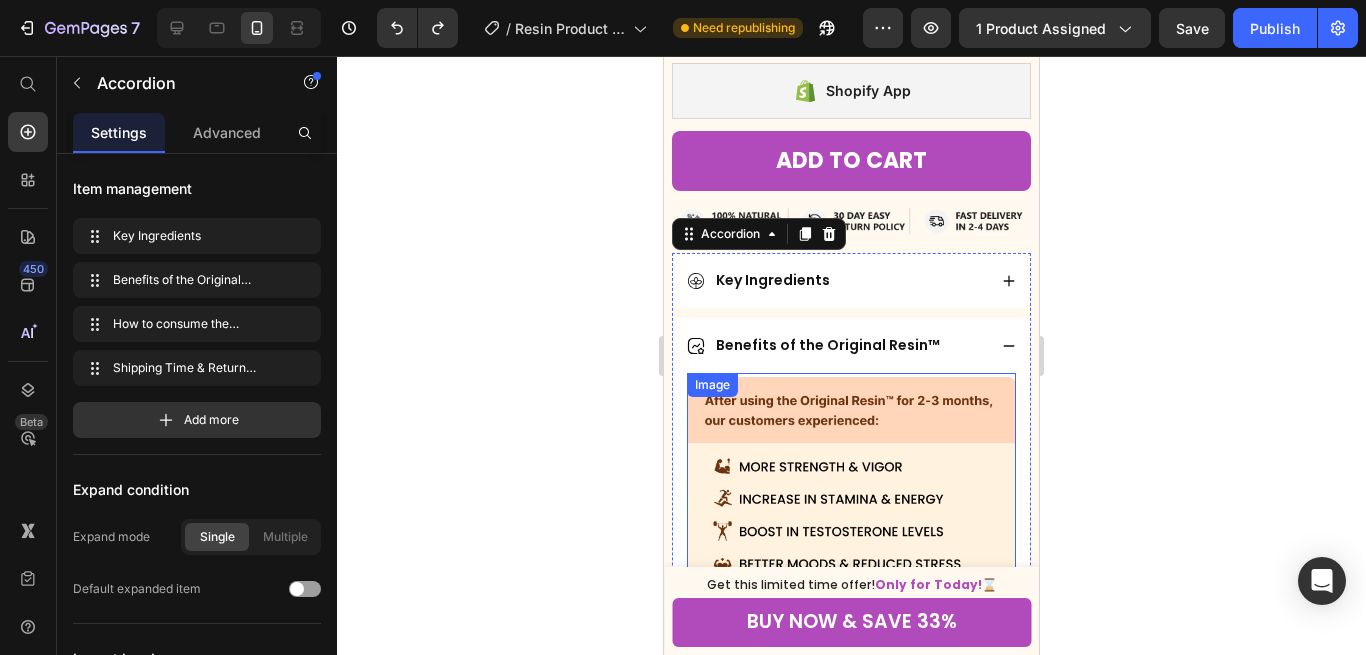 click at bounding box center [851, 515] 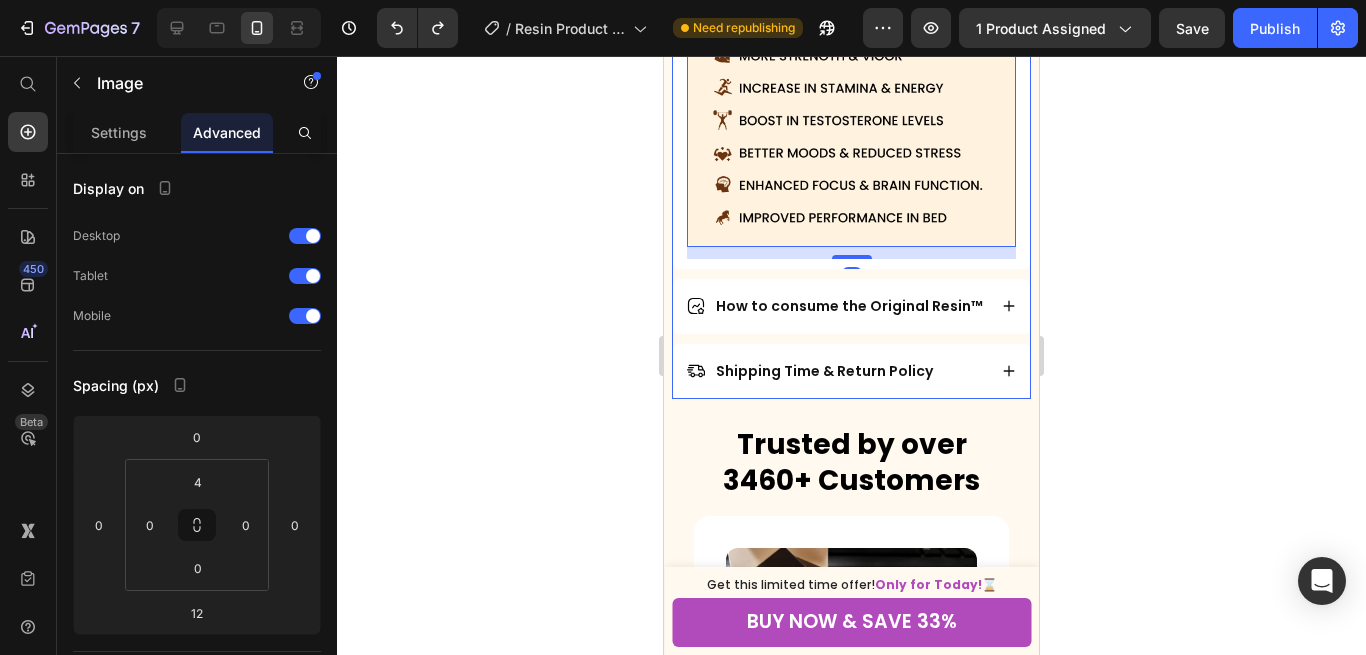 scroll, scrollTop: 1357, scrollLeft: 0, axis: vertical 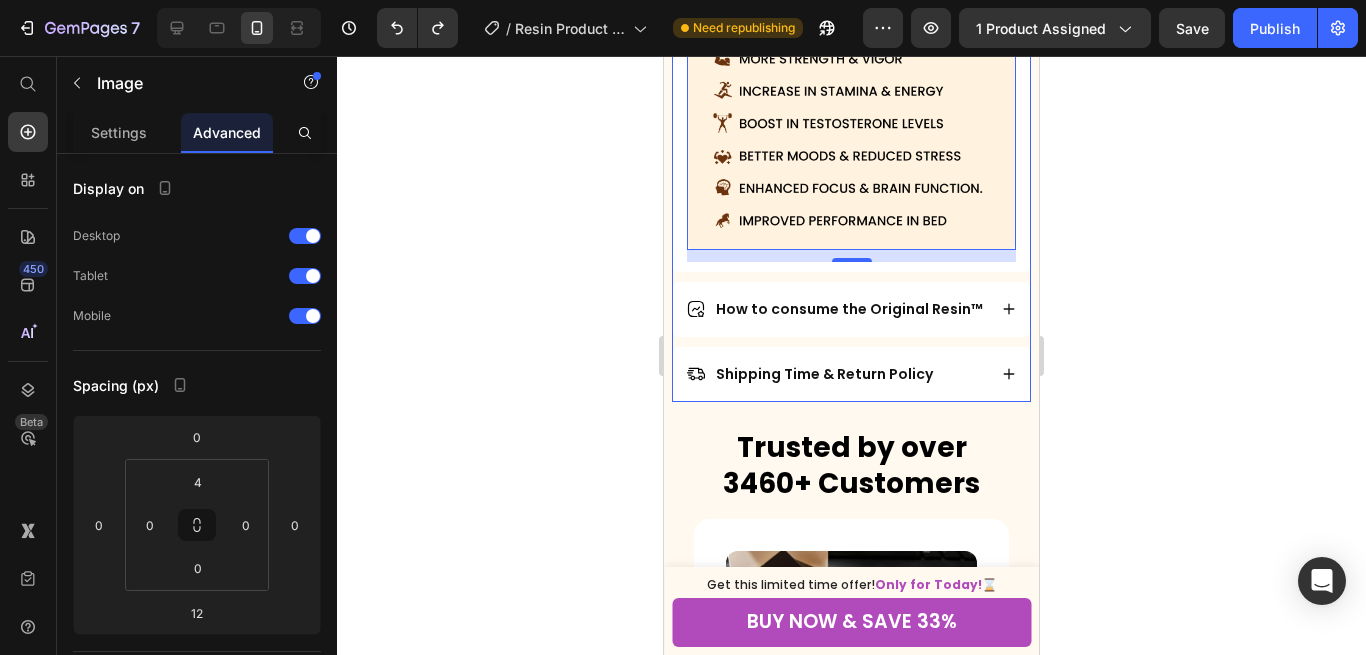 click on "How to consume the Original Resin™" at bounding box center [851, 309] 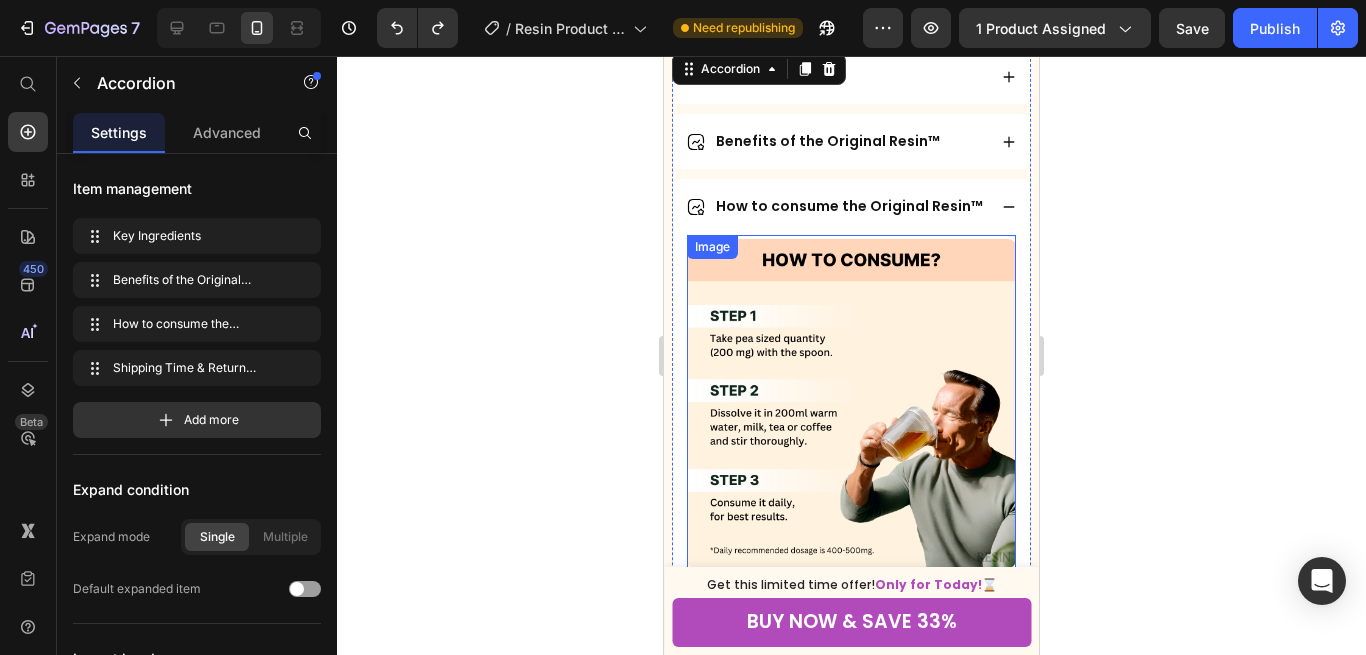 click at bounding box center (851, 401) 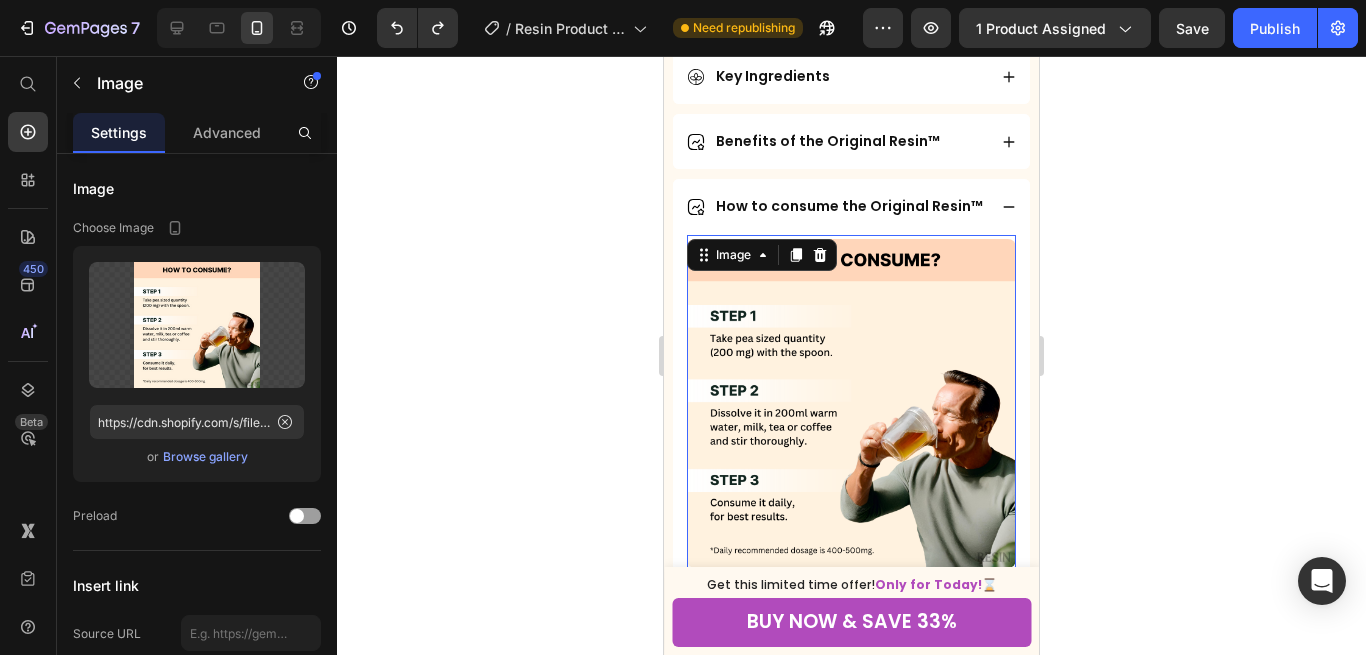 scroll, scrollTop: 1303, scrollLeft: 0, axis: vertical 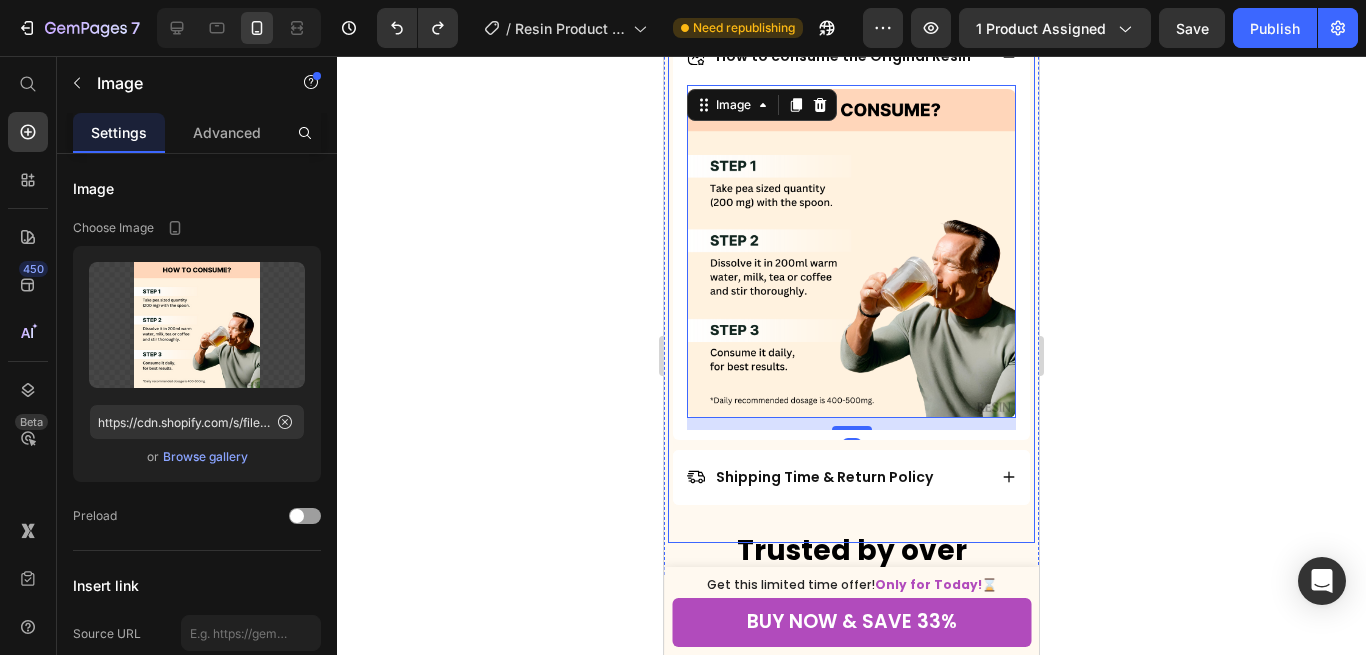 click on "Shipping Time & Return Policy" at bounding box center [836, 477] 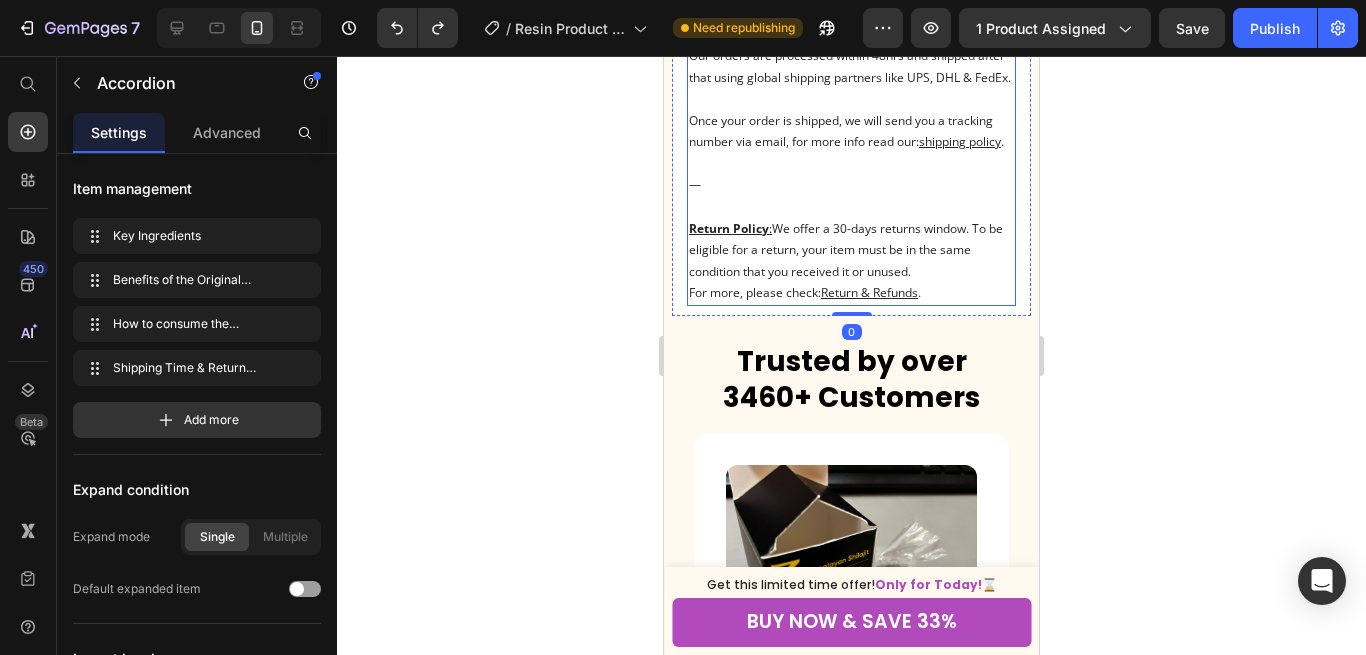 scroll, scrollTop: 1263, scrollLeft: 0, axis: vertical 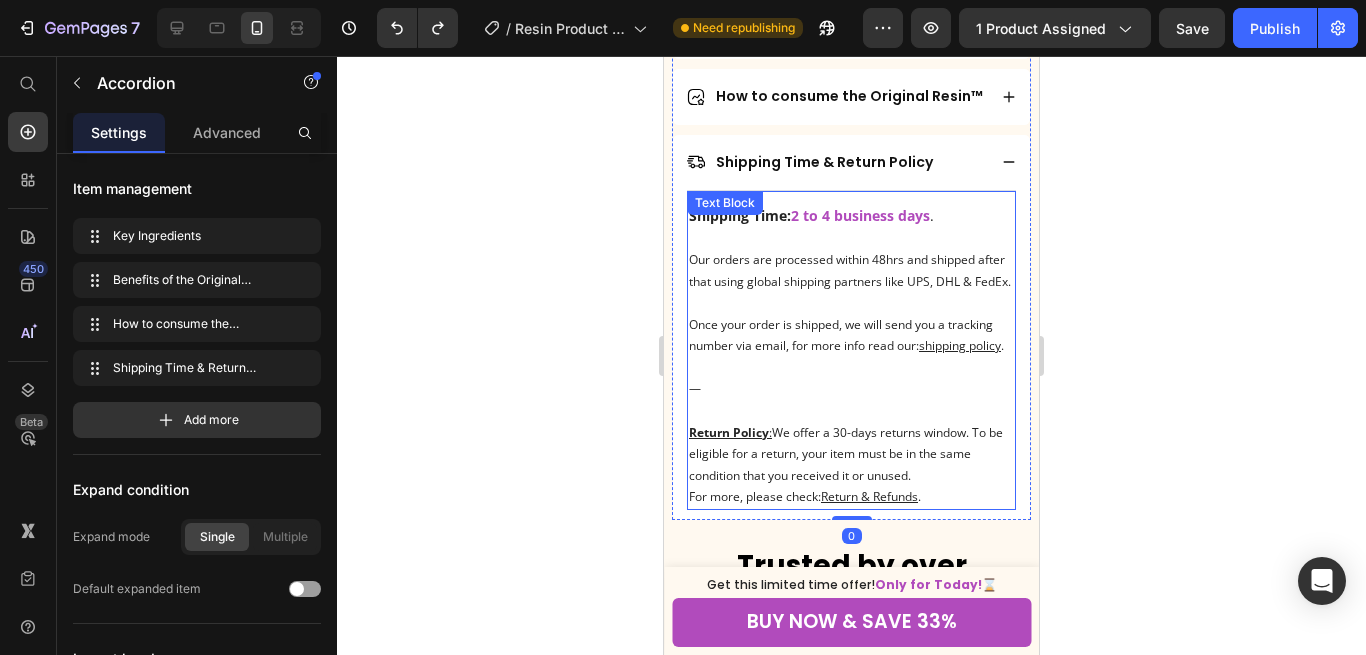 click on "2 to 4 business days" at bounding box center (860, 215) 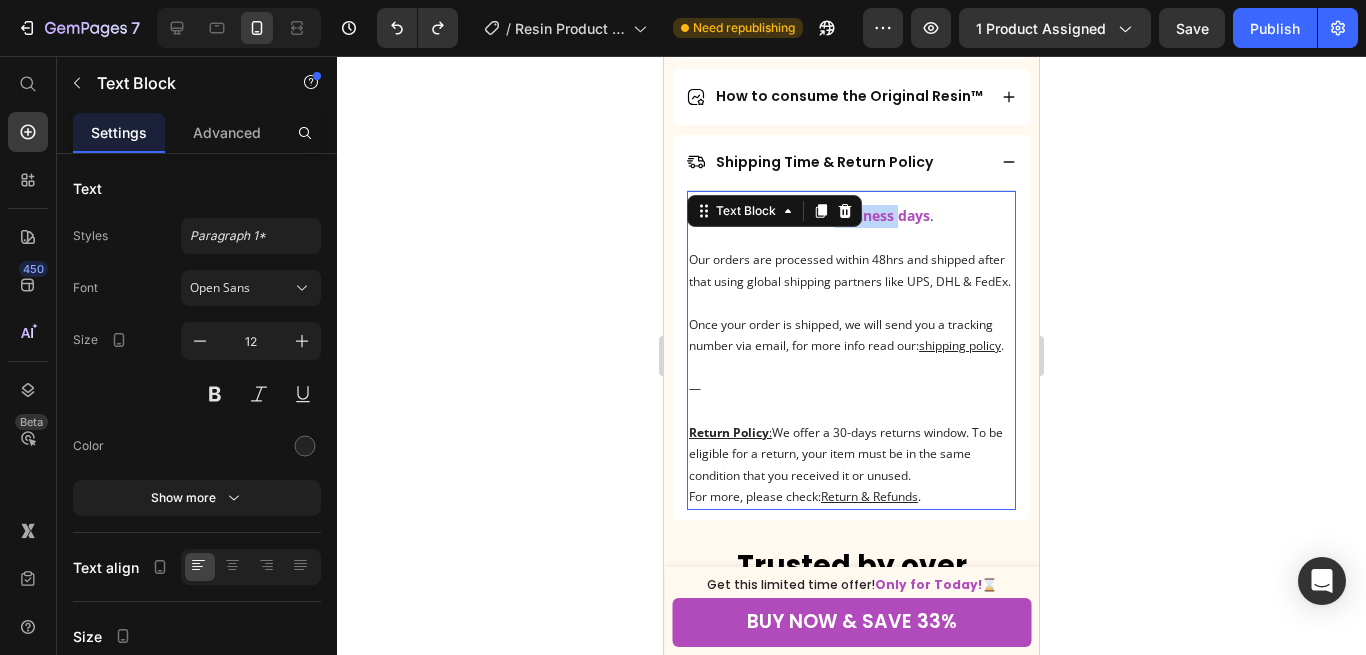 click on "2 to 4 business days" at bounding box center [860, 215] 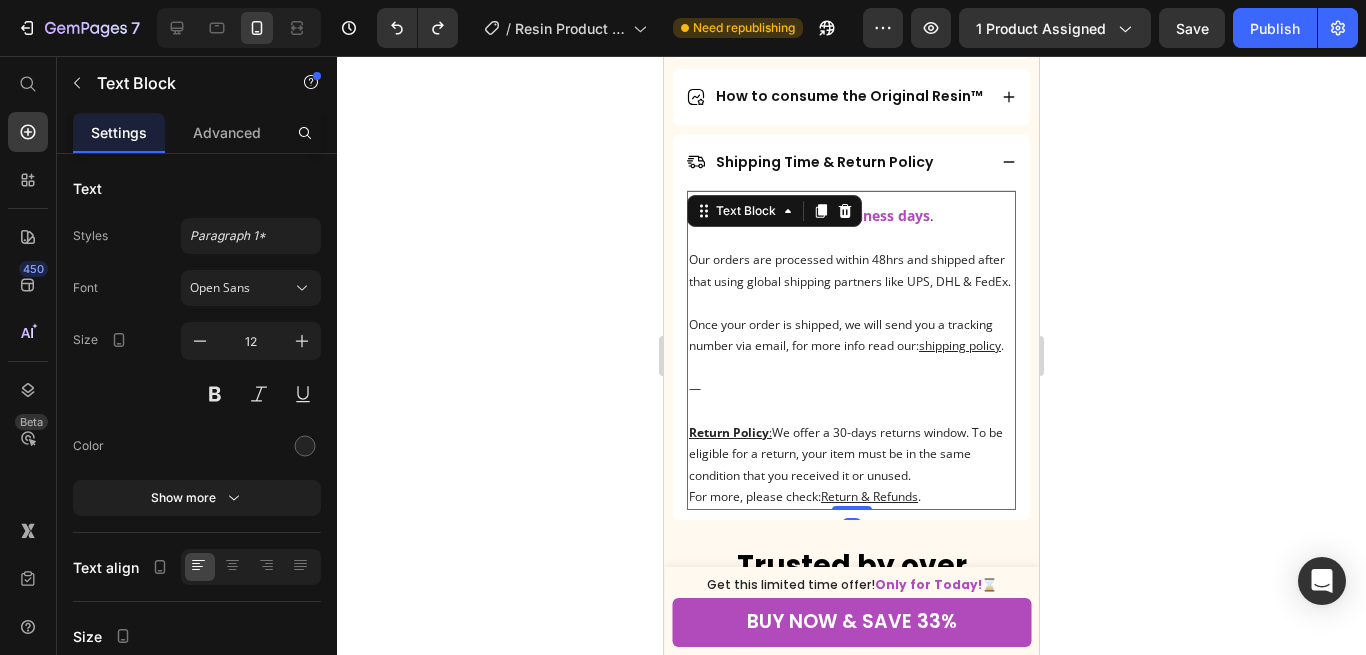 click on "Shipping Time: 2 to 4 business days . Our orders are processed within 48hrs and shipped after that using global shipping partners like UPS, DHL & FedEx. Once your order is shipped, we will send you a tracking number via email, for more info read our: shipping policy . — Return Policy : We offer a 30-days returns window. To be eligible for a return, your item must be in the same condition that you received it or unused. For more, please check: Return & Refunds . Text Block 0" at bounding box center [851, 350] 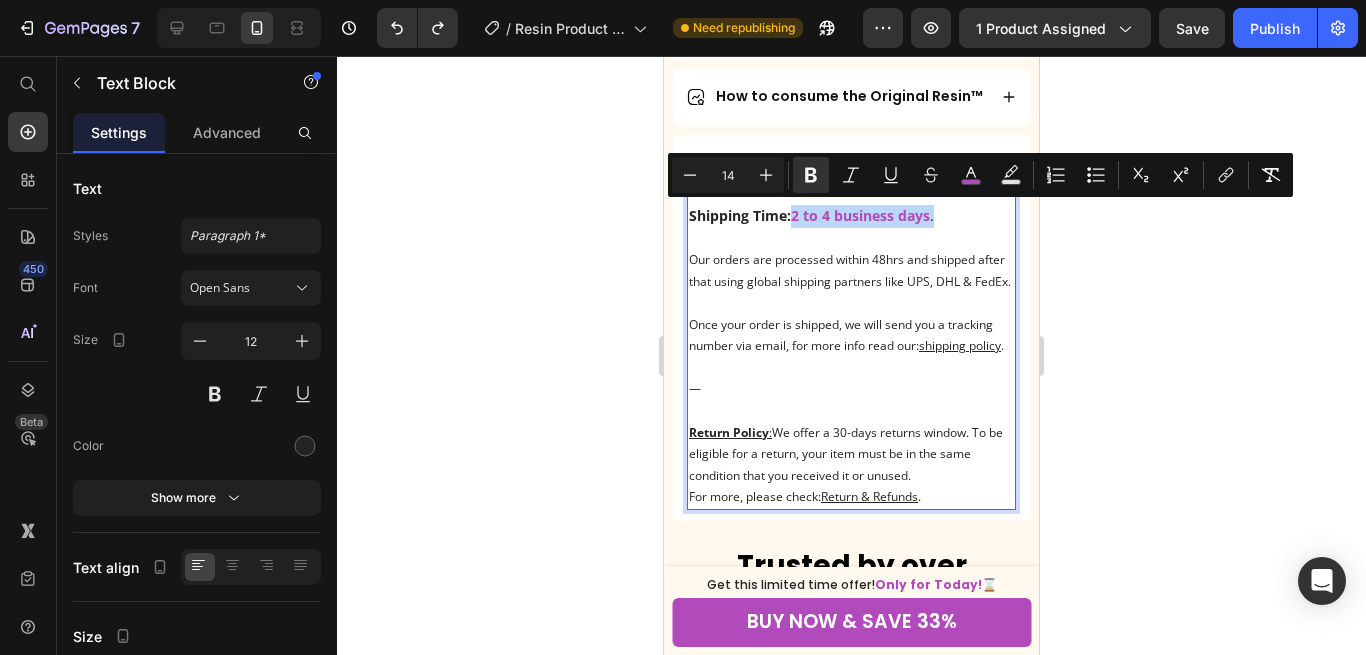 drag, startPoint x: 933, startPoint y: 209, endPoint x: 796, endPoint y: 210, distance: 137.00365 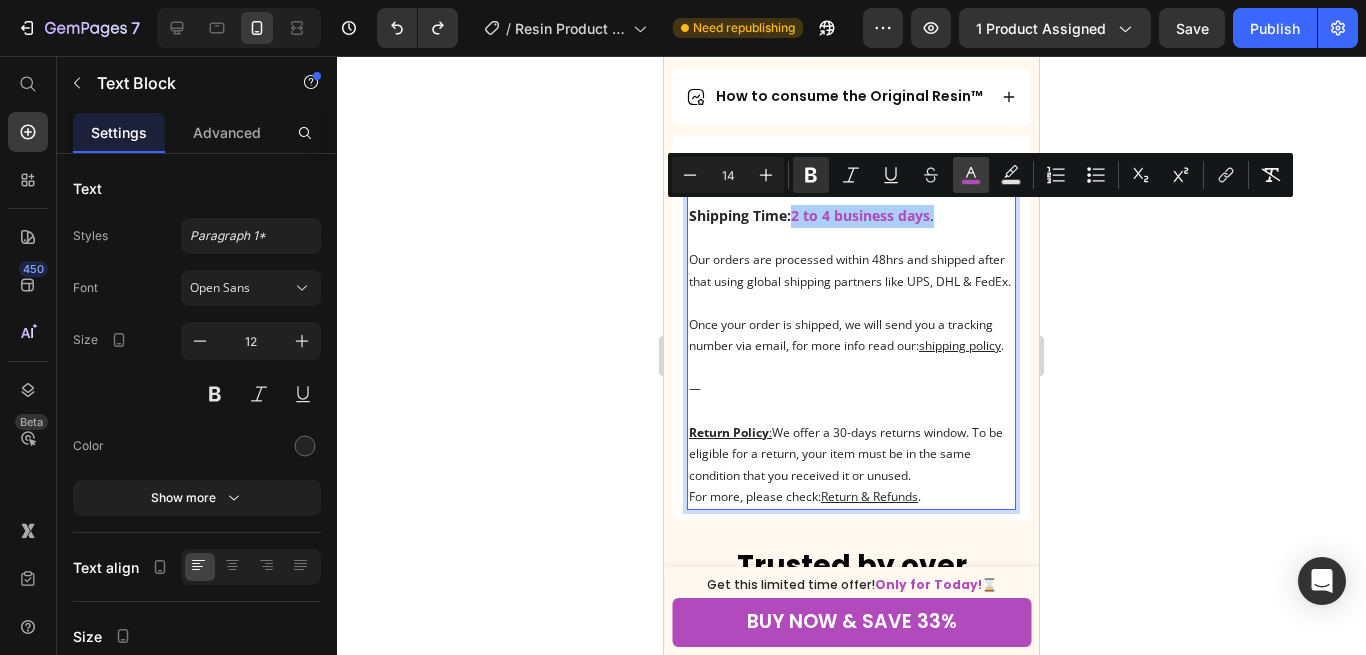 click 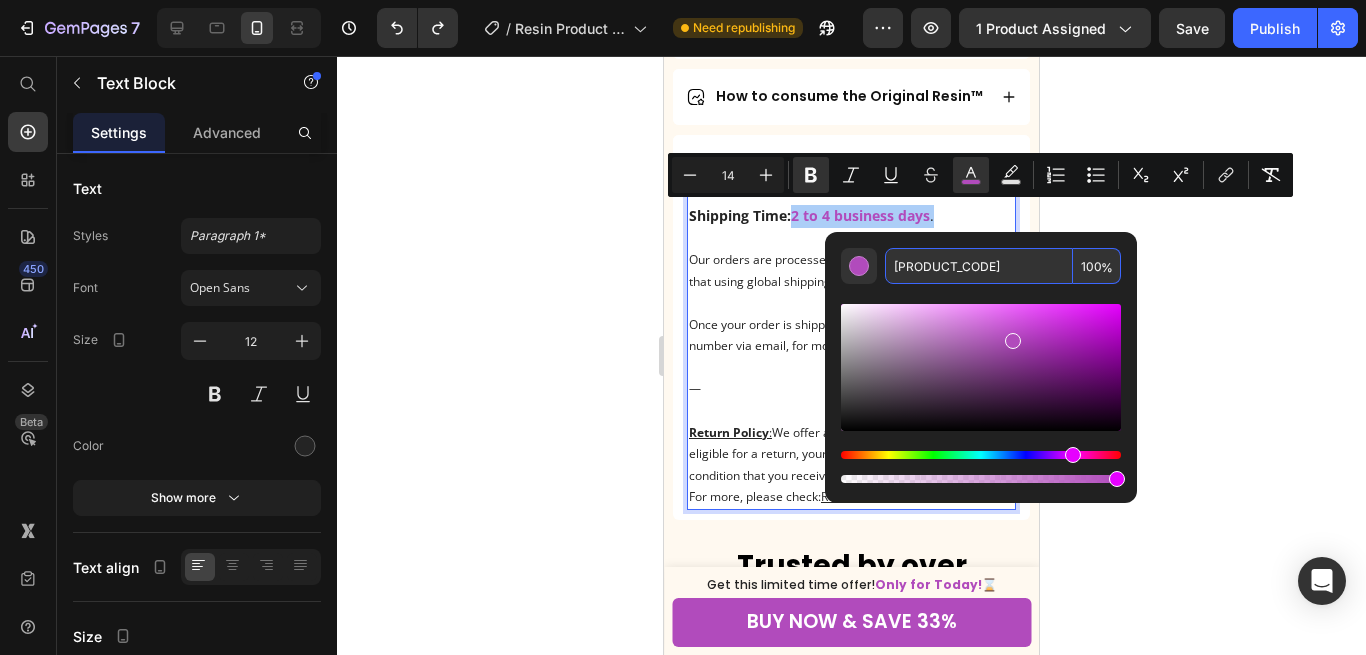 click on "[PRODUCT_CODE]" at bounding box center (979, 266) 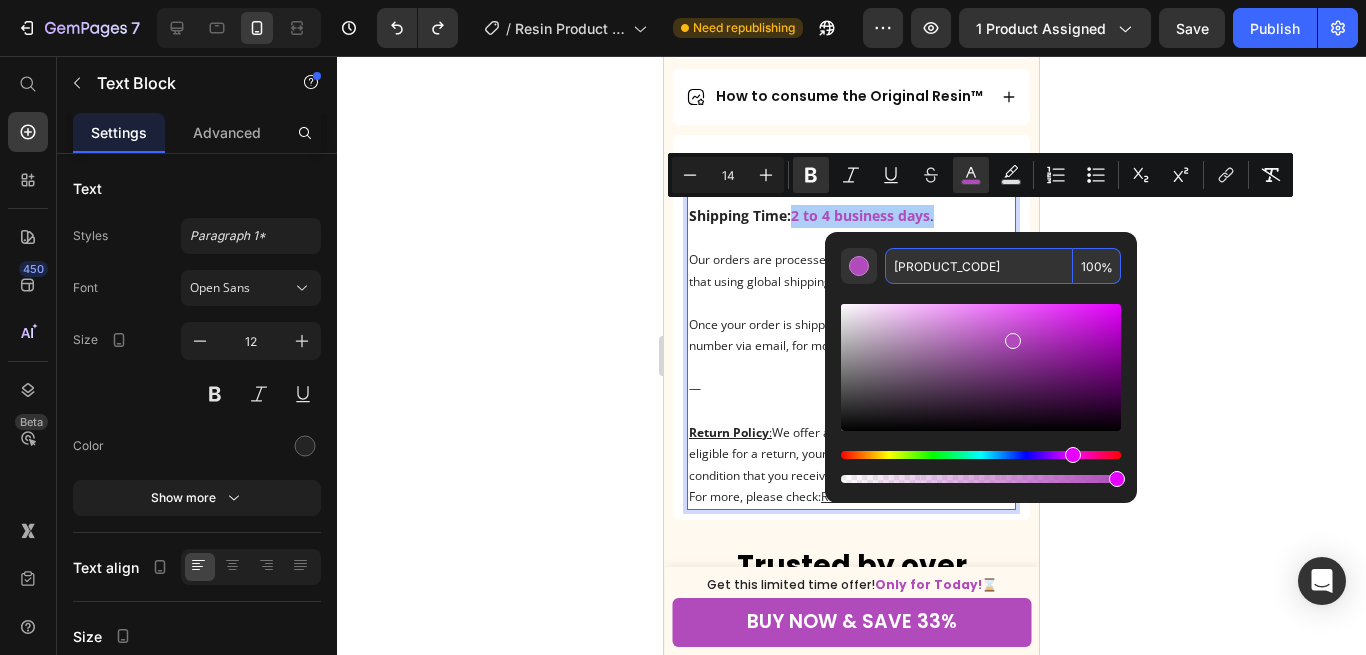 copy on "2 to 4 business days ." 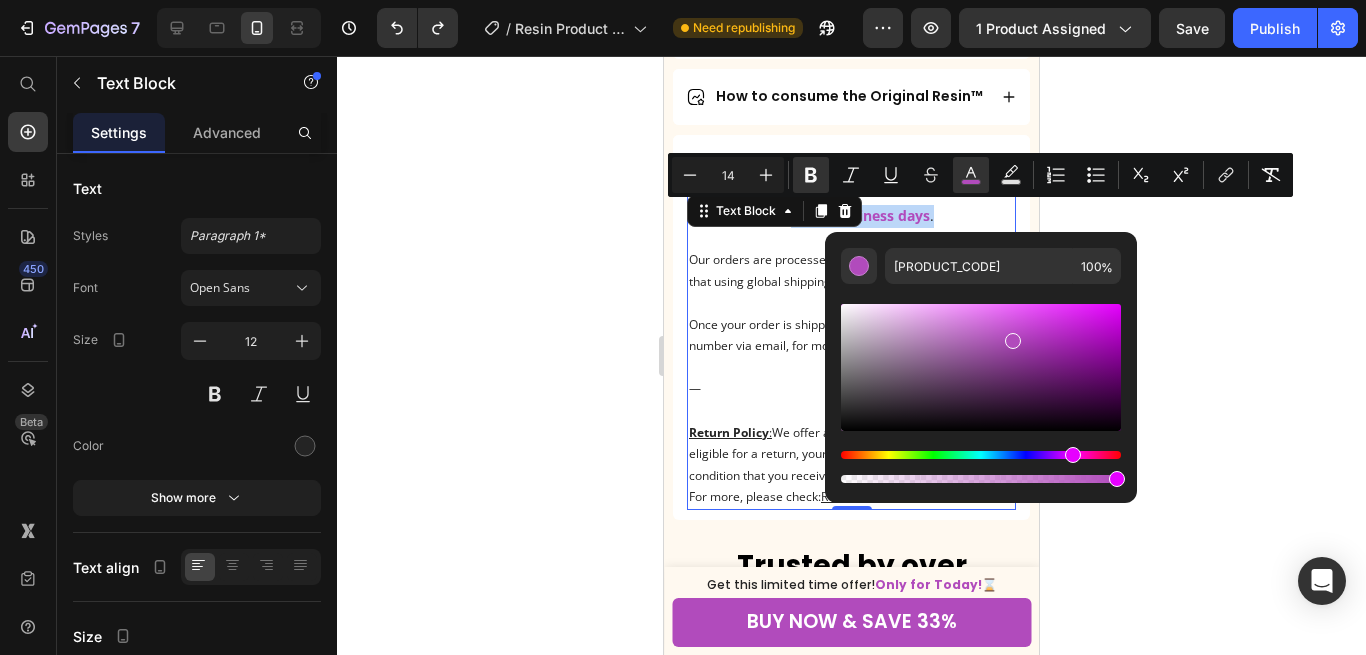 type on "12" 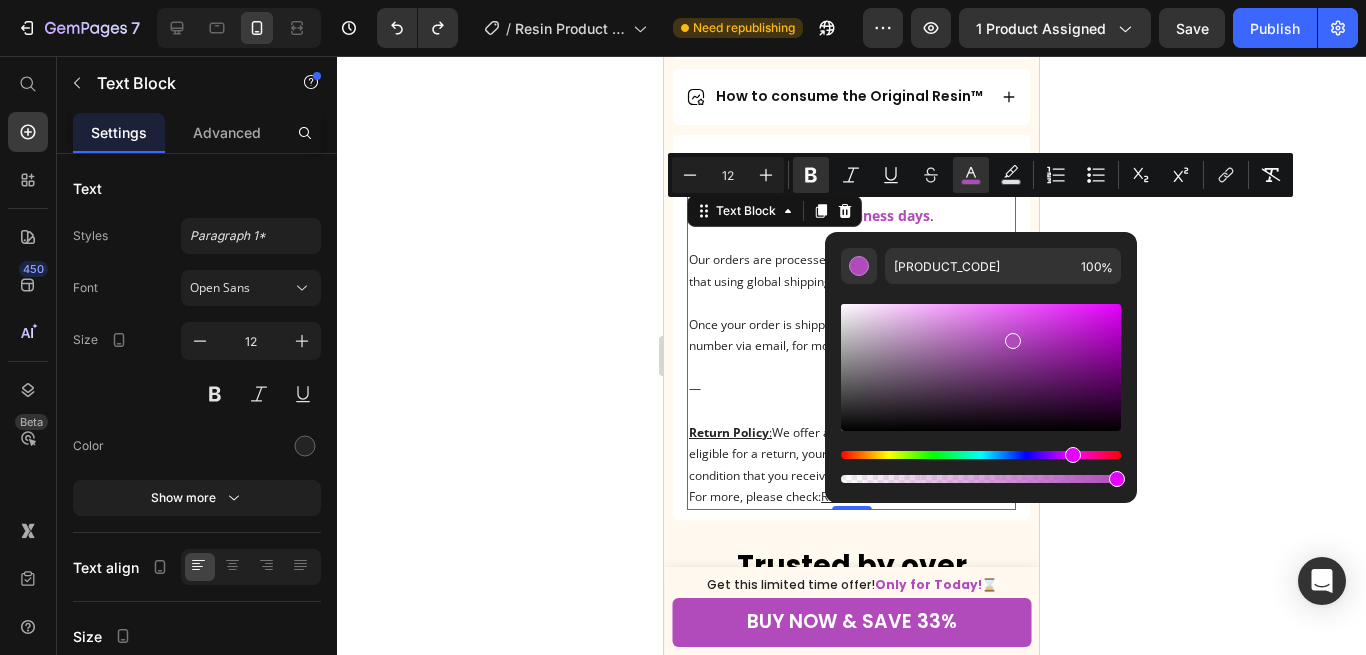 click at bounding box center [851, 303] 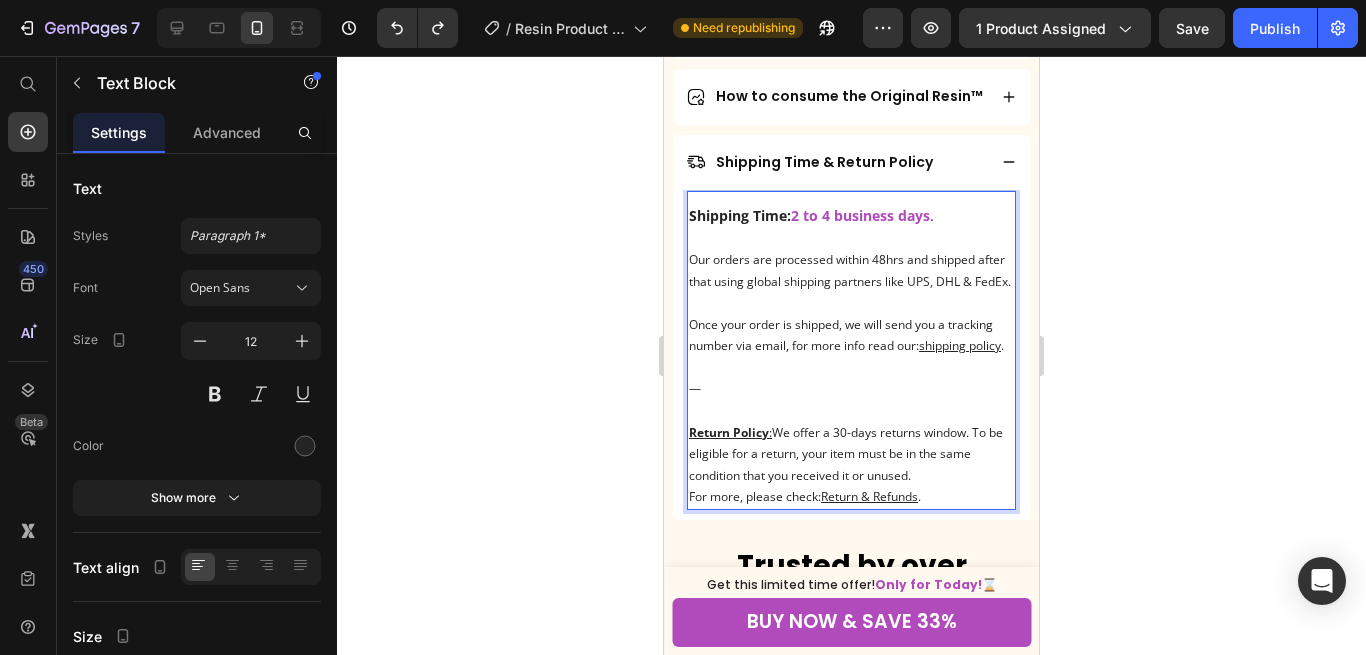 click on "2 to 4 business days" at bounding box center (860, 215) 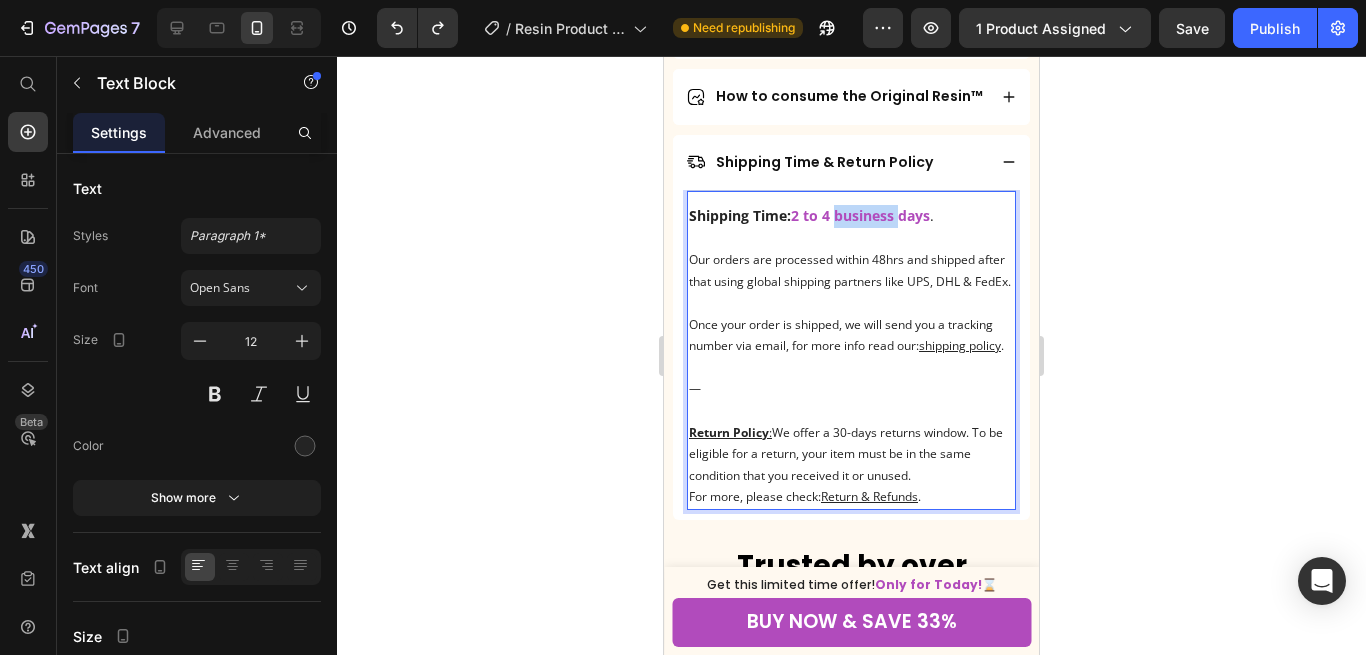 click on "2 to 4 business days" at bounding box center (860, 215) 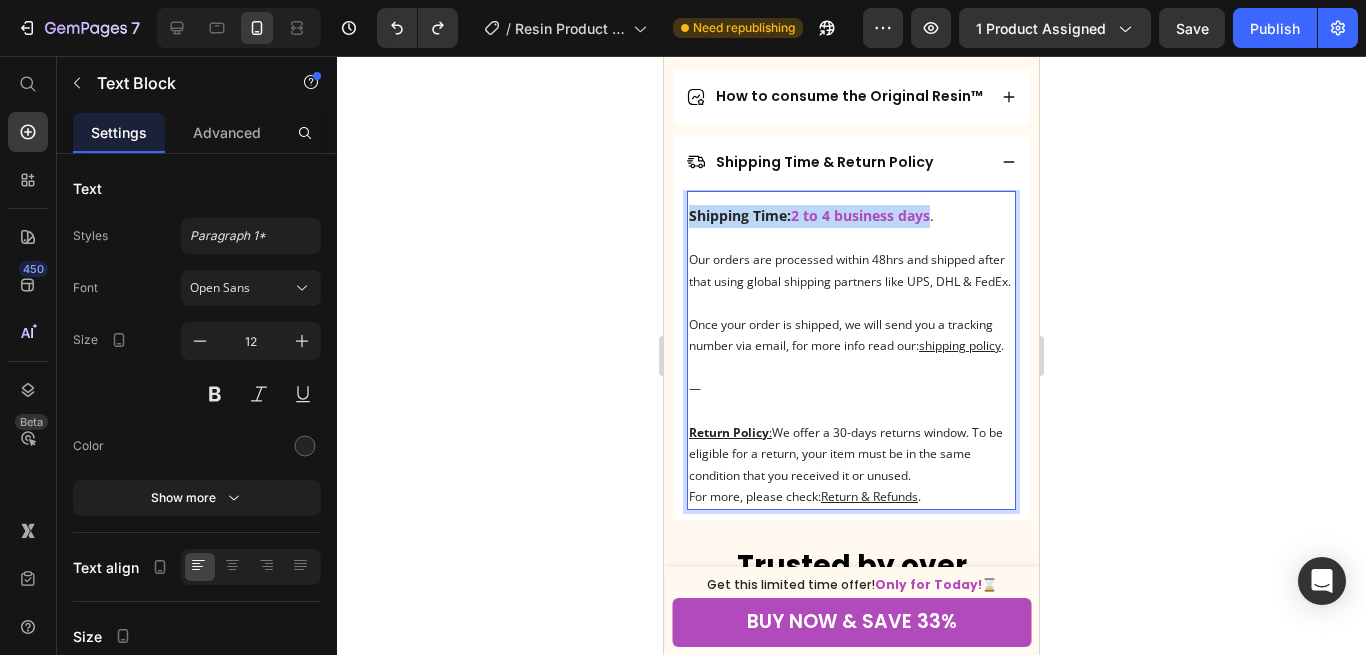click on "2 to 4 business days" at bounding box center [860, 215] 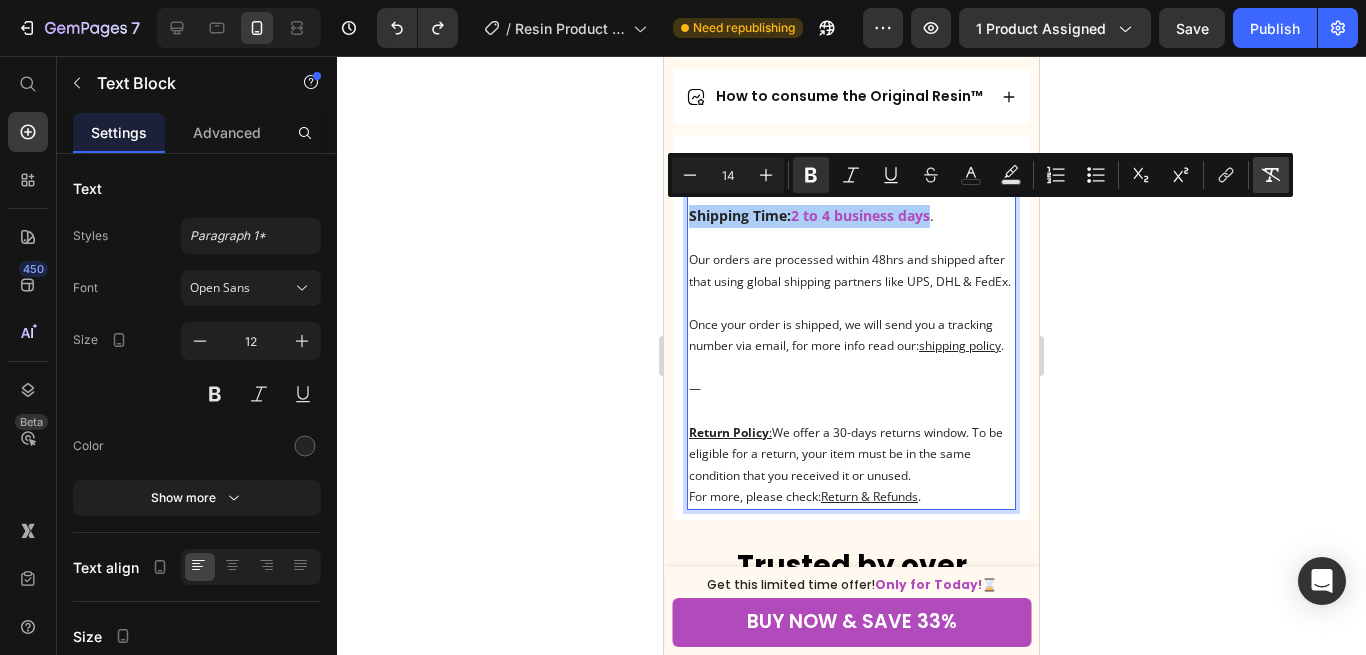 click 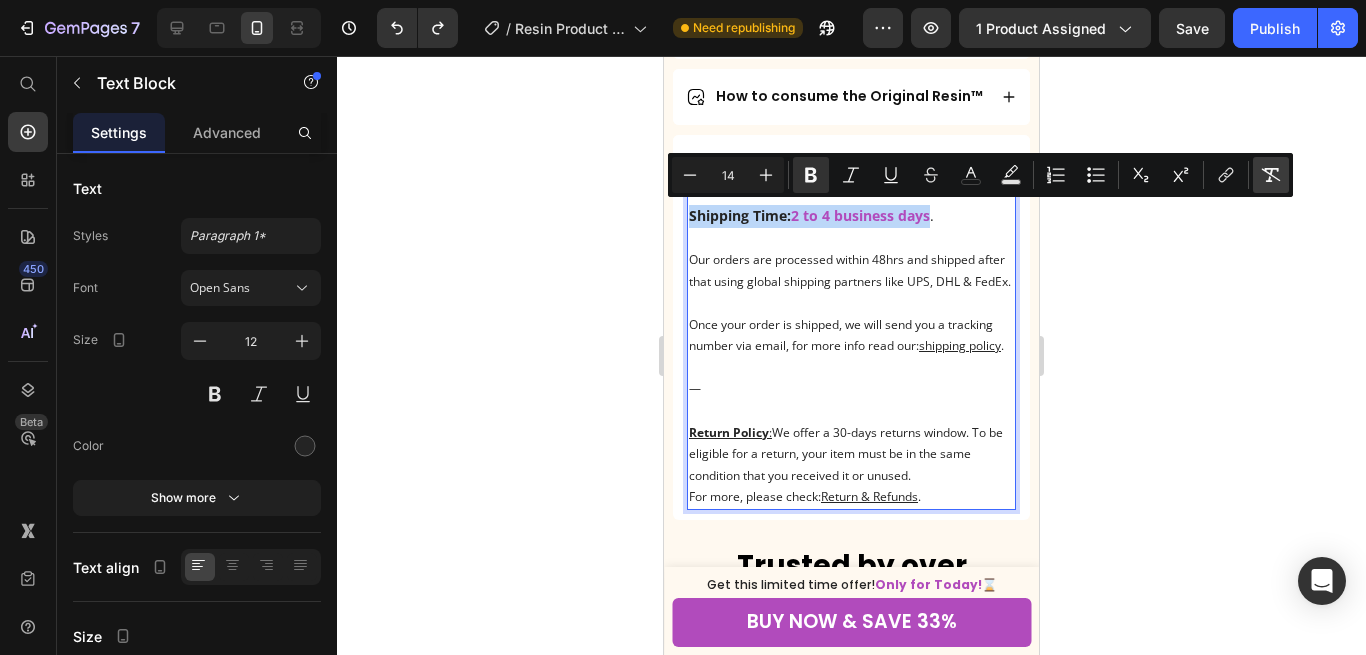 type on "12" 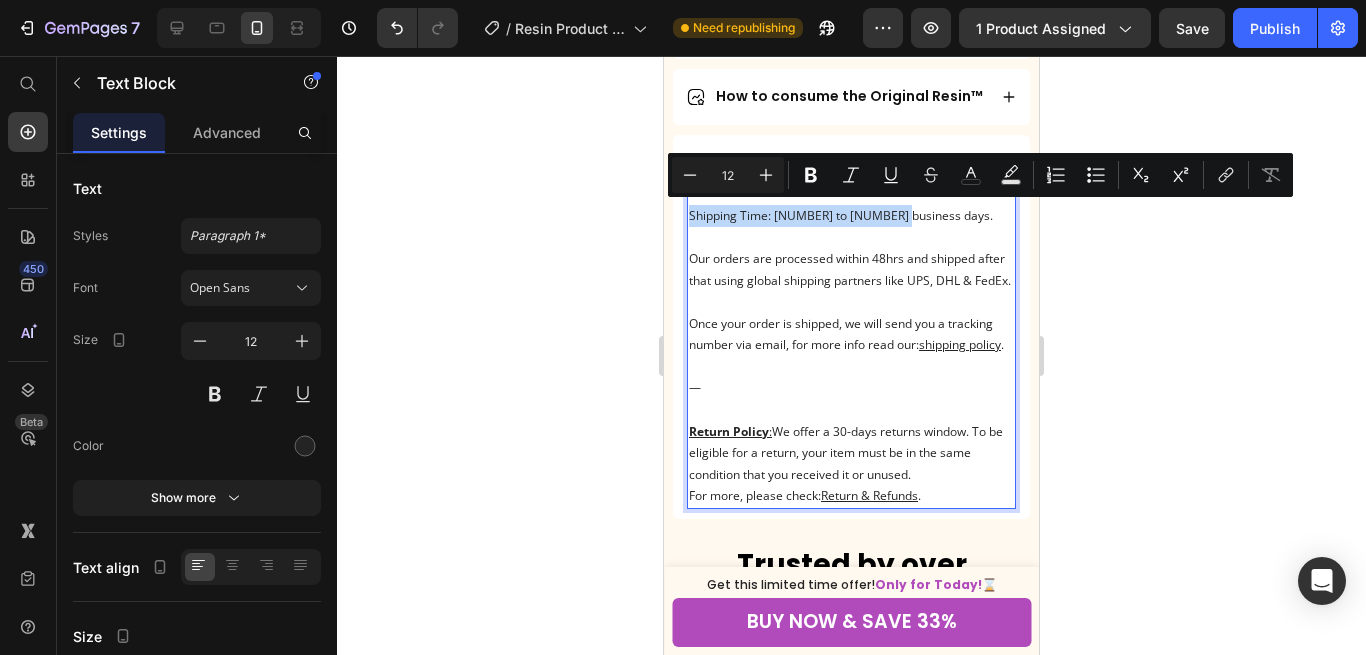 click on "Shipping Time: [NUMBER] to [NUMBER] business days." at bounding box center (851, 216) 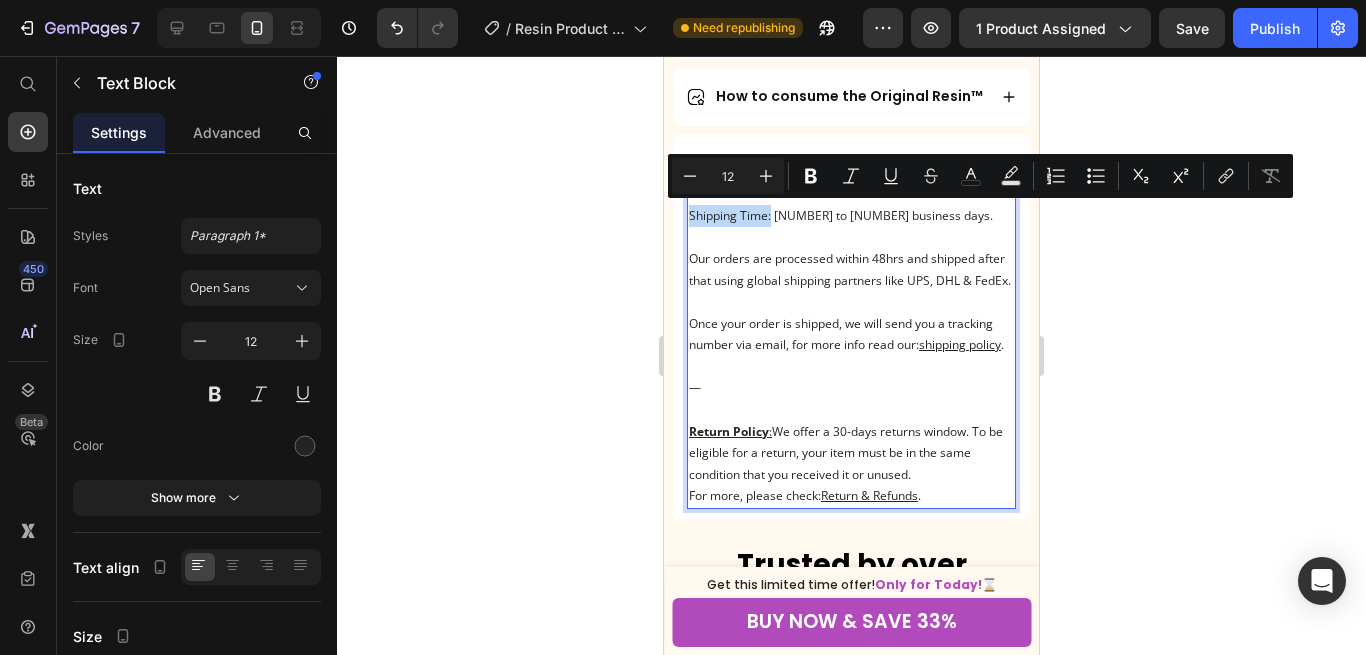 drag, startPoint x: 771, startPoint y: 214, endPoint x: 688, endPoint y: 213, distance: 83.00603 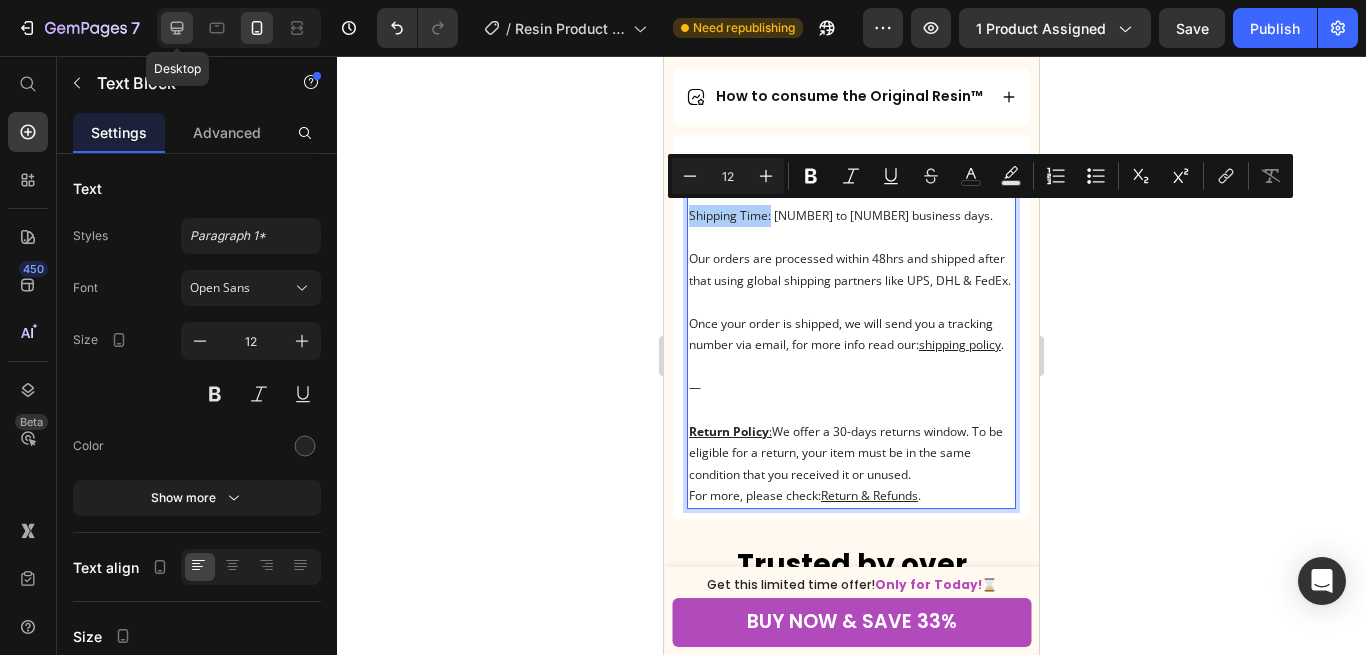 click 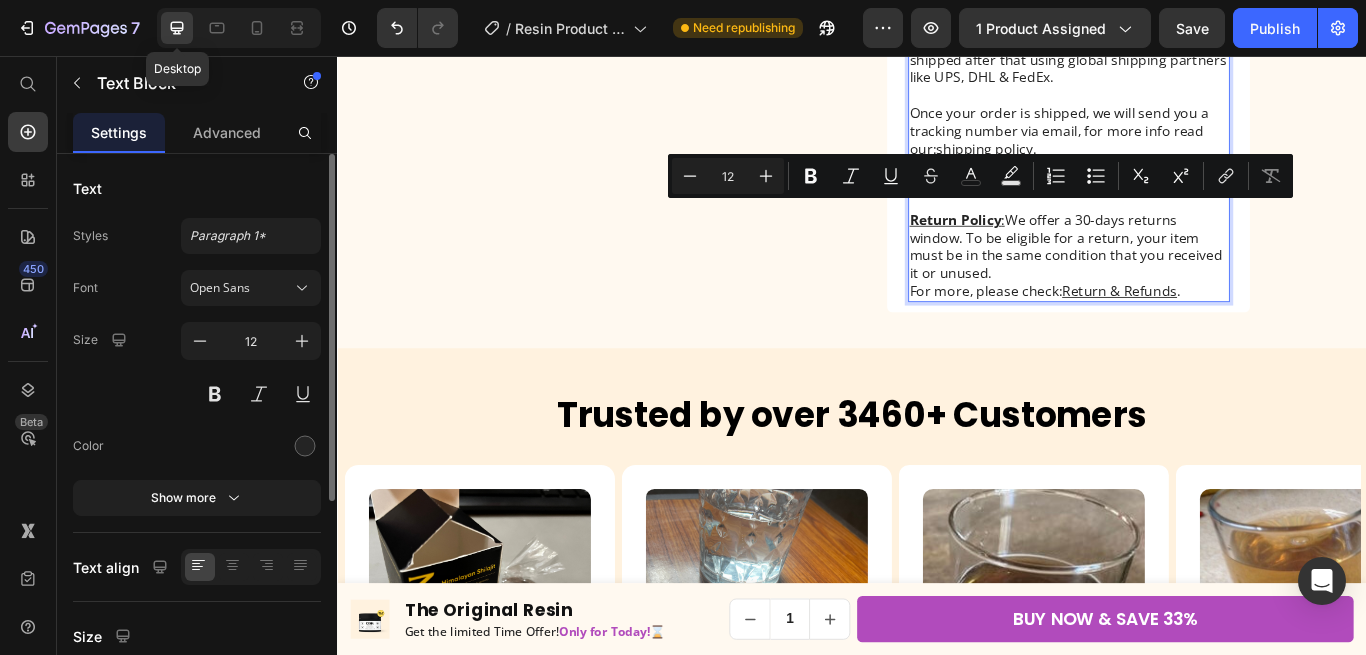 type on "16" 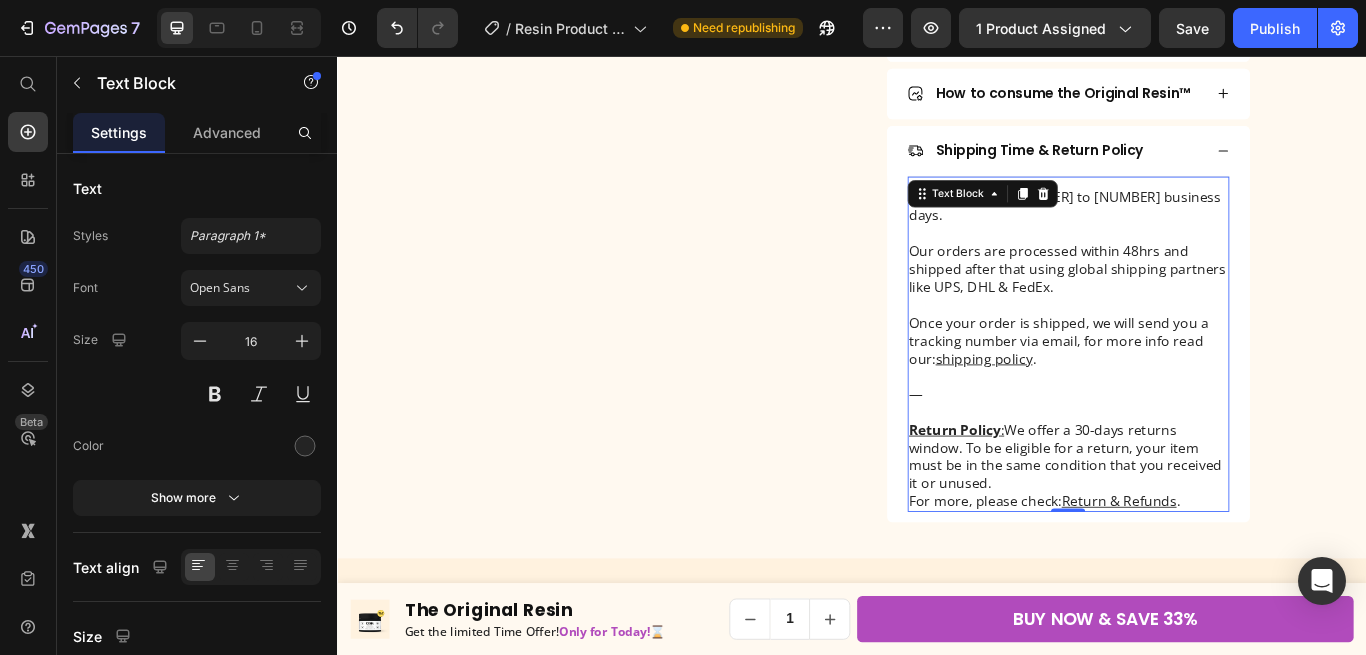 scroll, scrollTop: 986, scrollLeft: 0, axis: vertical 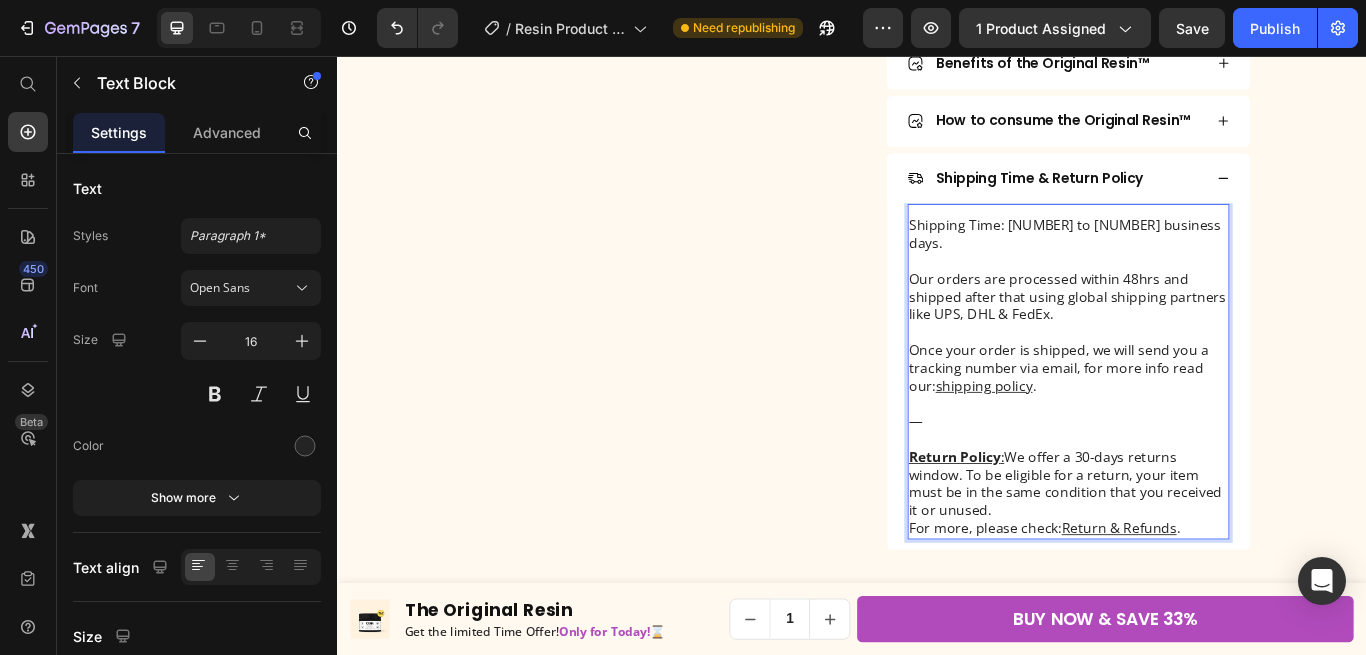 click on "Shipping Time: [NUMBER] to [NUMBER] business days." at bounding box center [1189, 264] 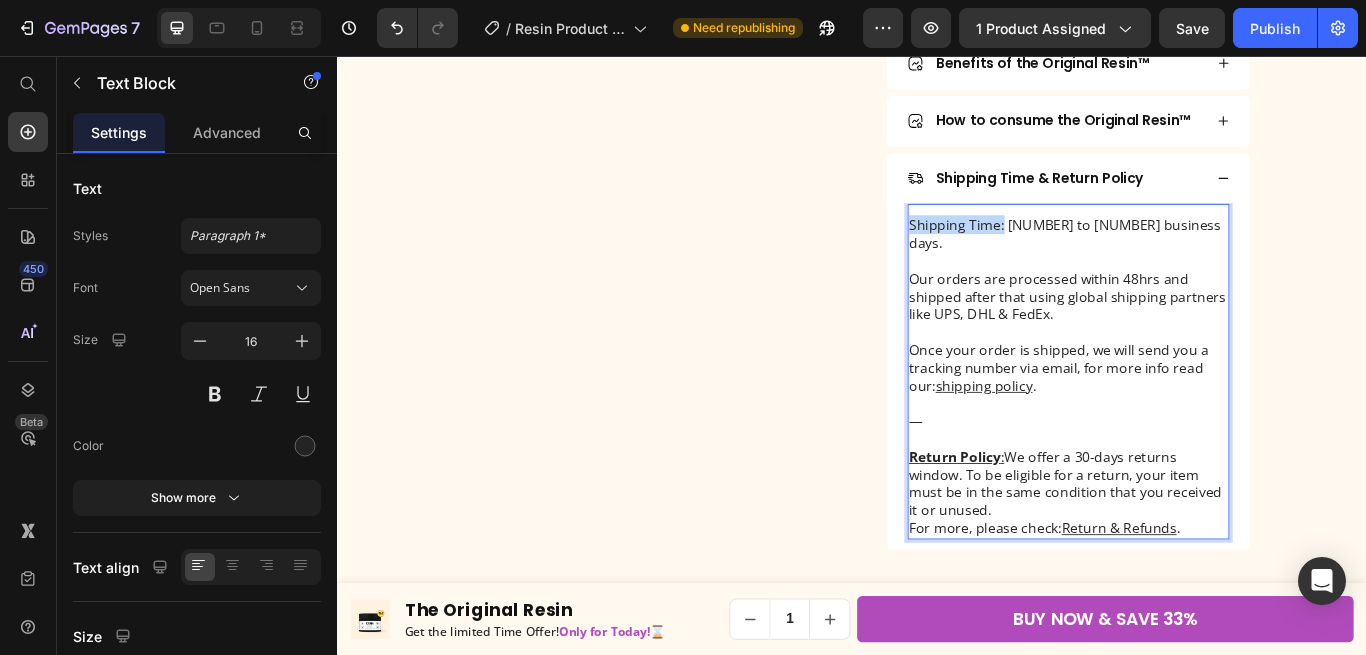 drag, startPoint x: 1114, startPoint y: 250, endPoint x: 1002, endPoint y: 250, distance: 112 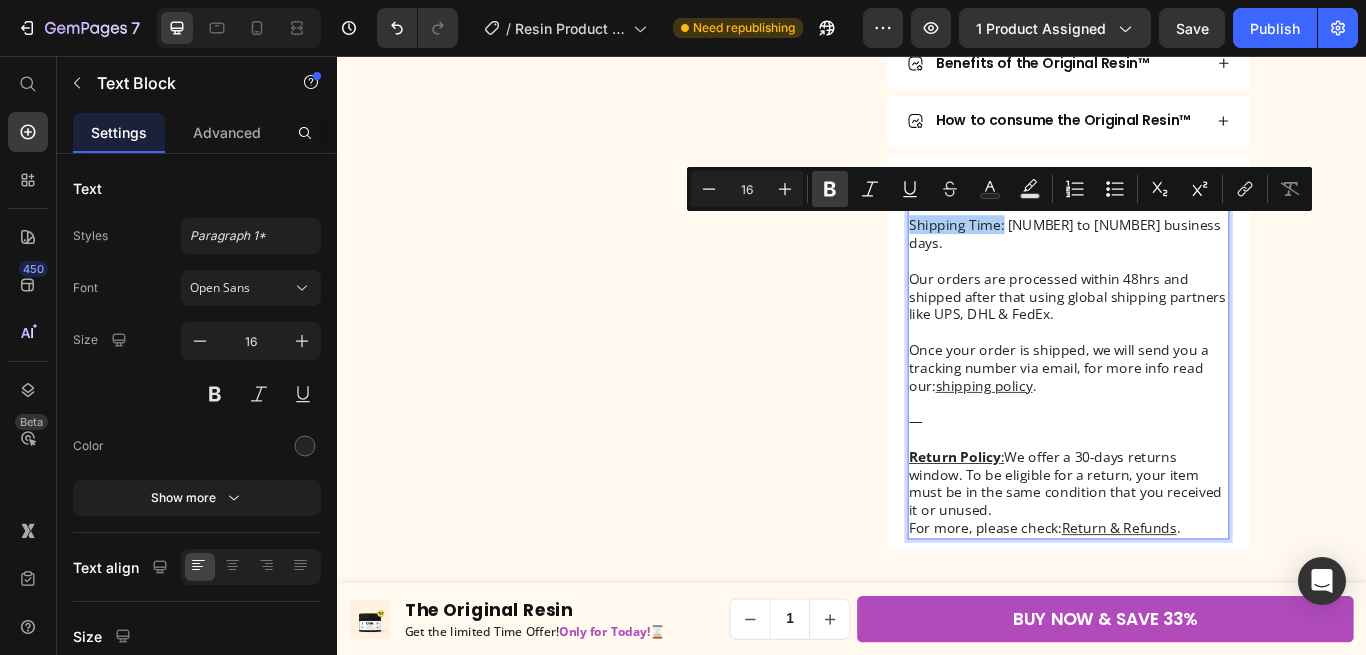 click 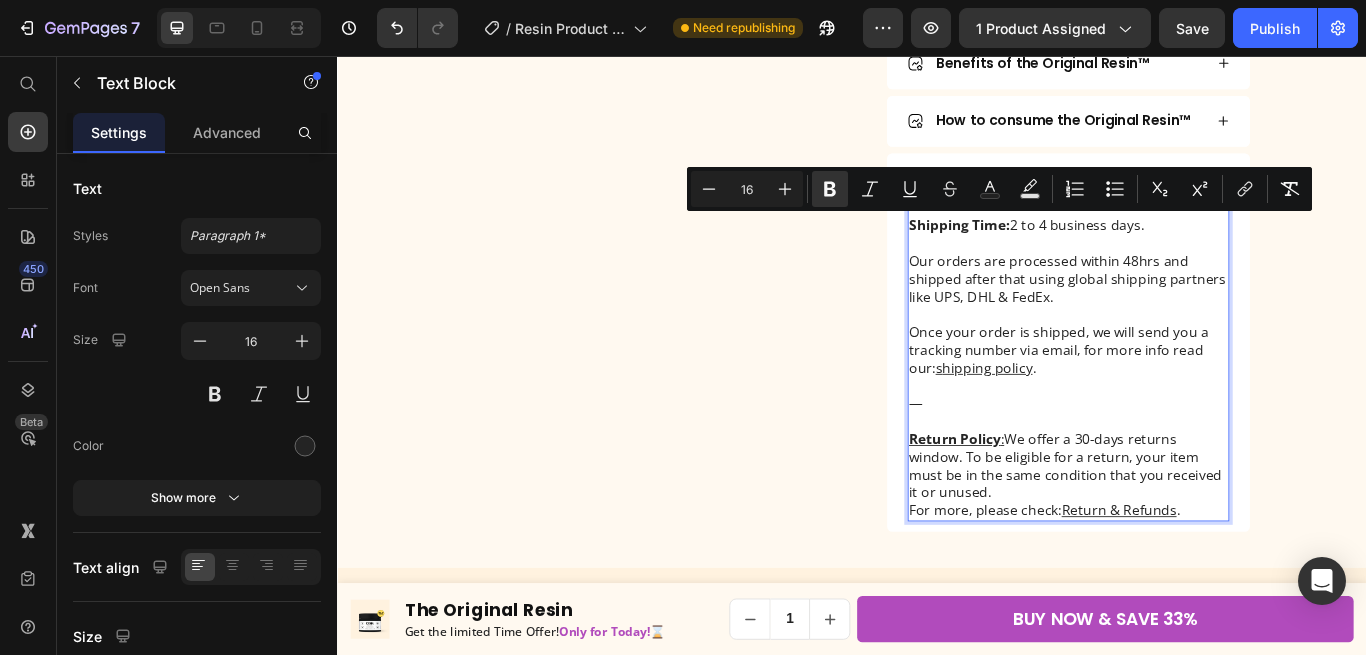 click on "Shipping Time: 2 to 4 business days." at bounding box center (1189, 253) 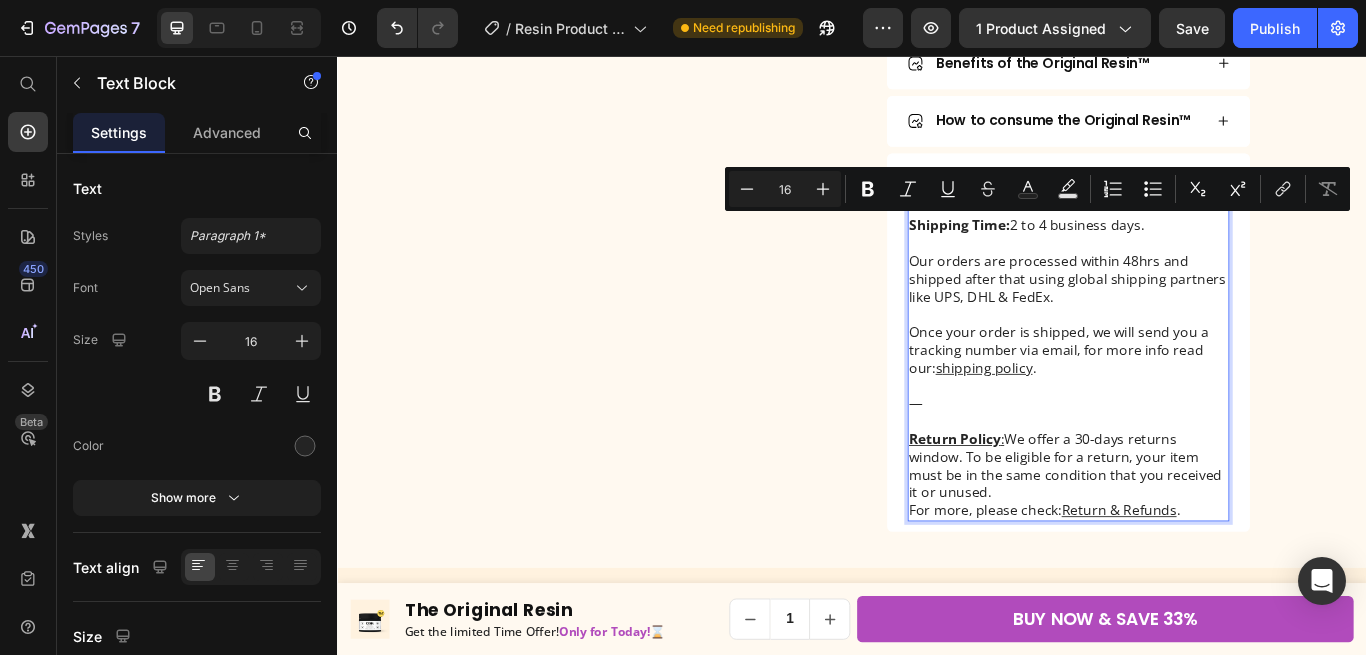 drag, startPoint x: 1129, startPoint y: 252, endPoint x: 1406, endPoint y: 265, distance: 277.3049 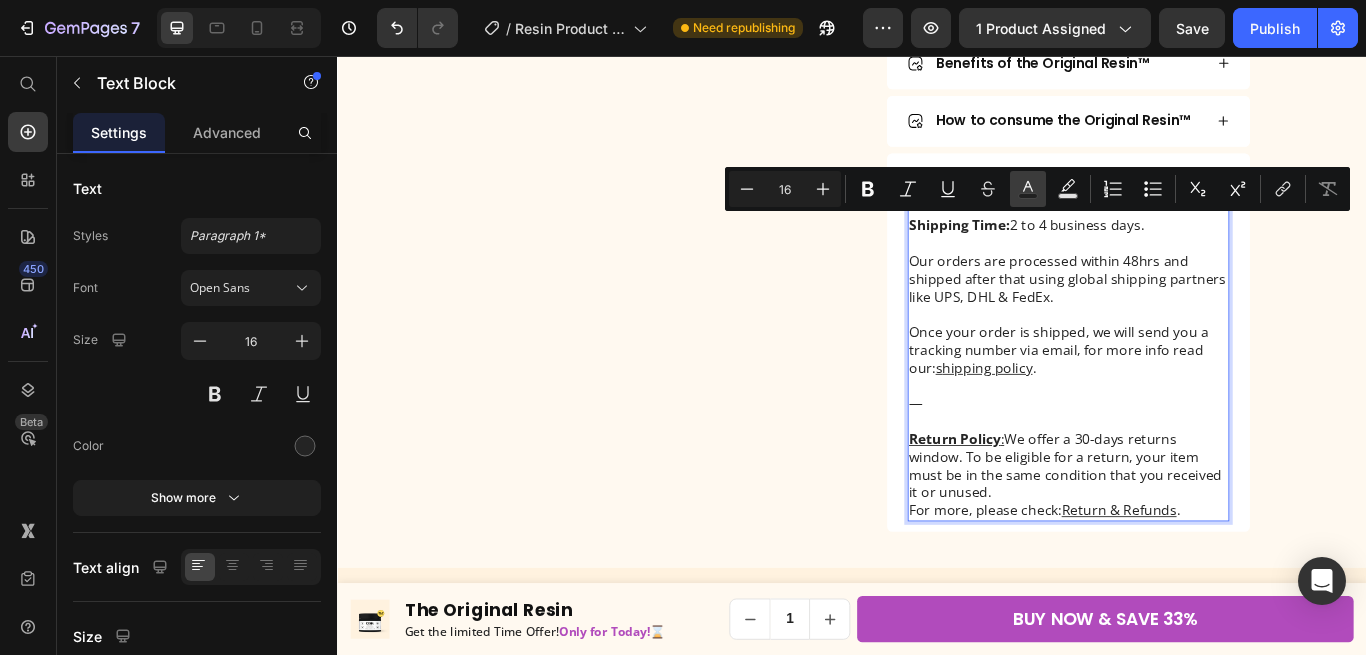 click 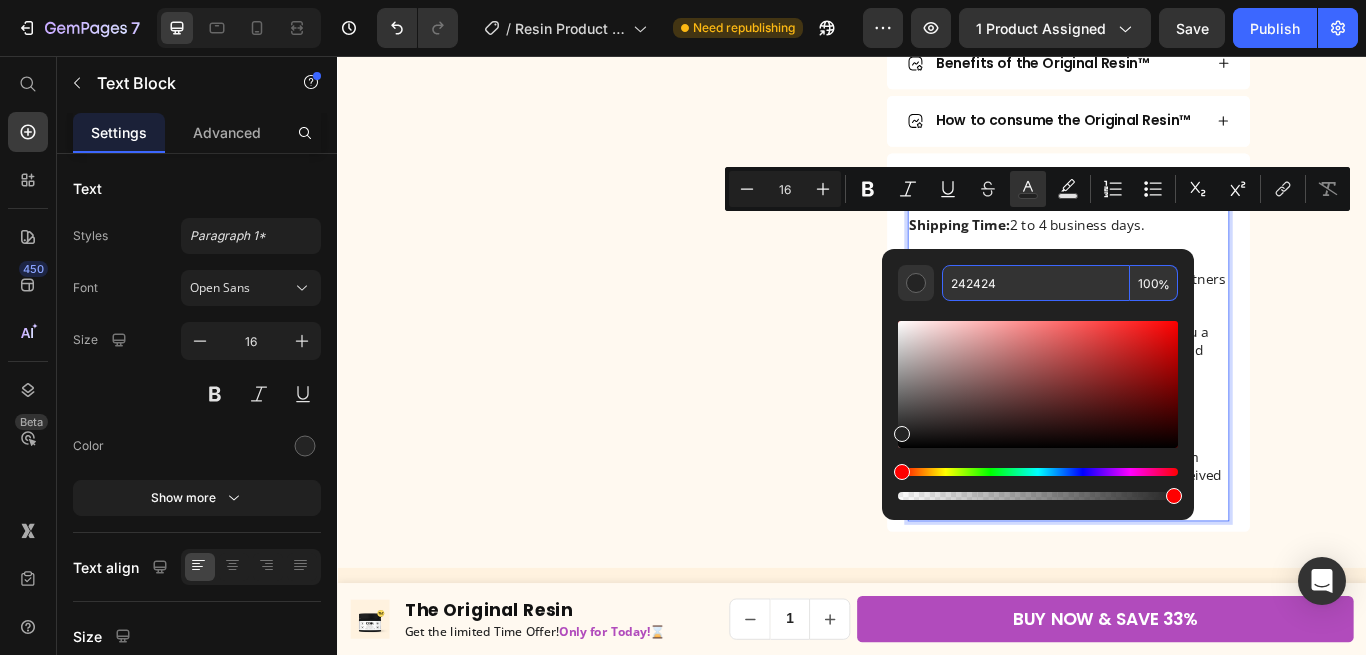 click on "242424" at bounding box center [1036, 283] 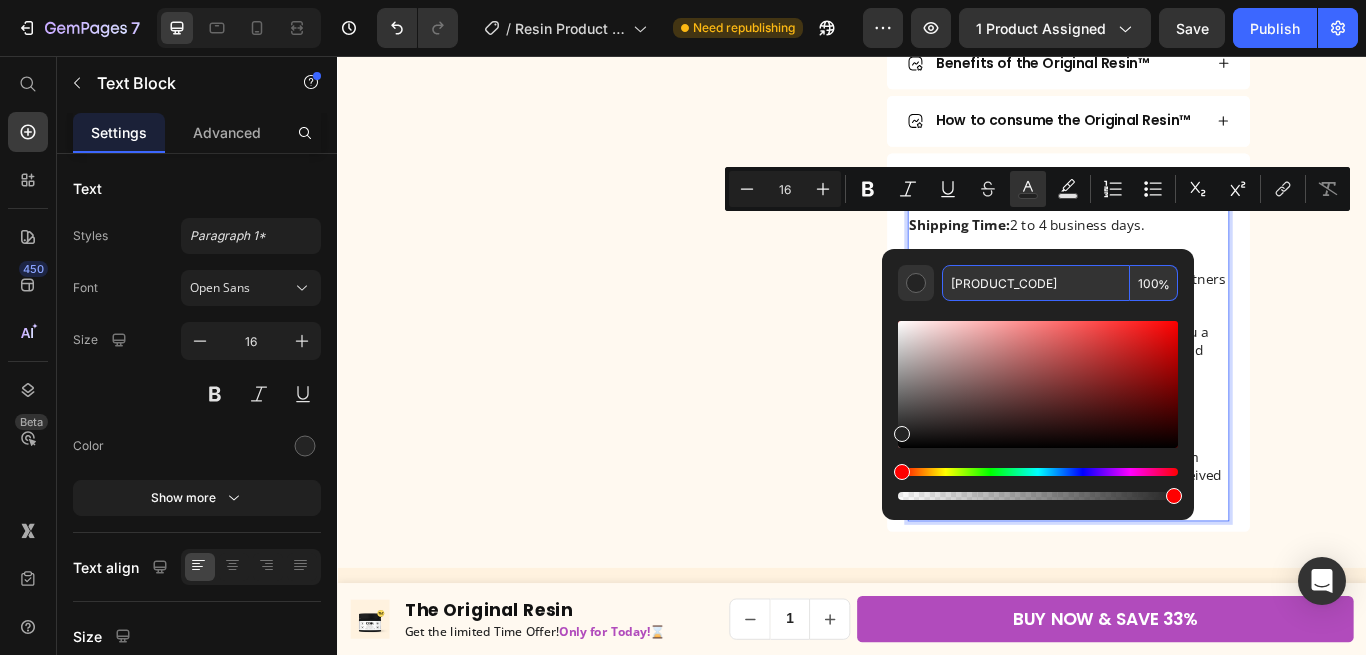 type on "[PRODUCT_CODE]" 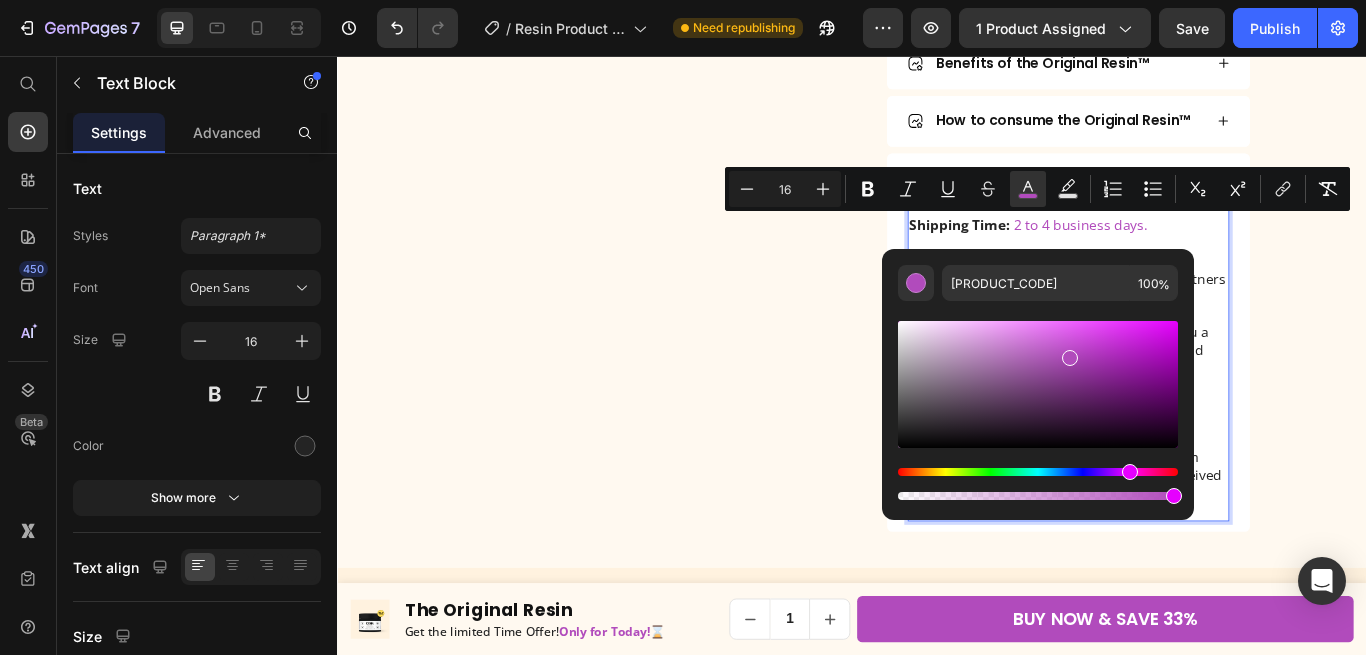 click on "Shipping Time: 2 to 4 business days." at bounding box center [1189, 253] 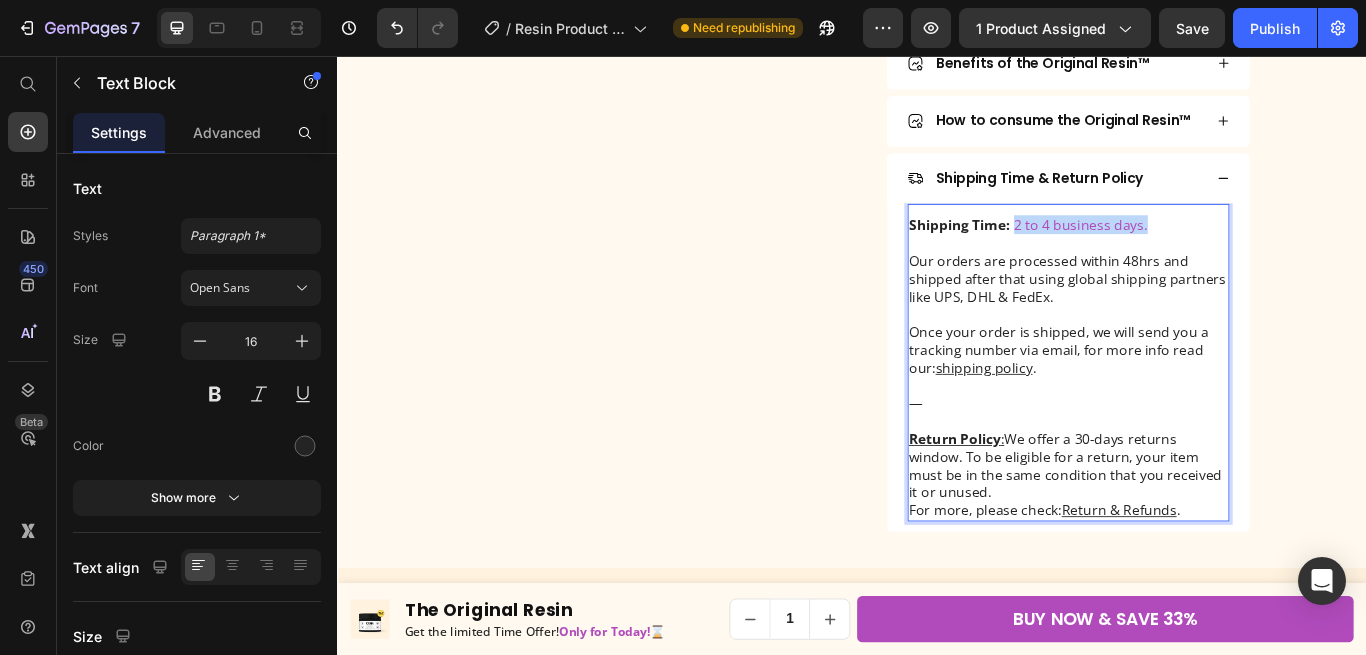 drag, startPoint x: 1280, startPoint y: 250, endPoint x: 1128, endPoint y: 252, distance: 152.01315 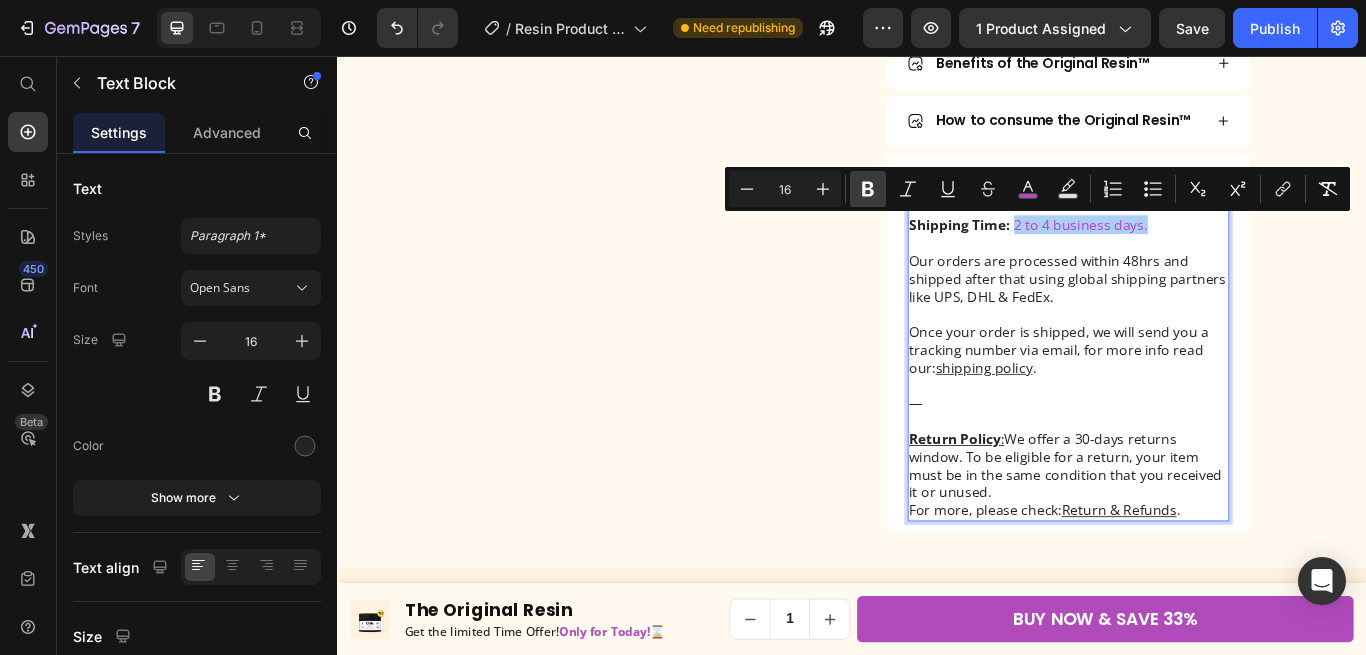 click 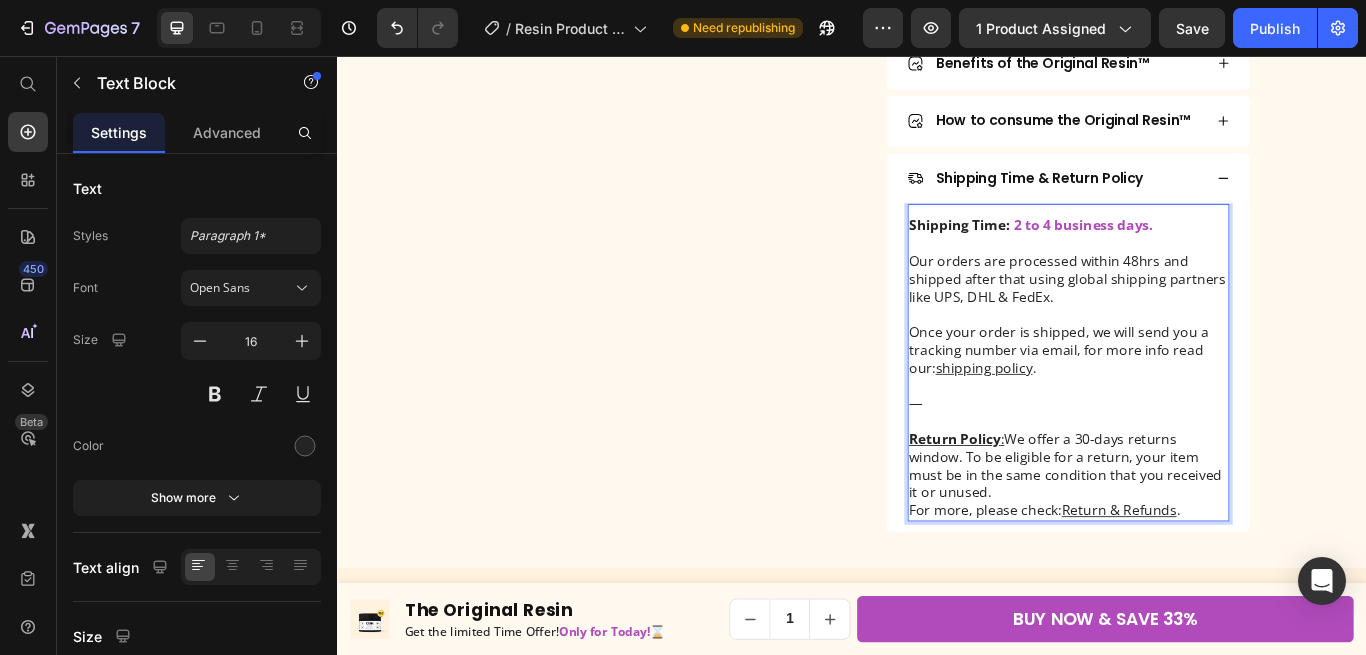 click at bounding box center (1189, 274) 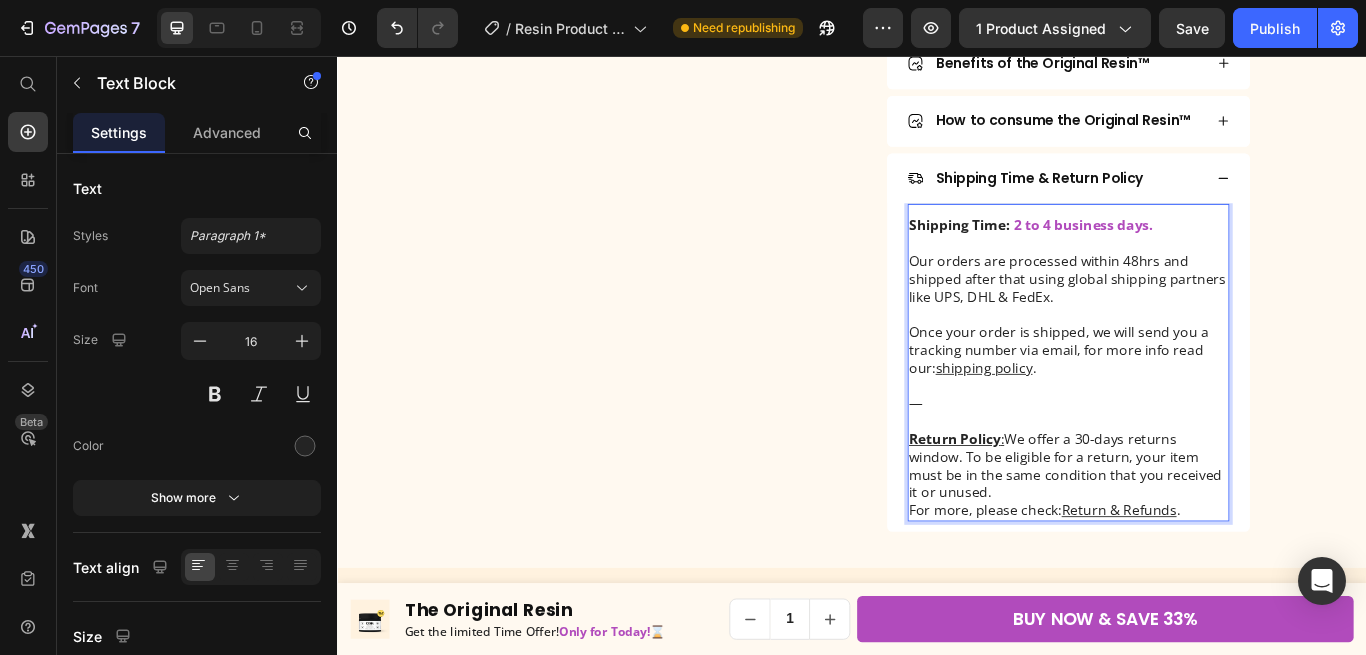 click on "Return Policy :  We offer a [NUMBER]-days returns window. To be eligible for a return, your item must be in the same condition that you received it or unused." at bounding box center [1189, 534] 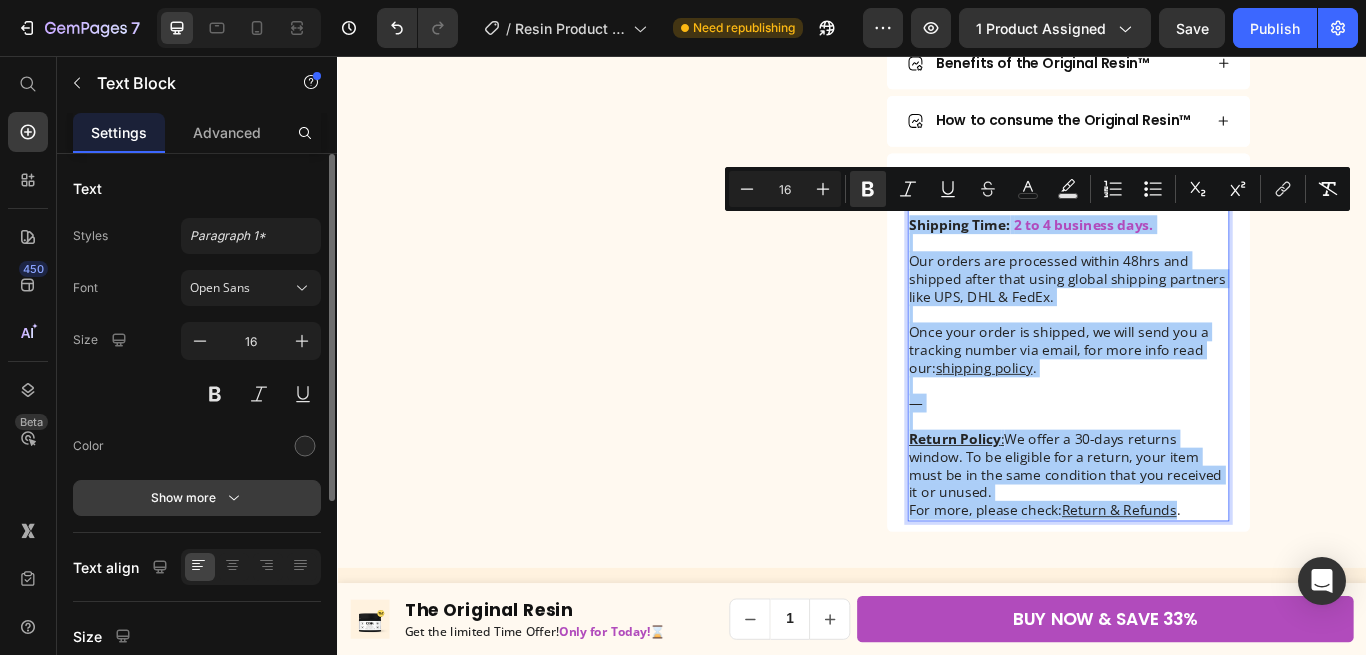 click on "Show more" at bounding box center [197, 498] 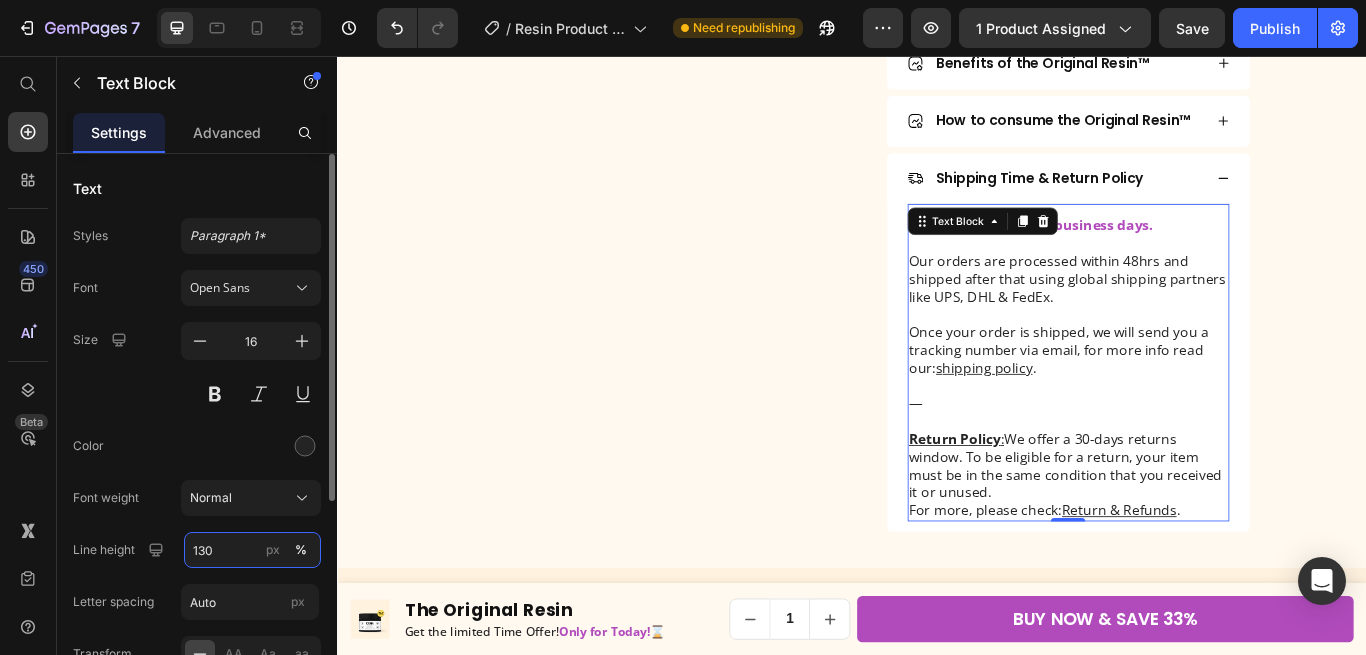 click on "130" at bounding box center [252, 550] 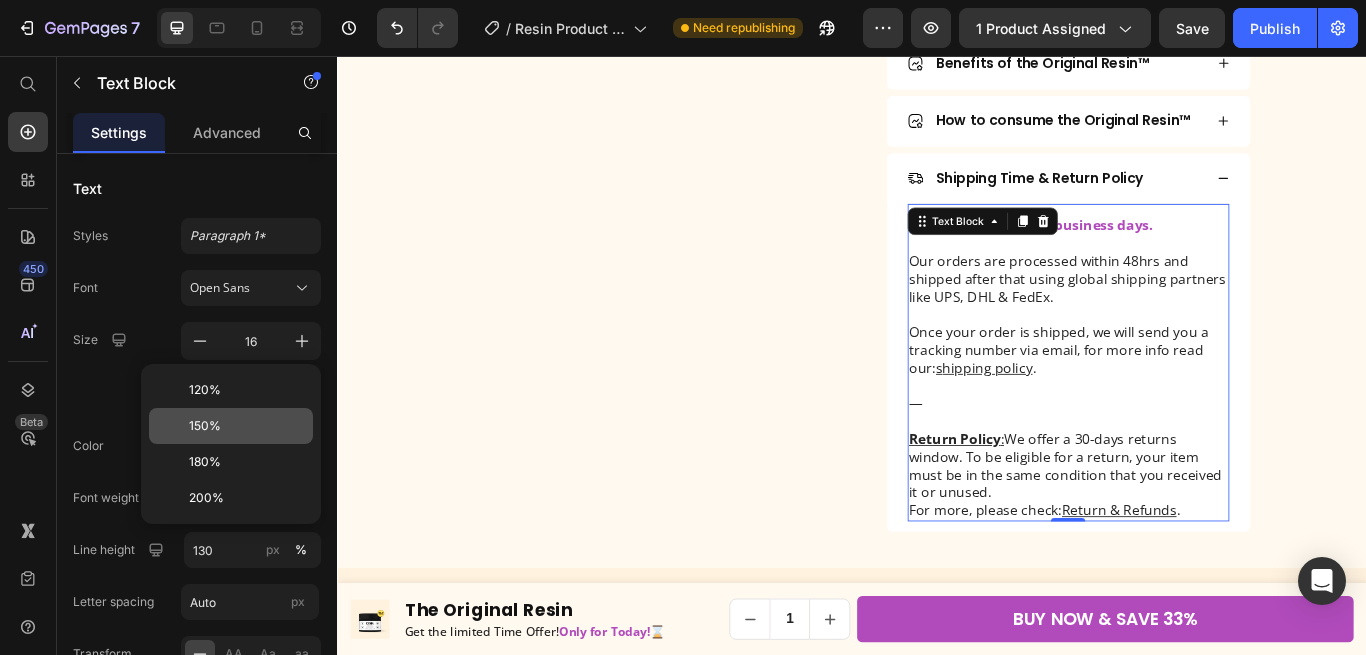 click on "150%" at bounding box center [247, 426] 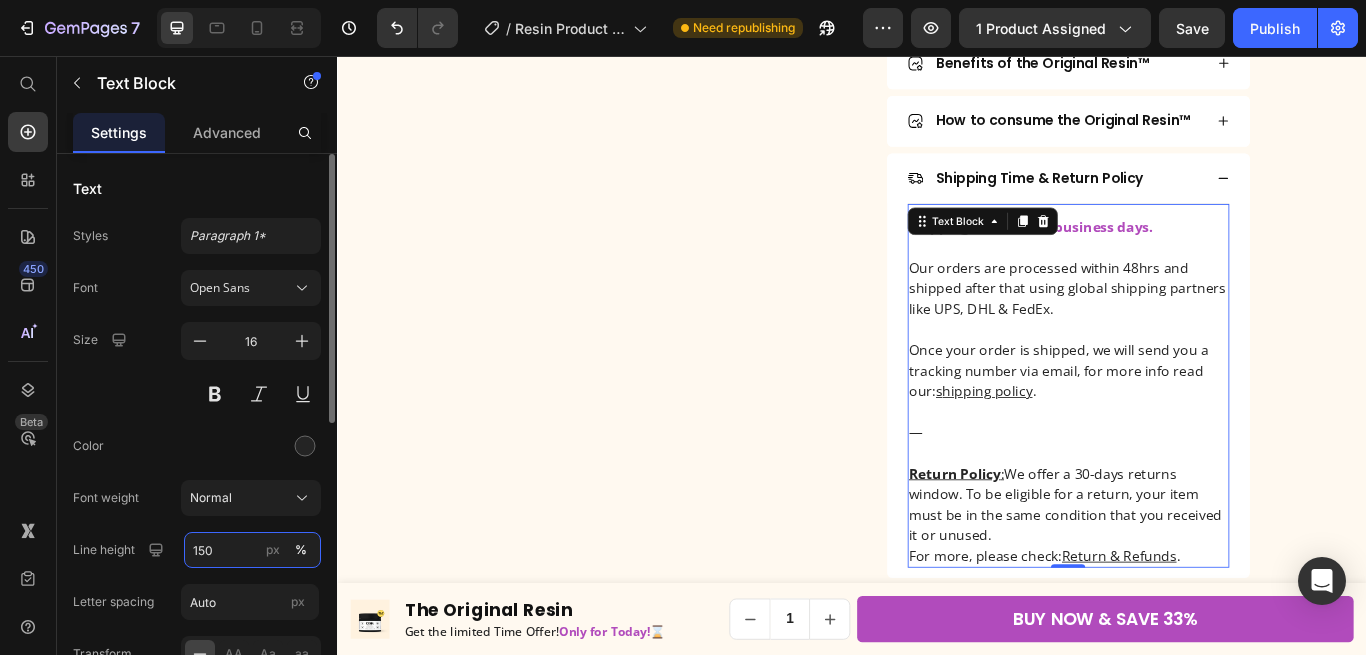 click on "150" at bounding box center [252, 550] 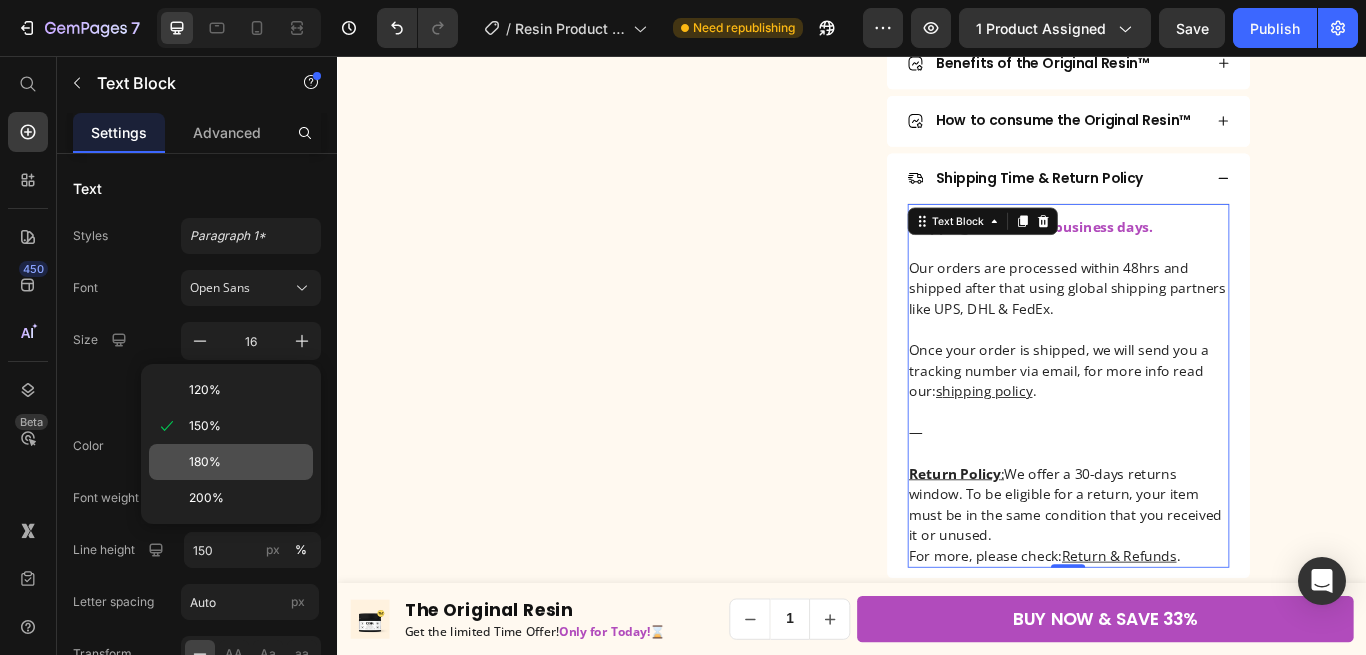 click on "180%" at bounding box center [247, 462] 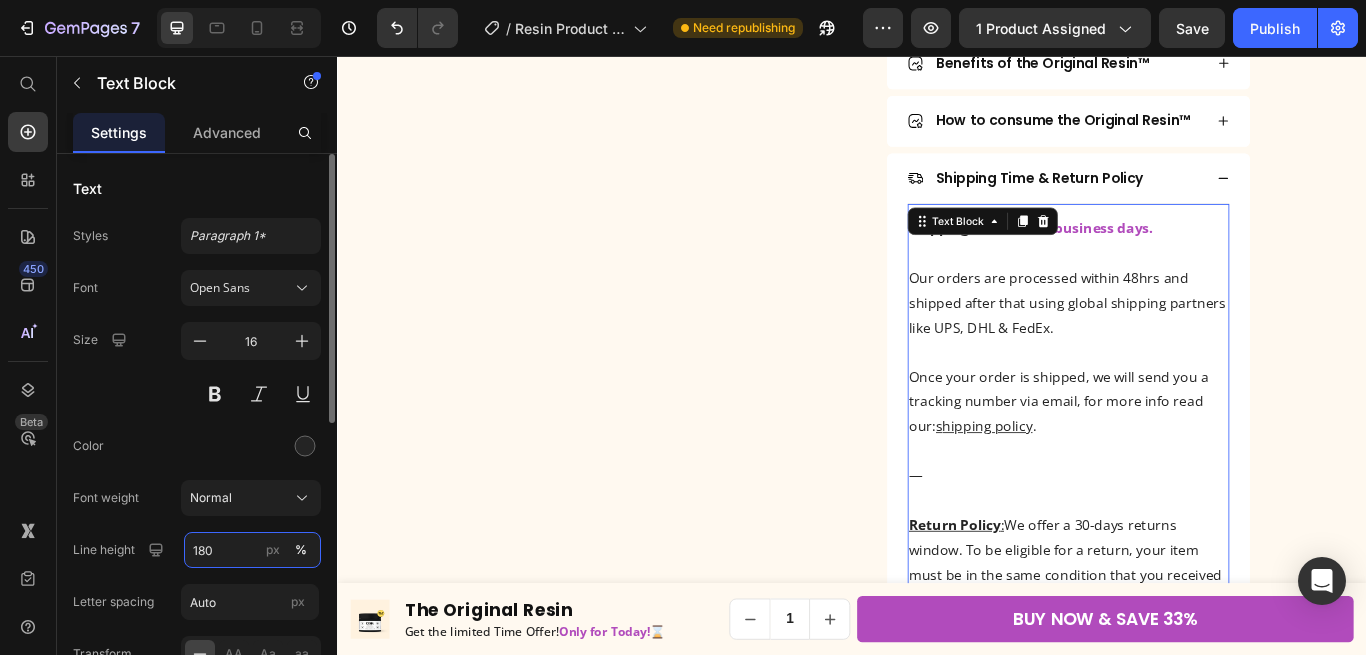 click on "180" at bounding box center (252, 550) 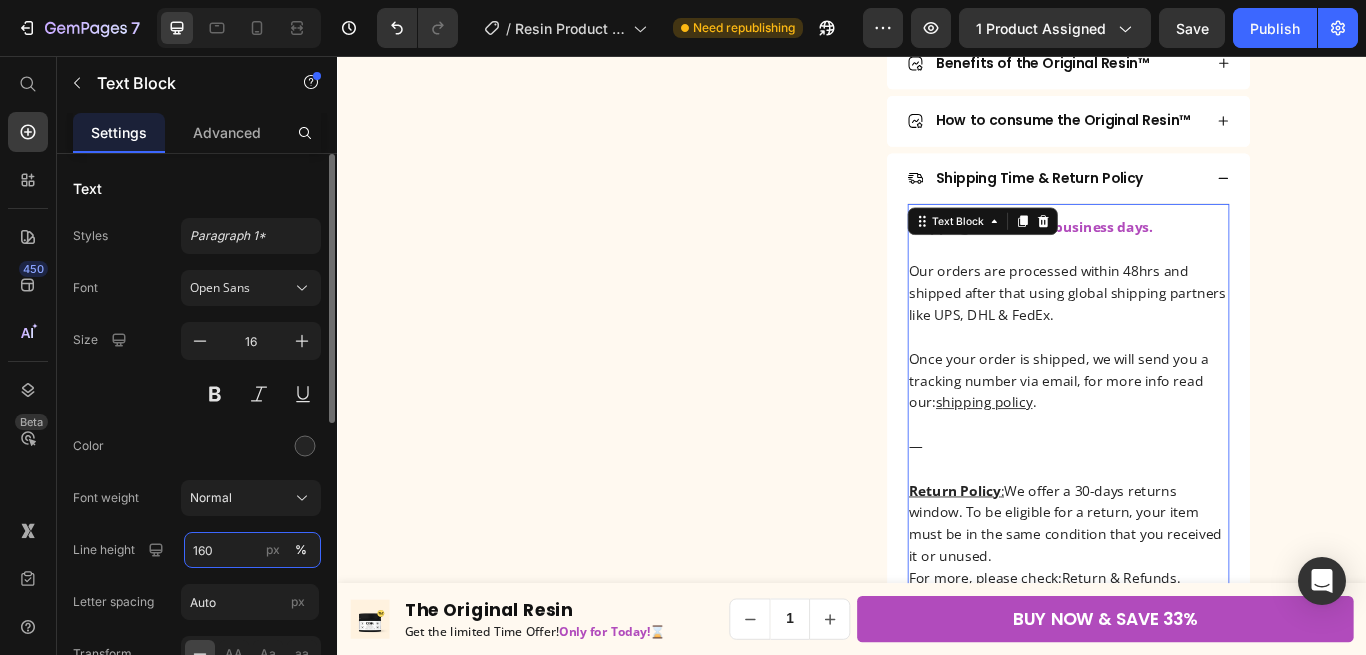 type on "160" 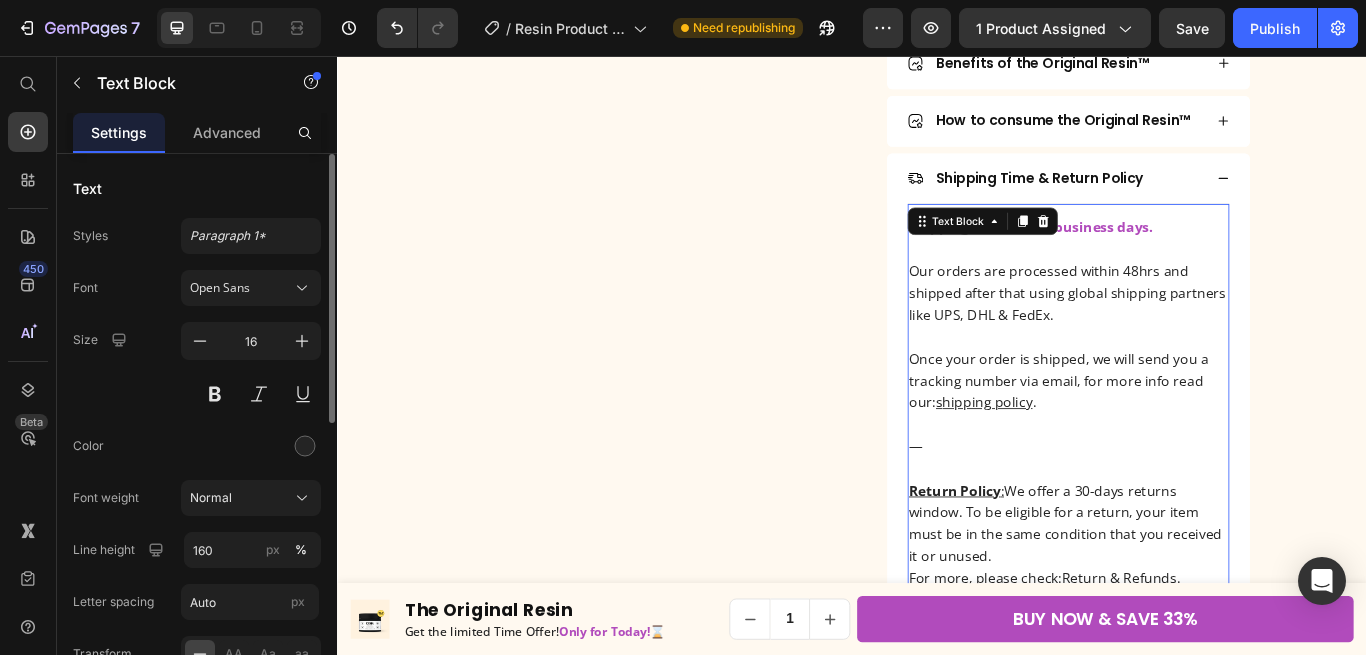 click at bounding box center (251, 446) 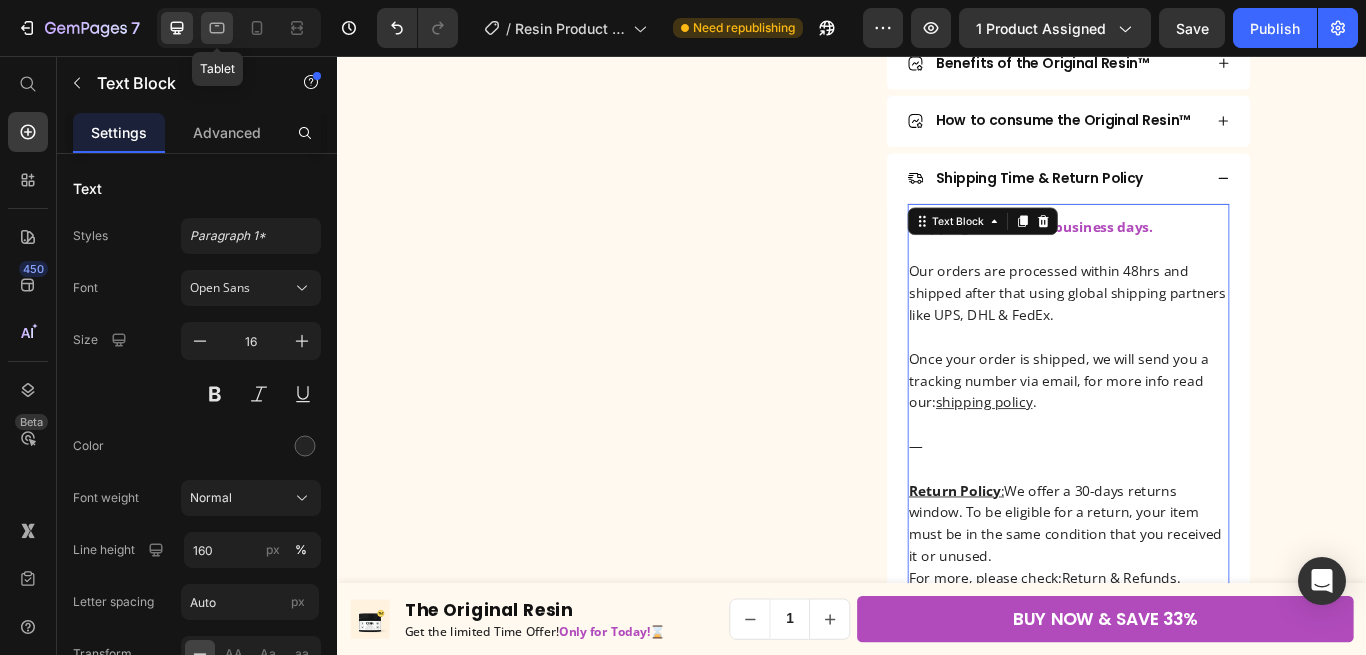 click 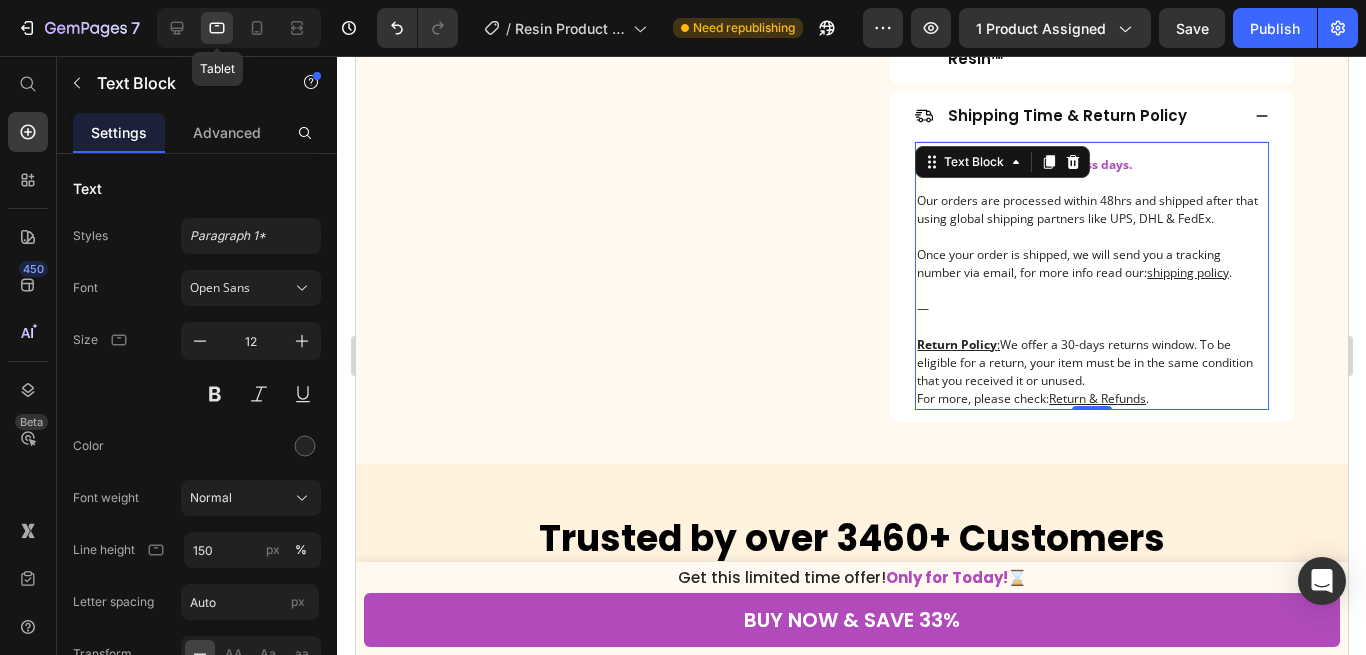 scroll, scrollTop: 938, scrollLeft: 0, axis: vertical 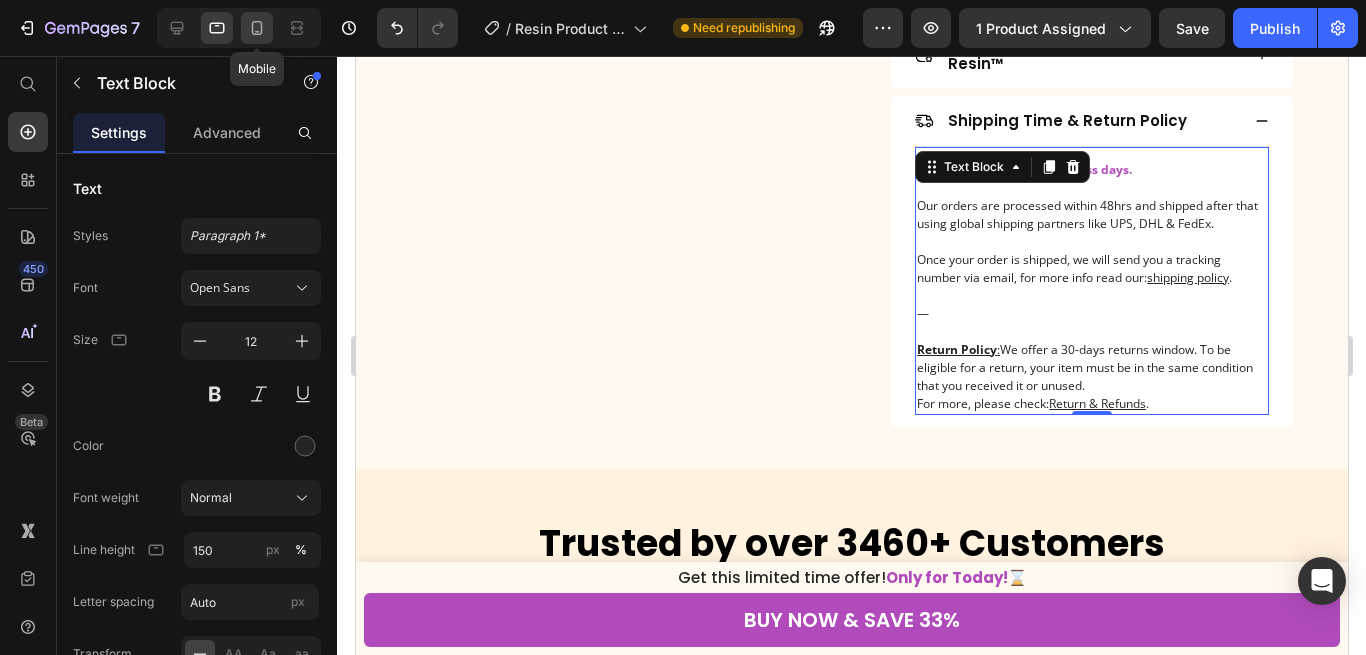 click 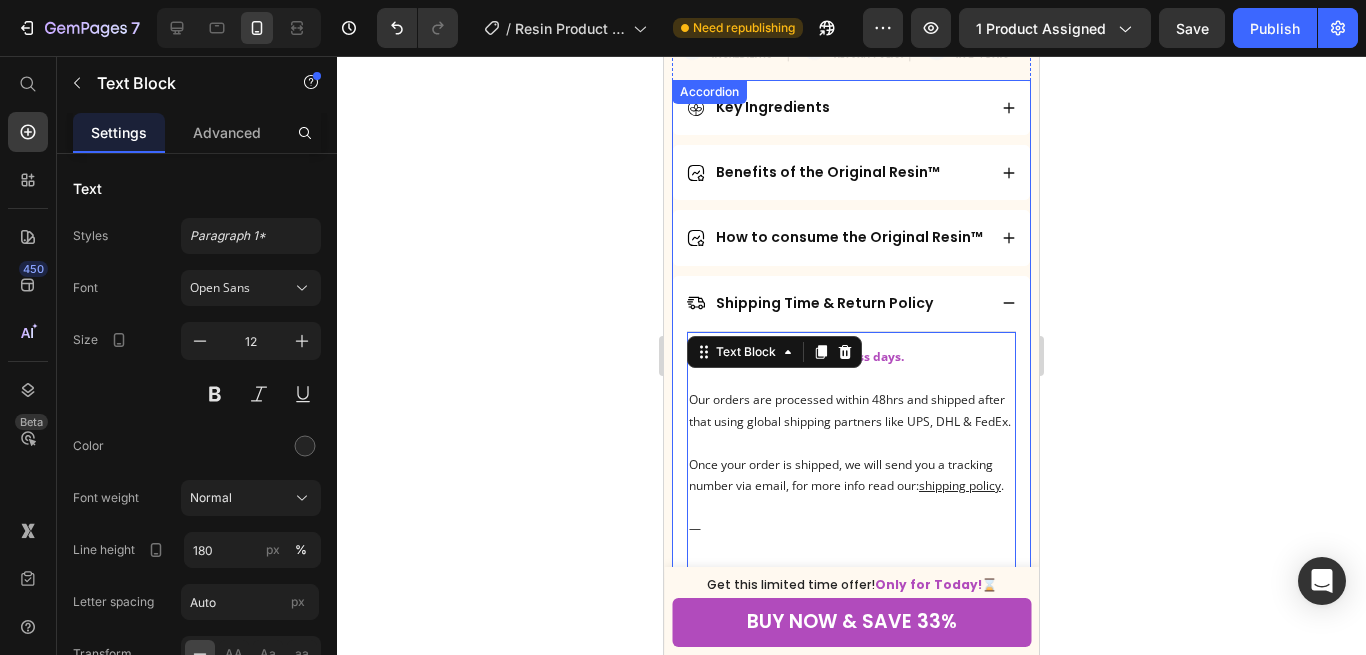 scroll, scrollTop: 816, scrollLeft: 0, axis: vertical 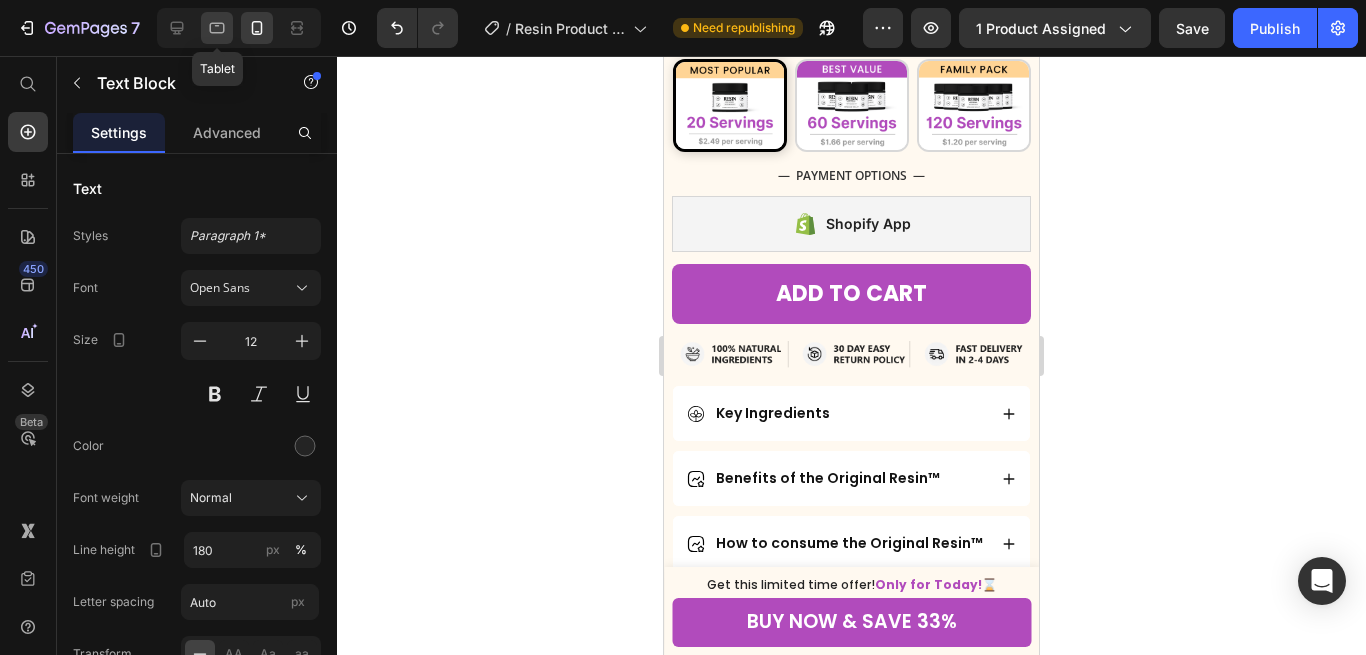 click 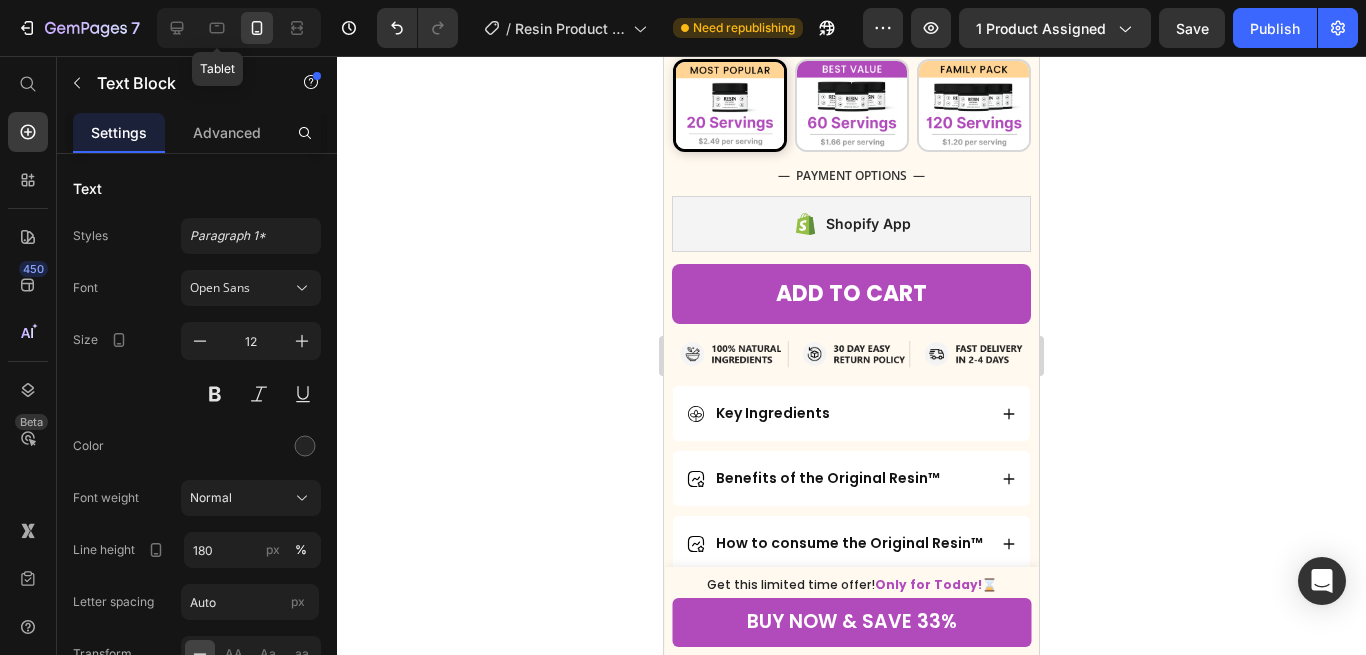 type on "150" 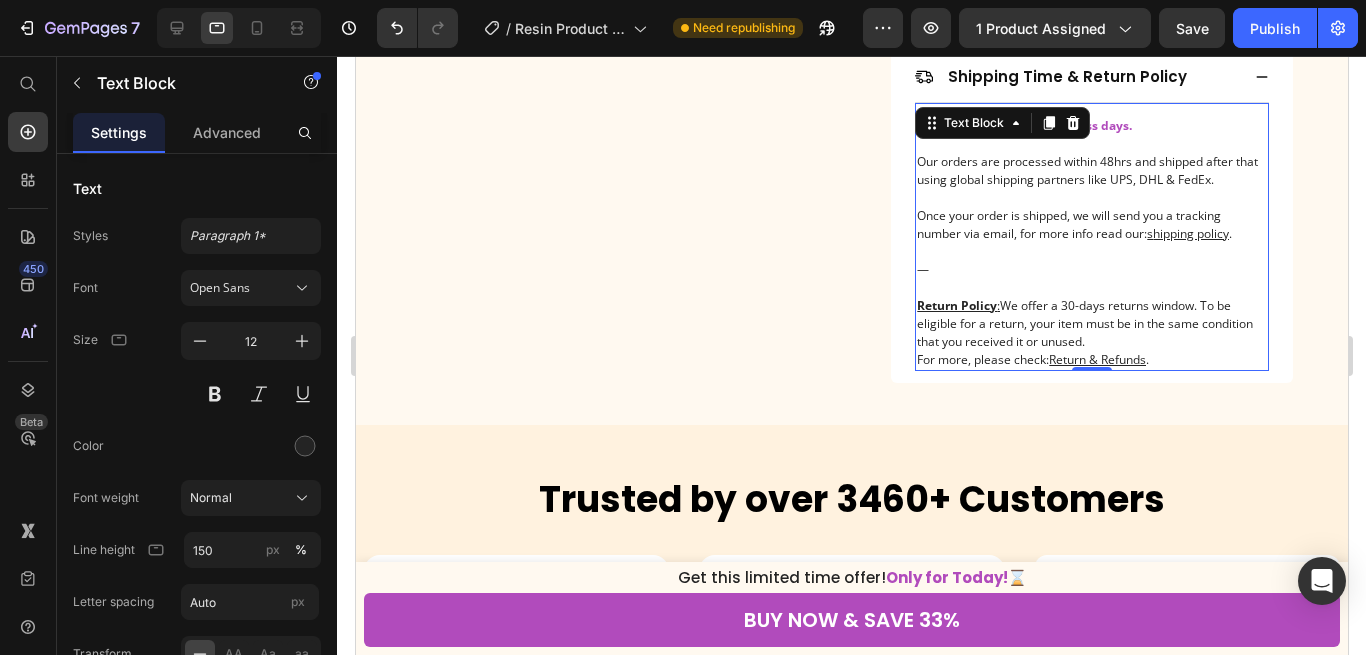 scroll, scrollTop: 736, scrollLeft: 0, axis: vertical 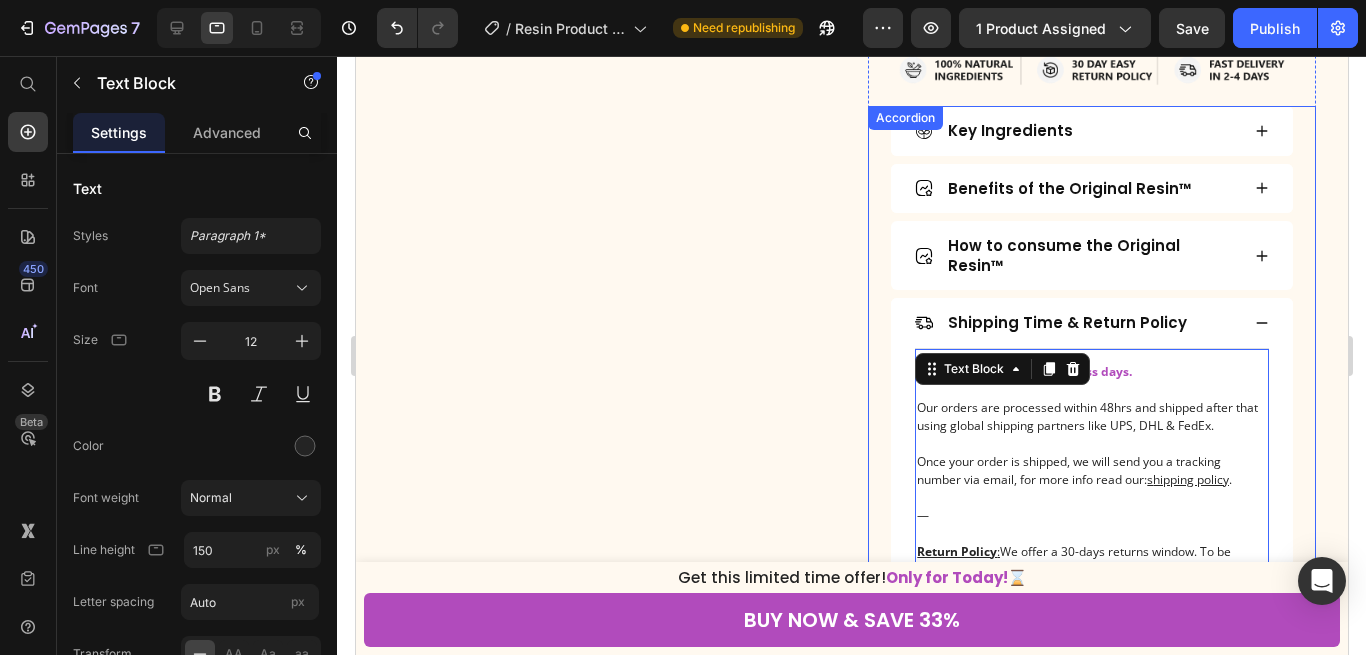 click on "How to consume the Original Resin™" at bounding box center (1090, 255) 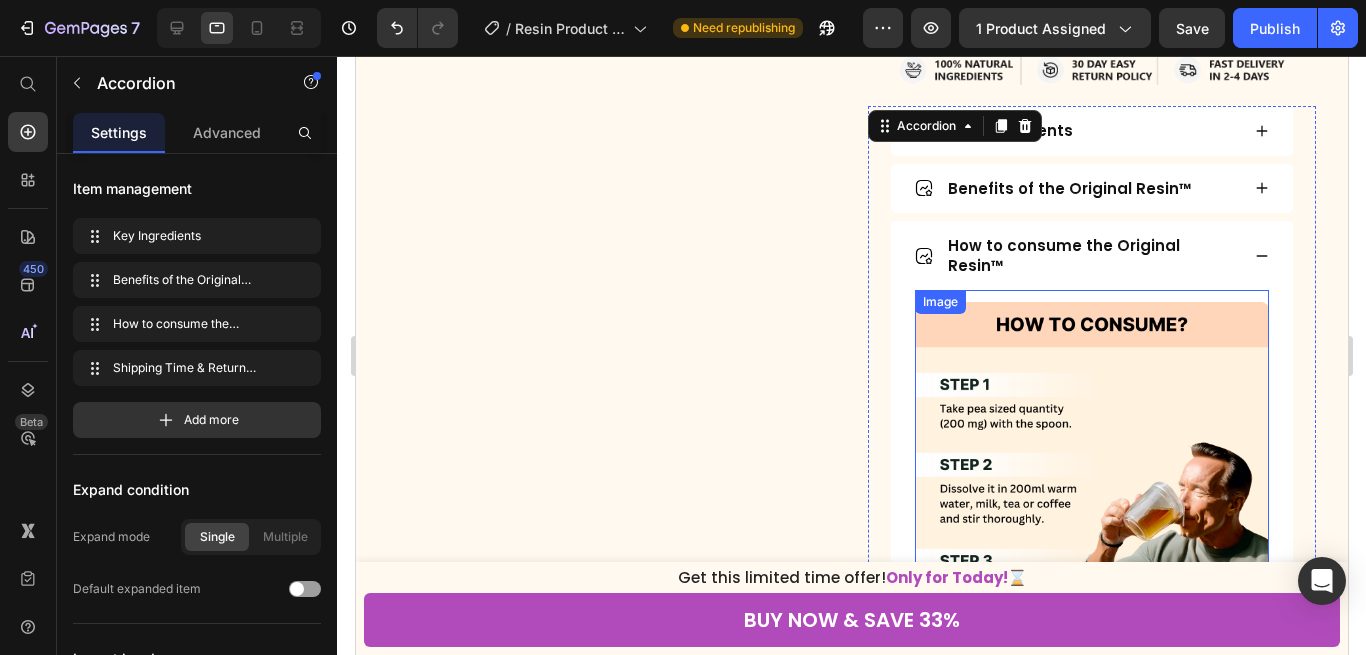 click at bounding box center (1090, 472) 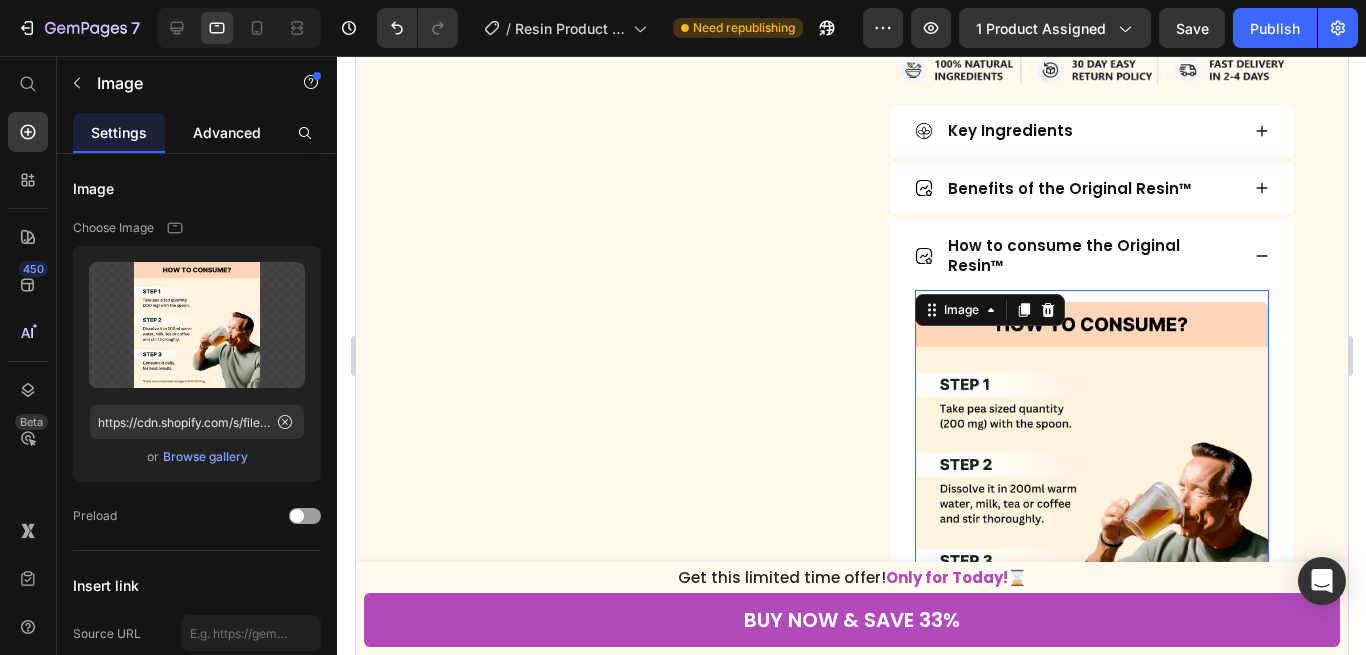click on "Advanced" at bounding box center [227, 132] 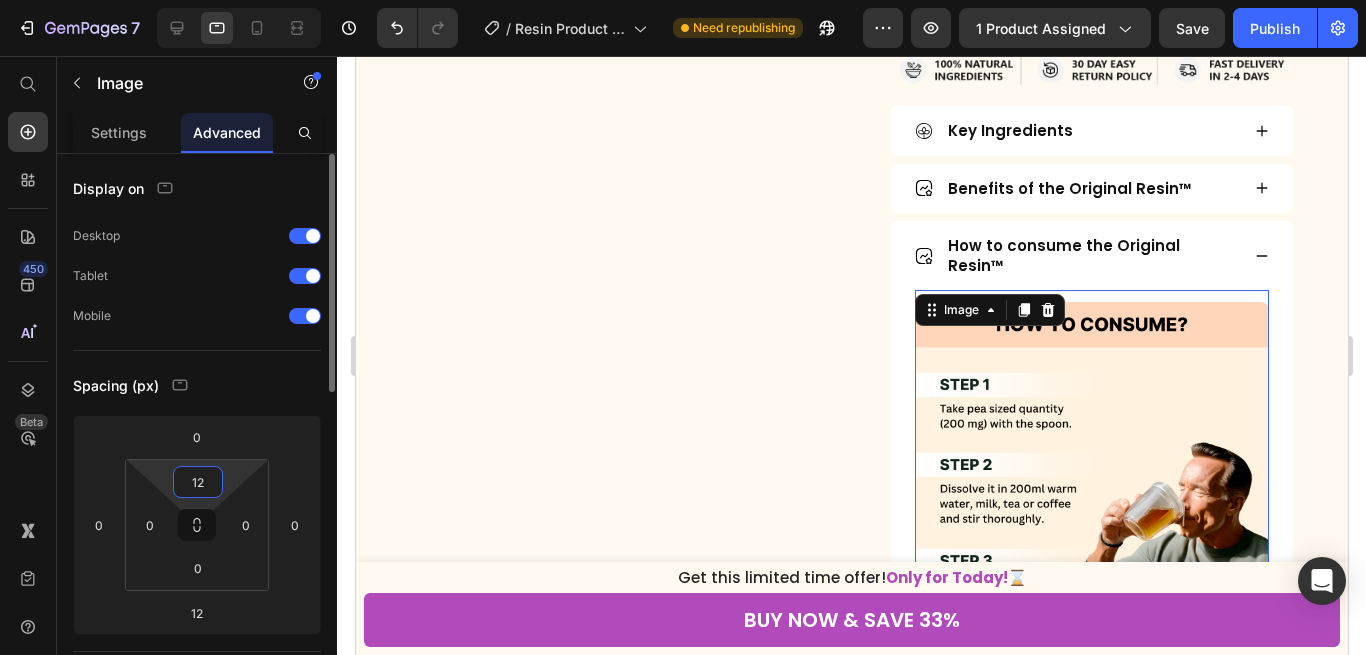 click on "12" at bounding box center [198, 482] 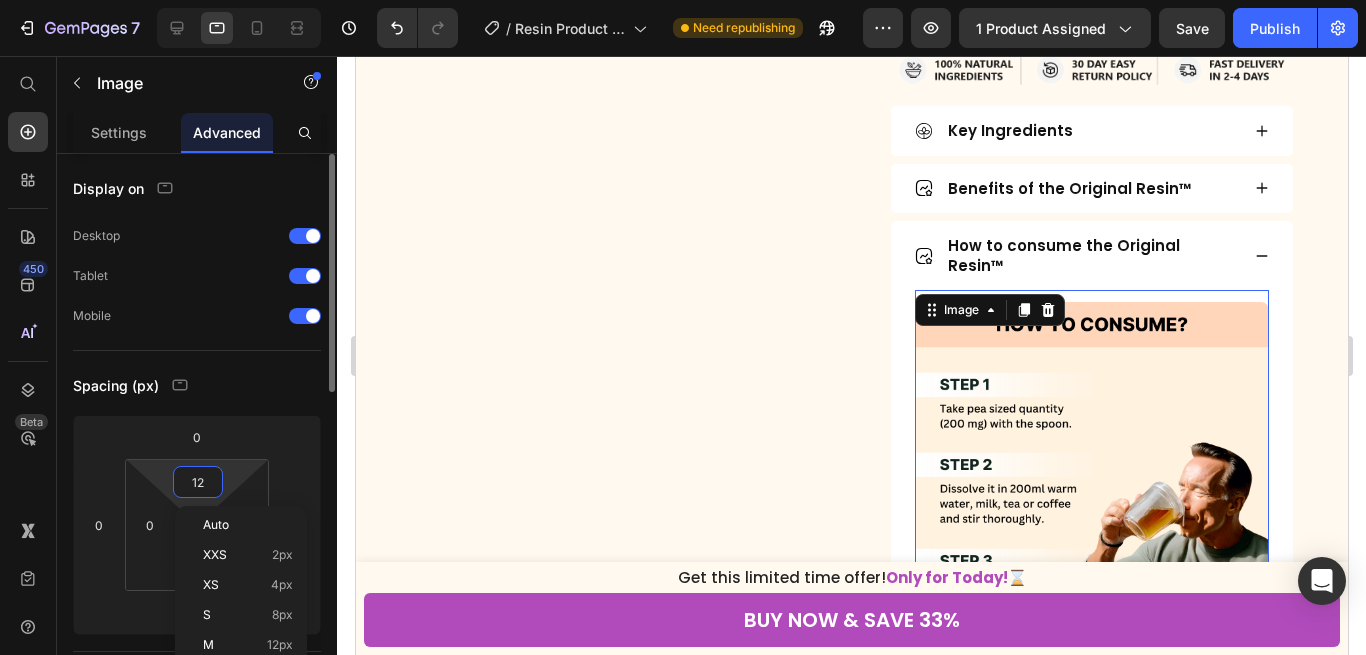 type on "6" 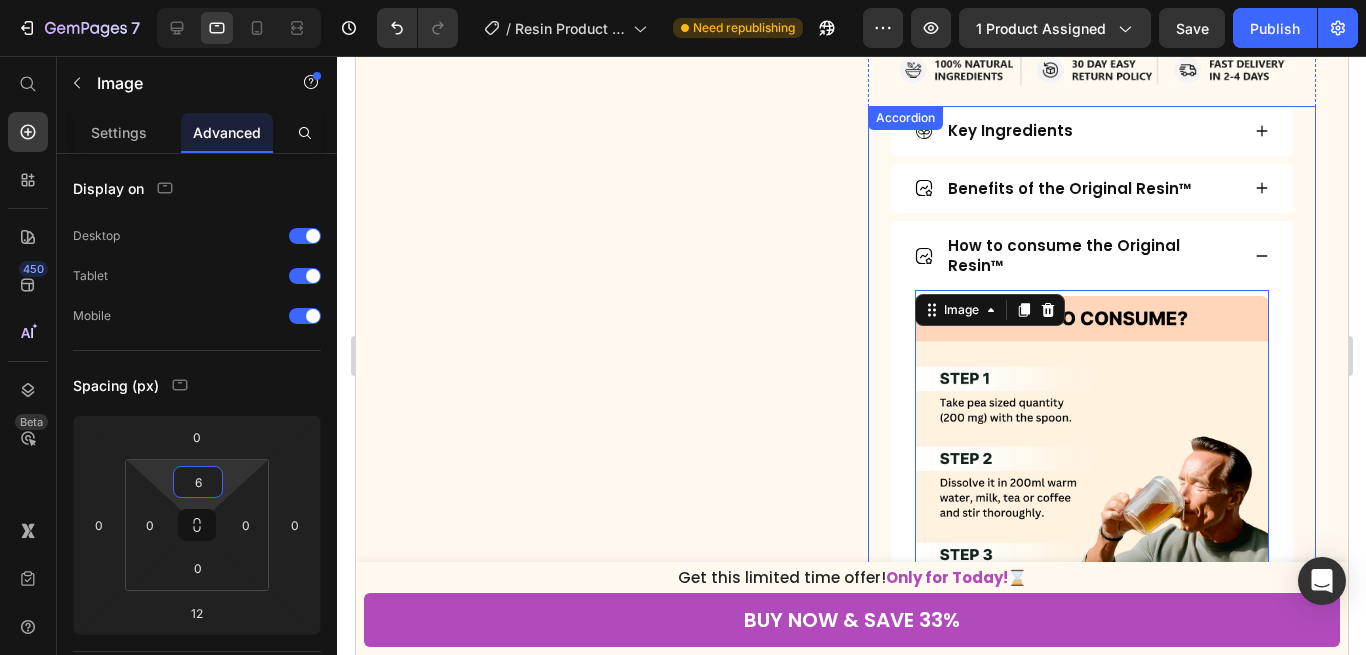 click on "Benefits of the Original Resin™" at bounding box center (1075, 189) 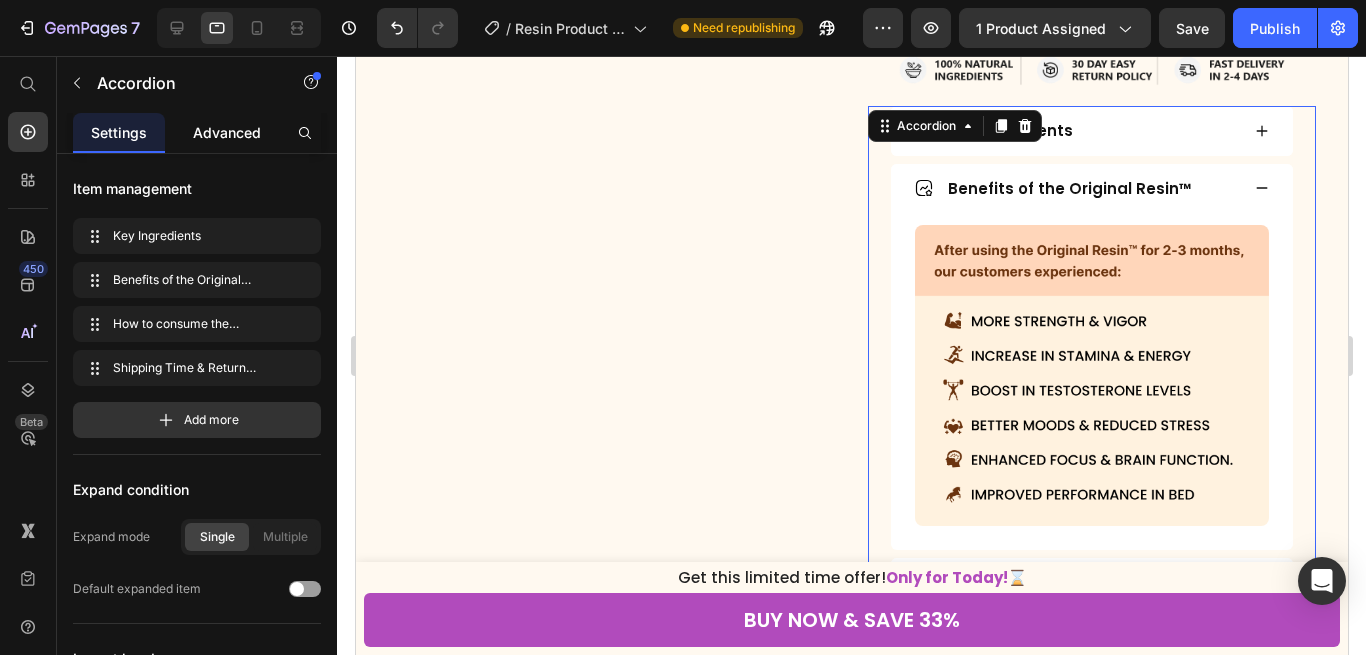 click on "Advanced" at bounding box center (227, 132) 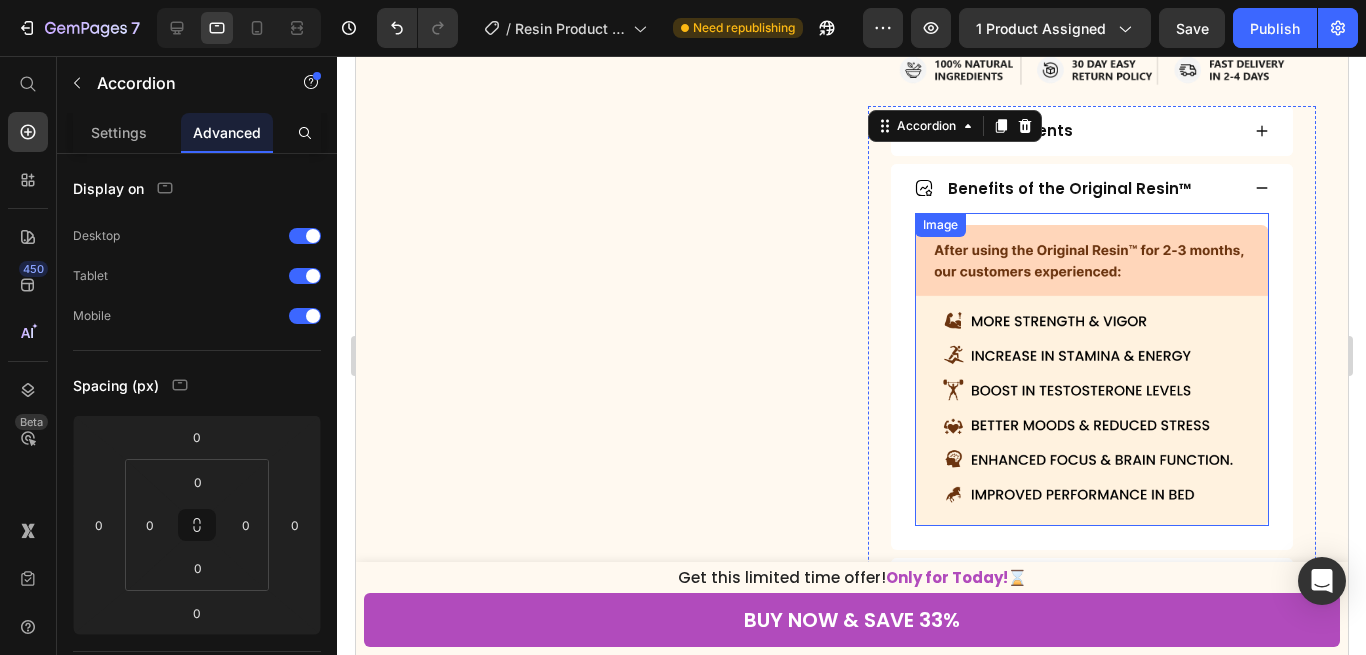 click at bounding box center [1090, 369] 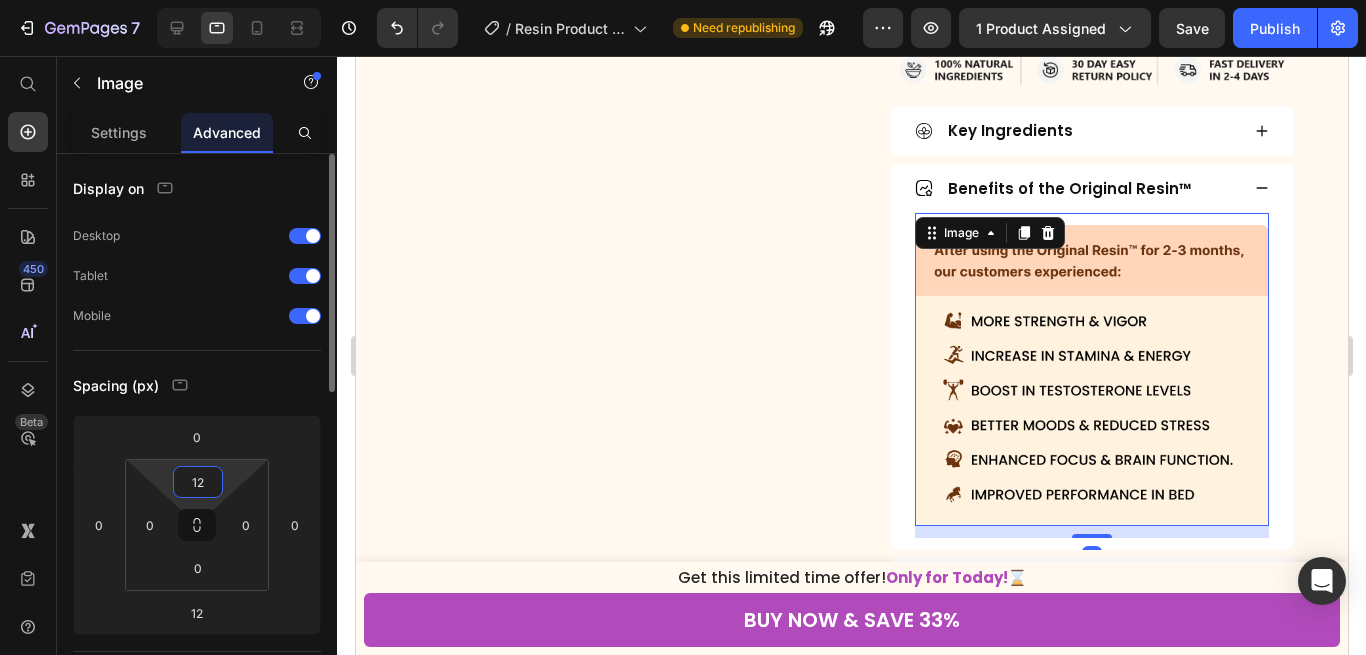 click on "12" at bounding box center [198, 482] 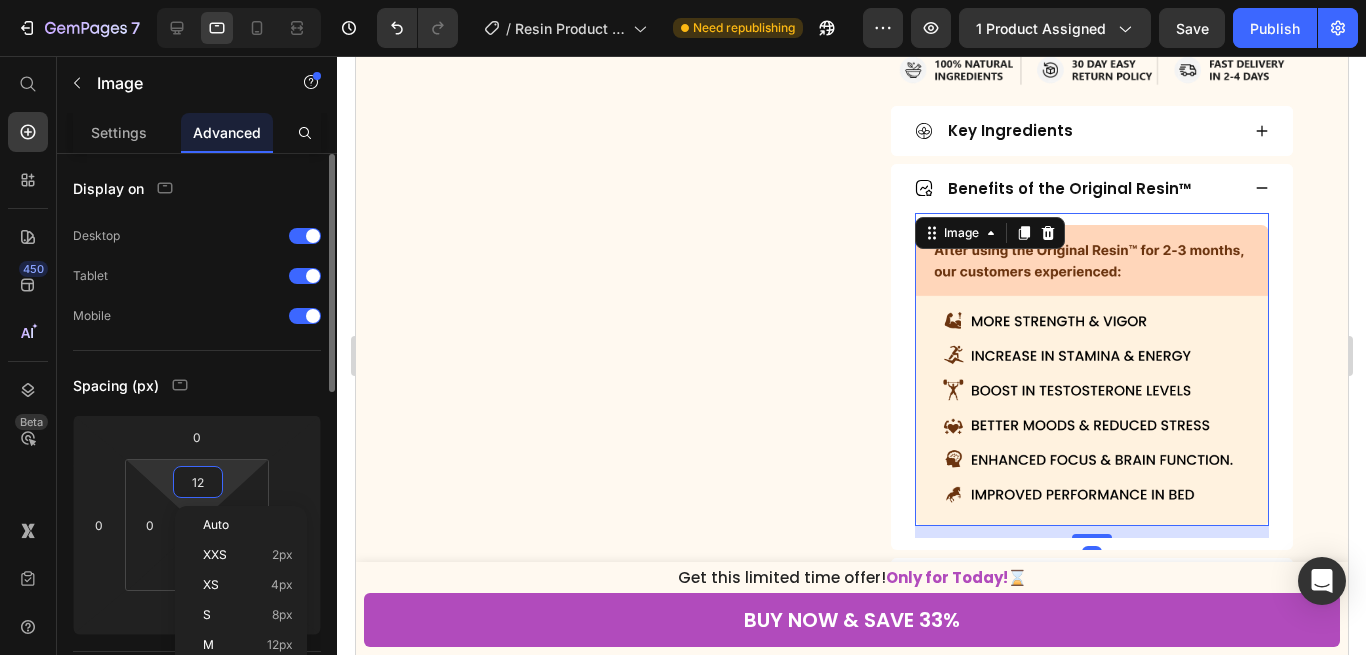 type on "6" 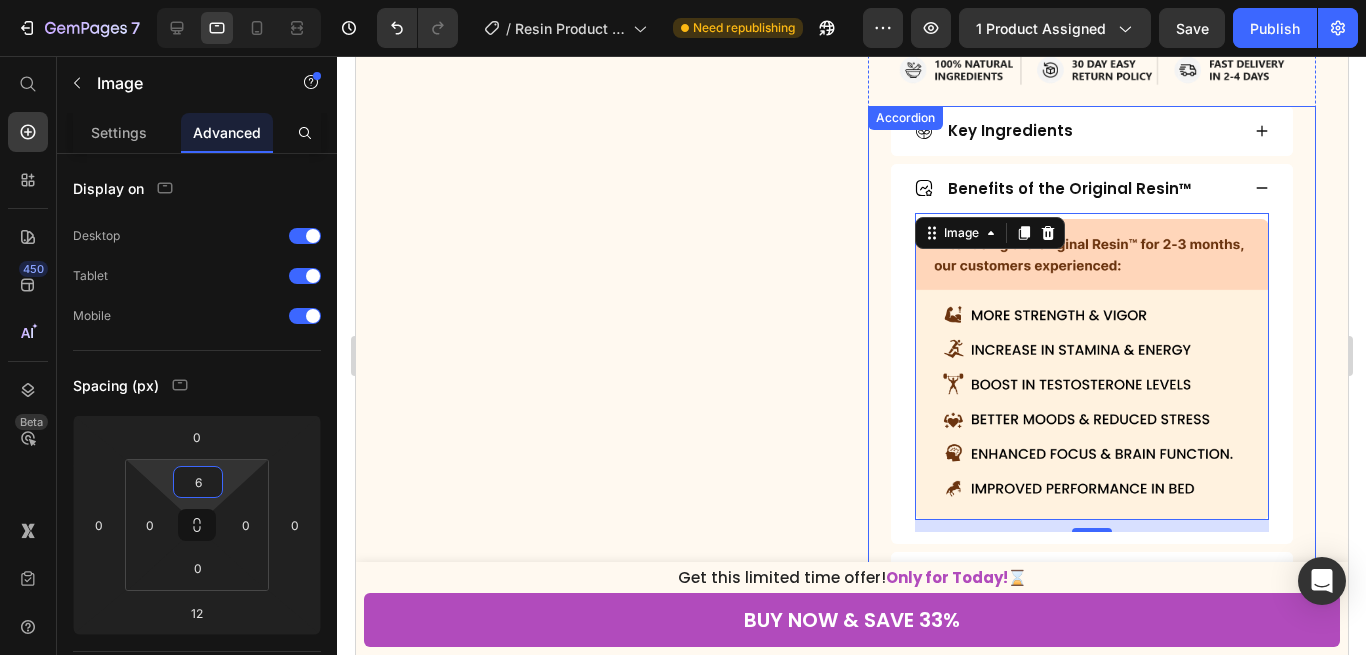 click on "Benefits of the Original Resin™" at bounding box center (1075, 189) 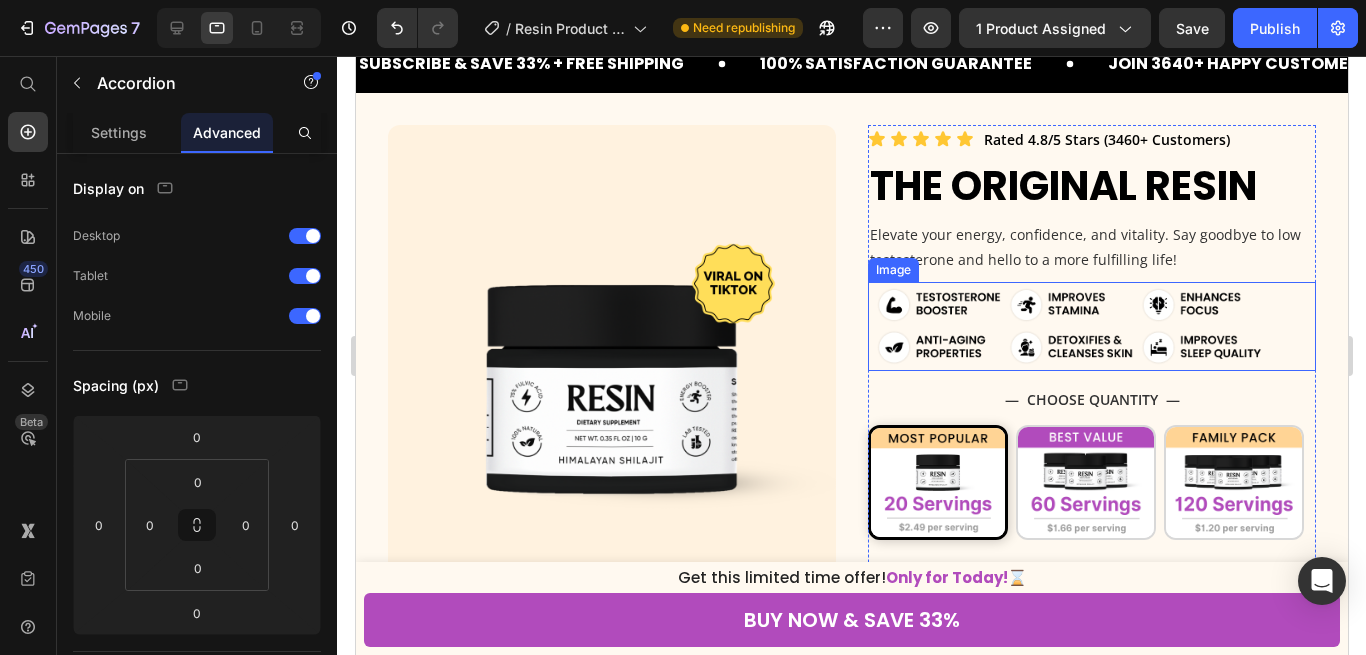 scroll, scrollTop: 0, scrollLeft: 0, axis: both 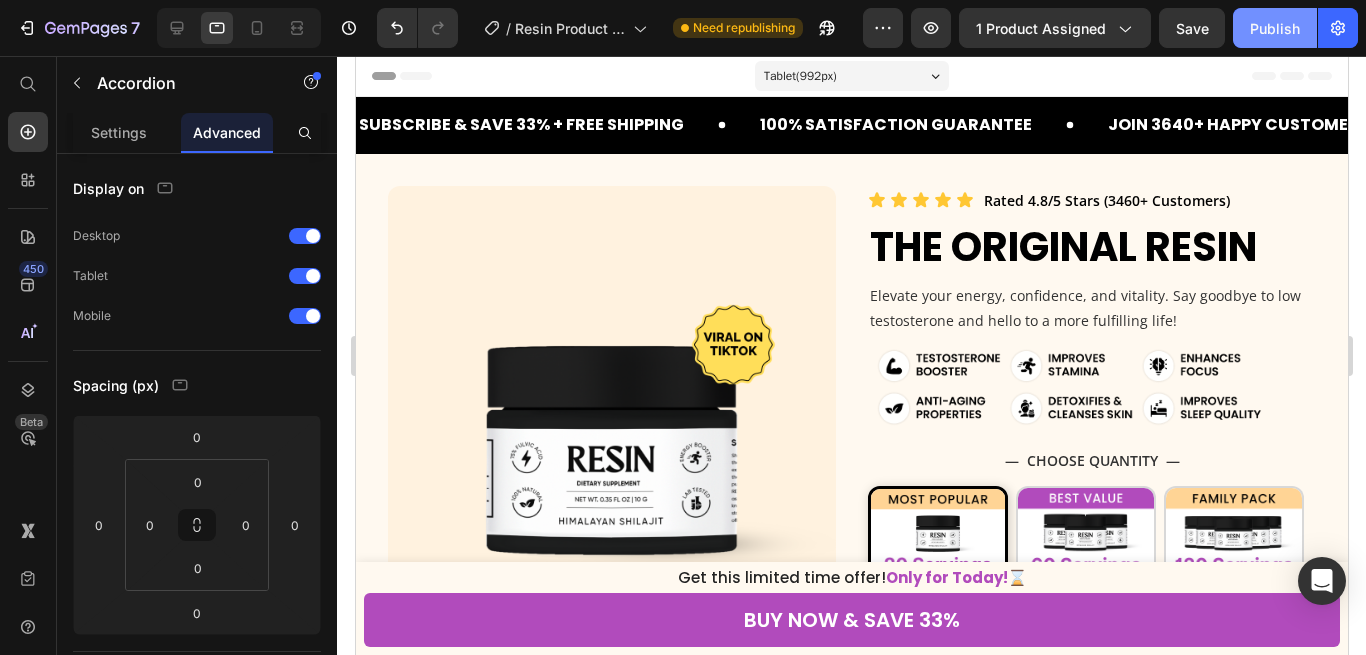 click on "Publish" 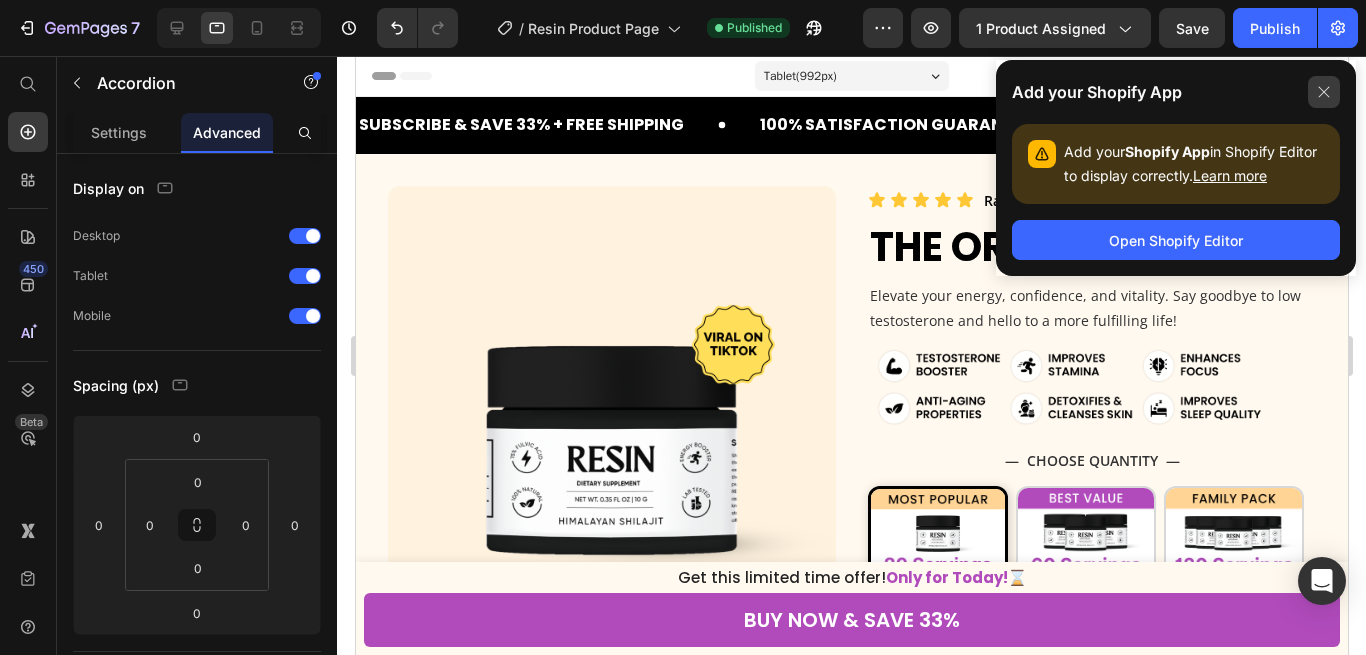 click 